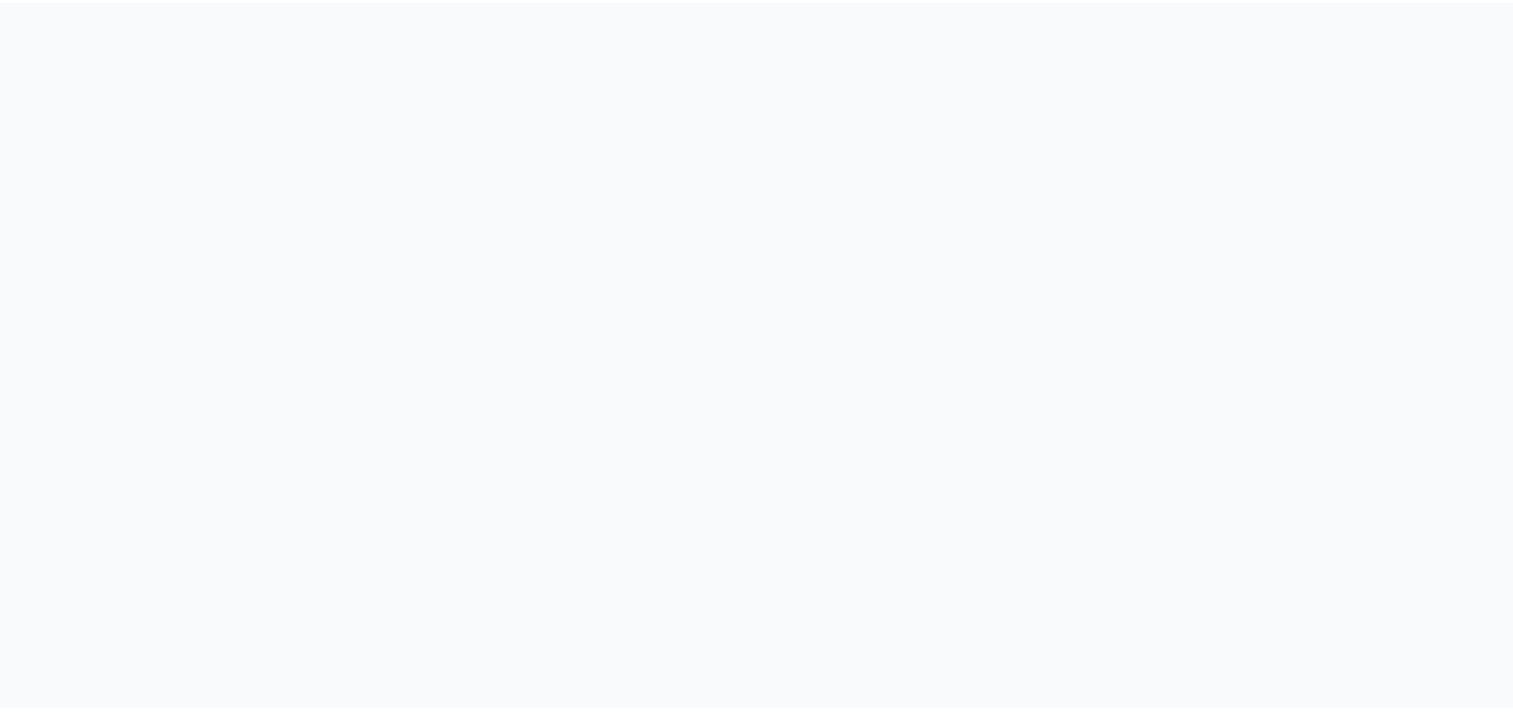 scroll, scrollTop: 0, scrollLeft: 0, axis: both 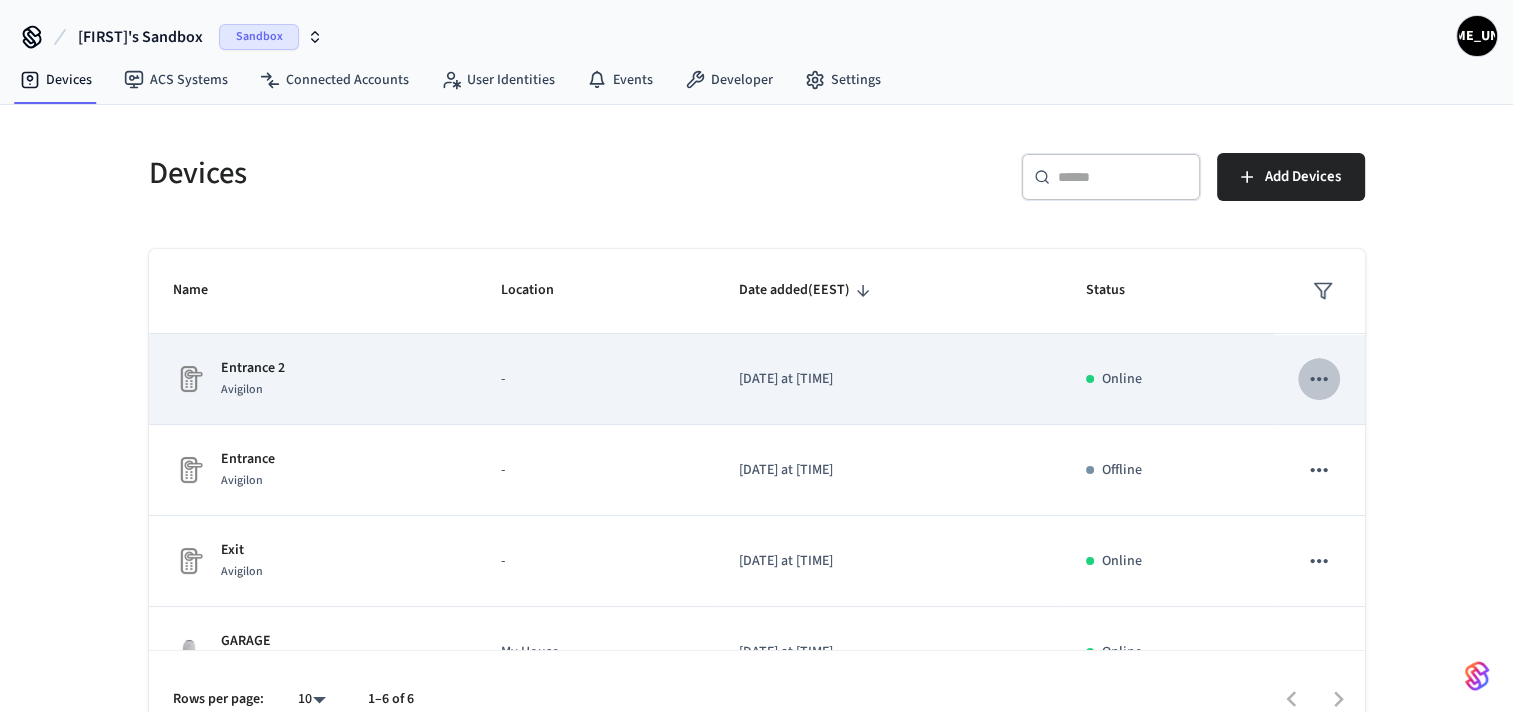 click 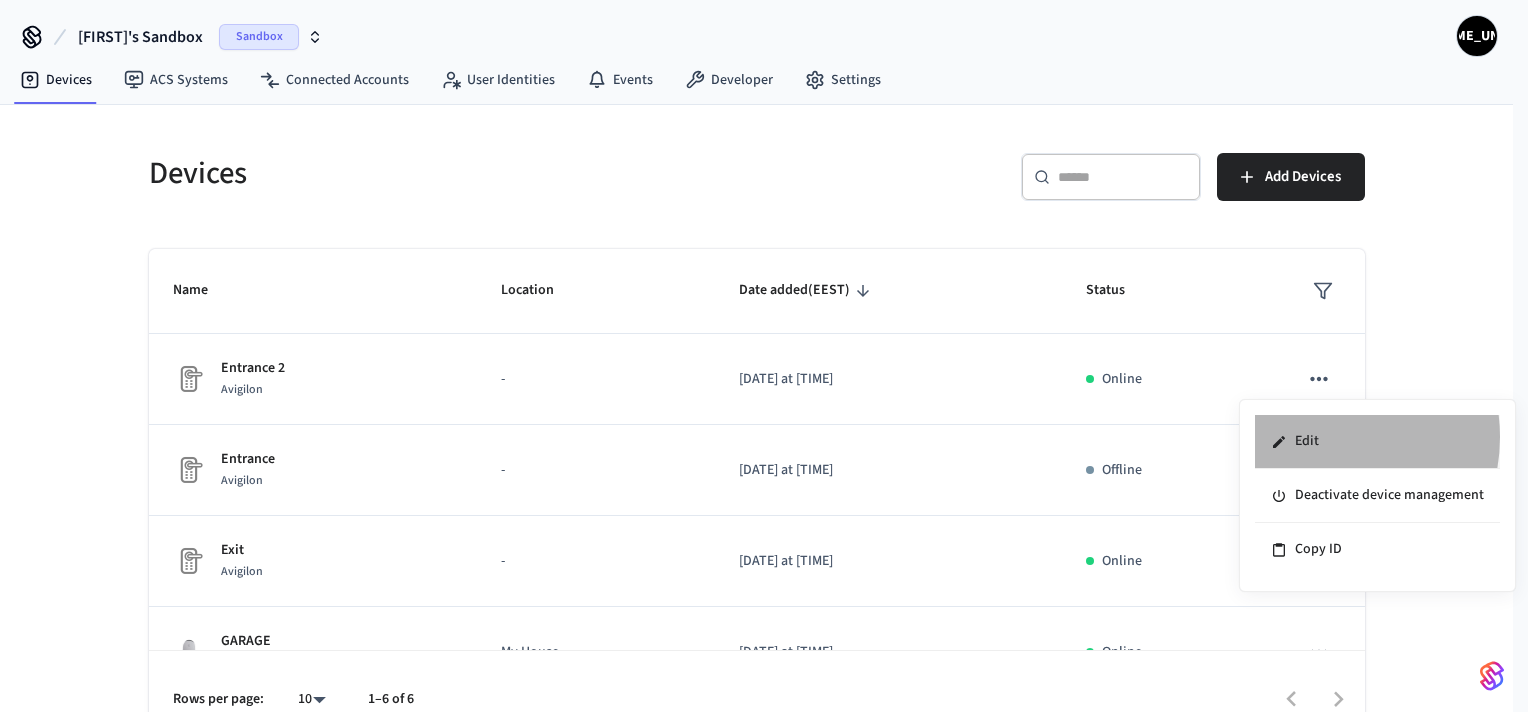 click on "Edit" at bounding box center [1377, 442] 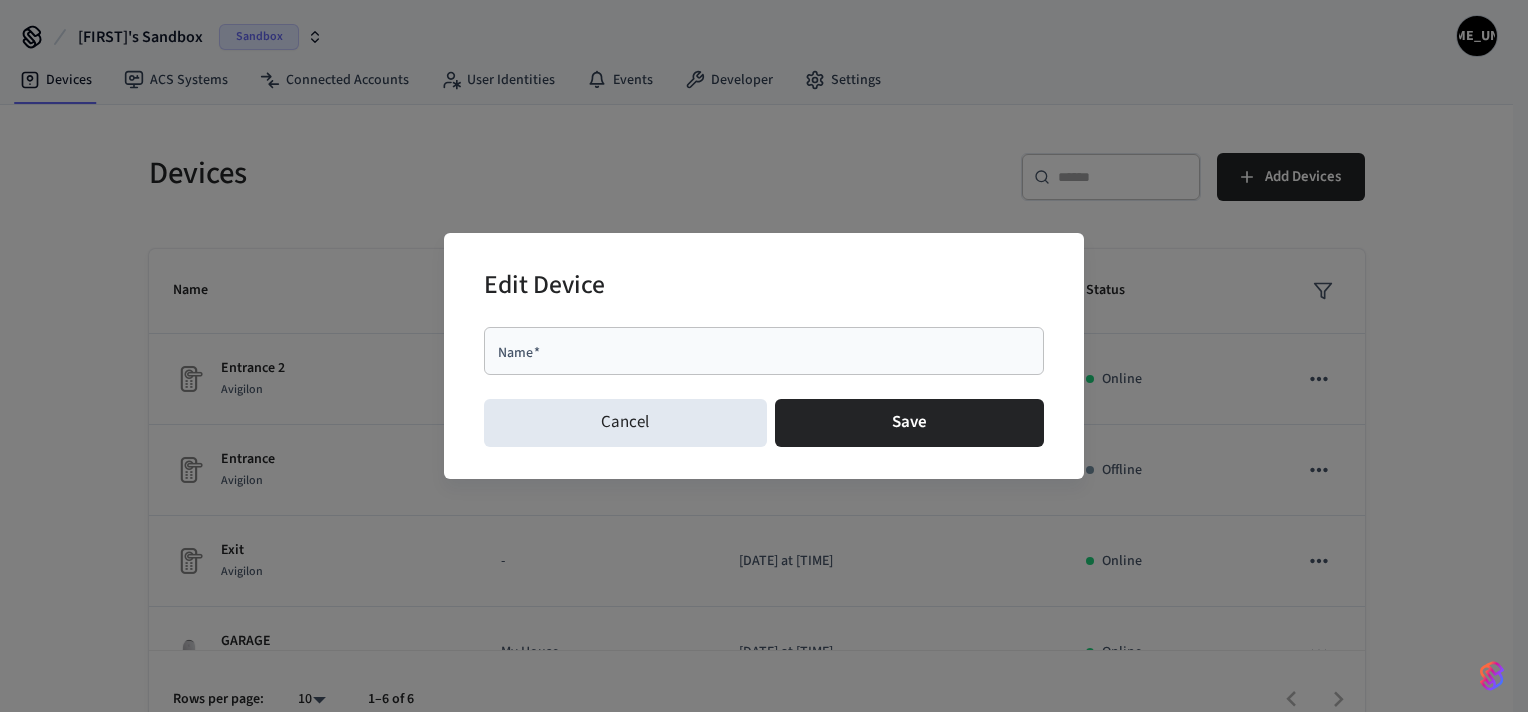 click on "Edit Device Name   * Name   * Cancel Save" at bounding box center [764, 355] 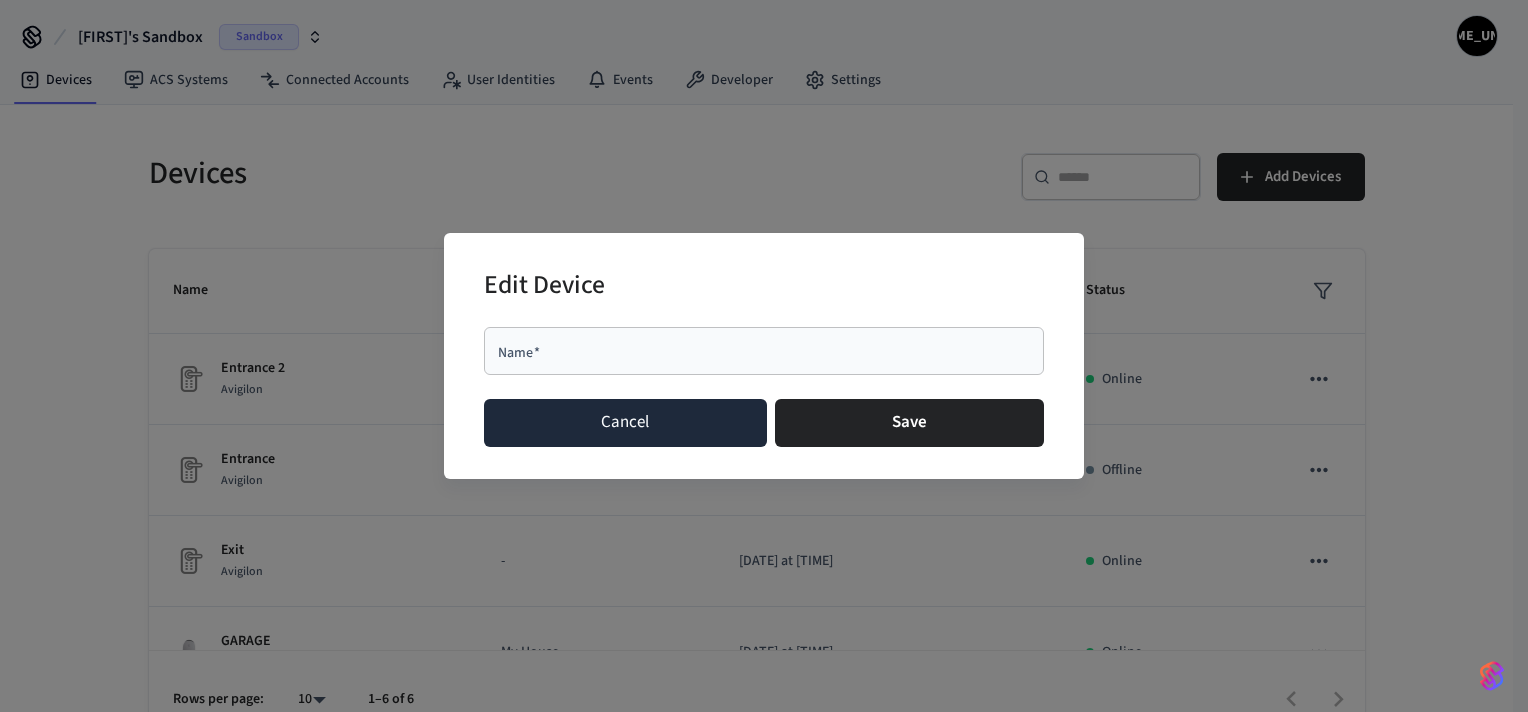 click on "Cancel" at bounding box center [625, 423] 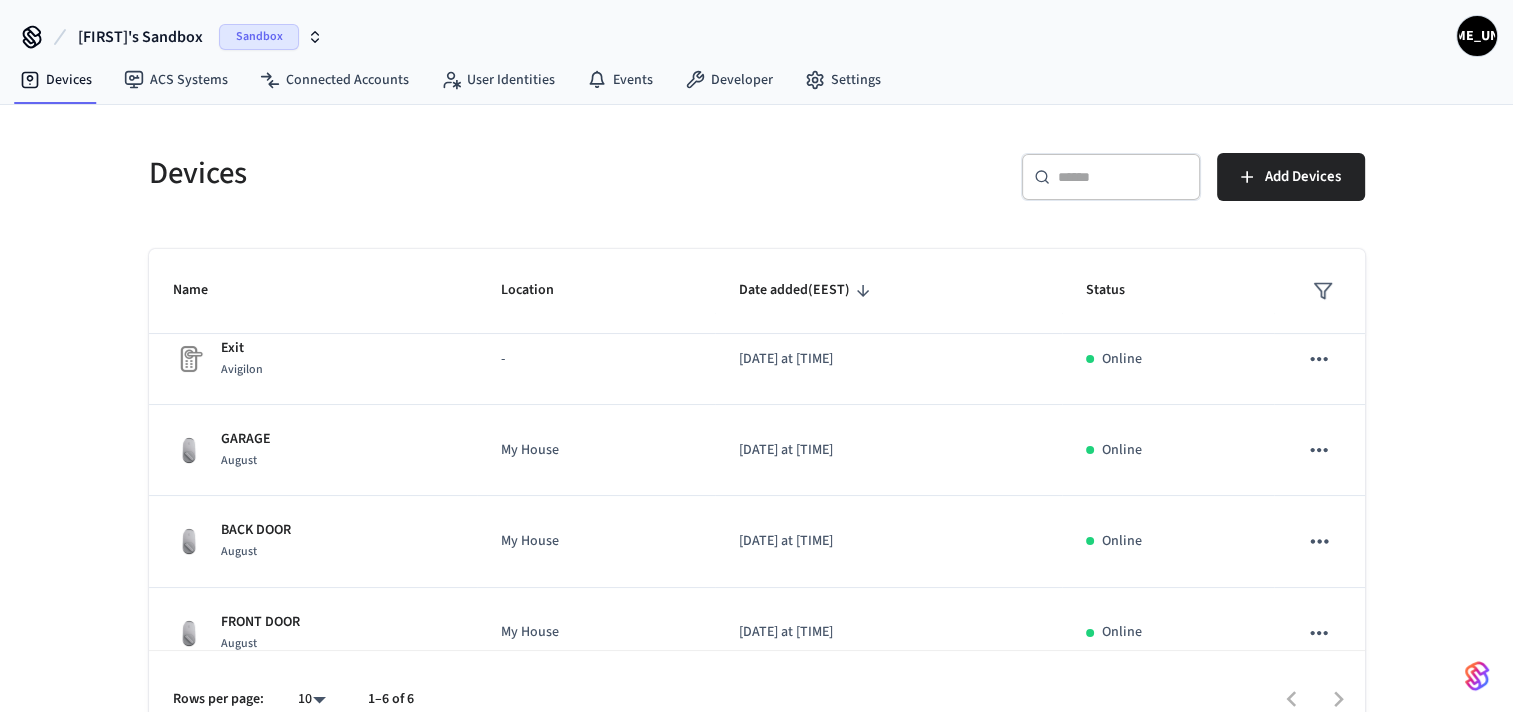 scroll, scrollTop: 203, scrollLeft: 0, axis: vertical 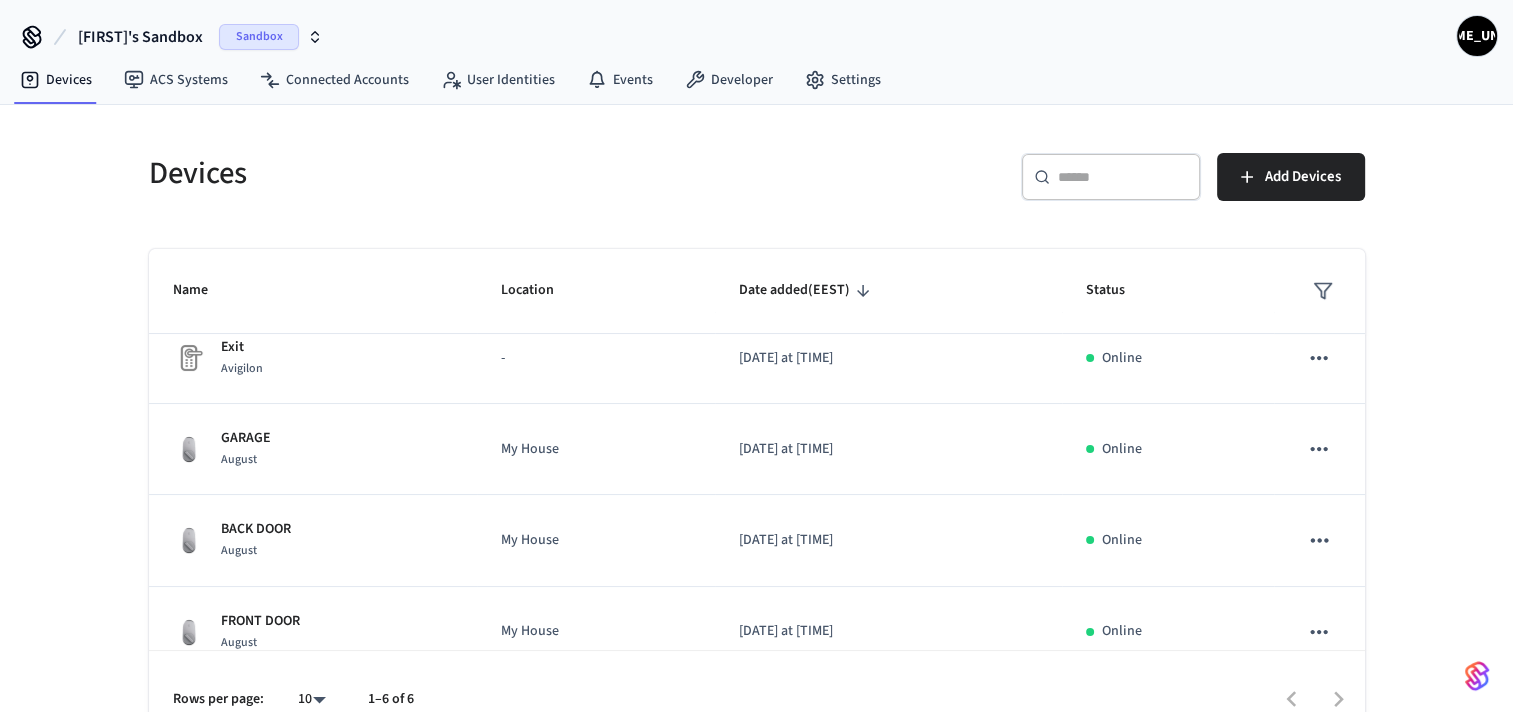 click on "My House" at bounding box center (596, 449) 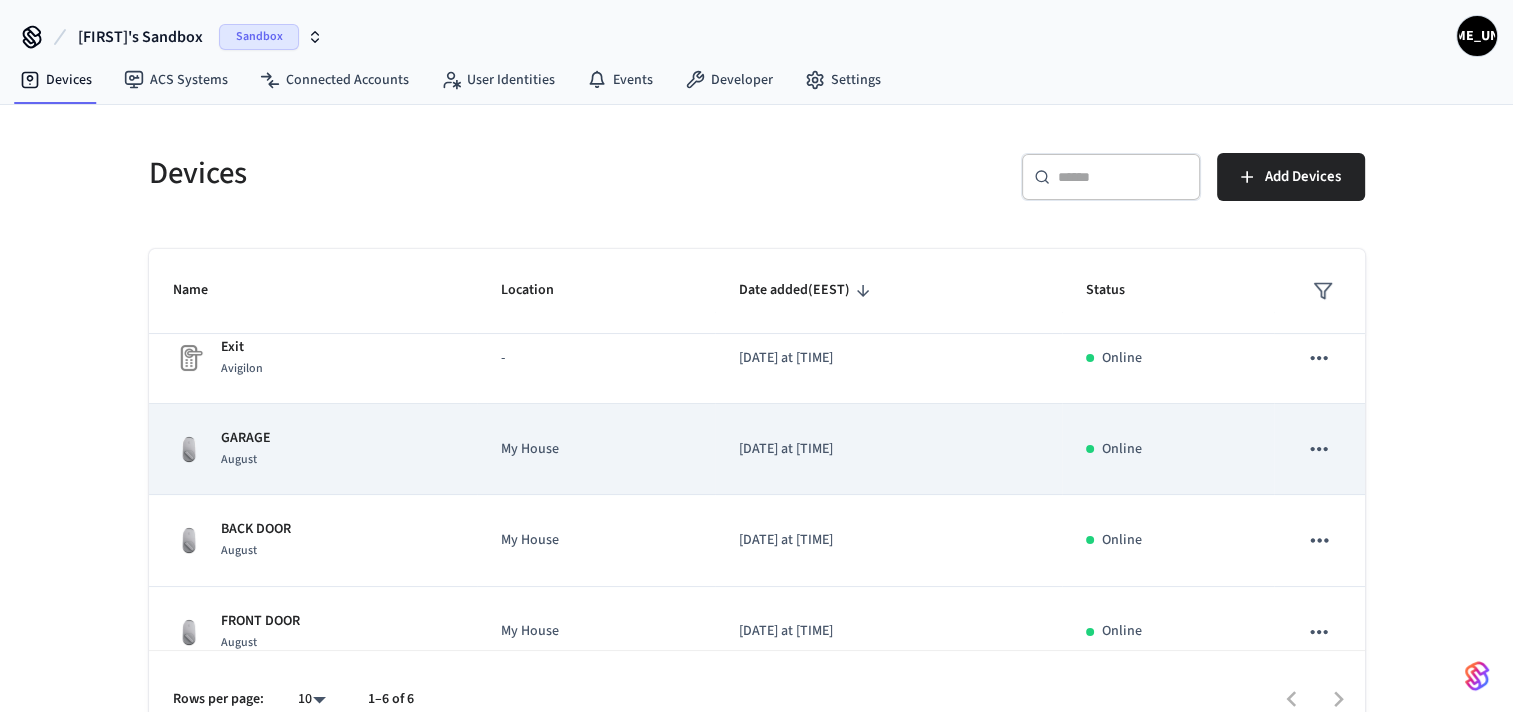 click on "GARAGE August" at bounding box center [313, 449] 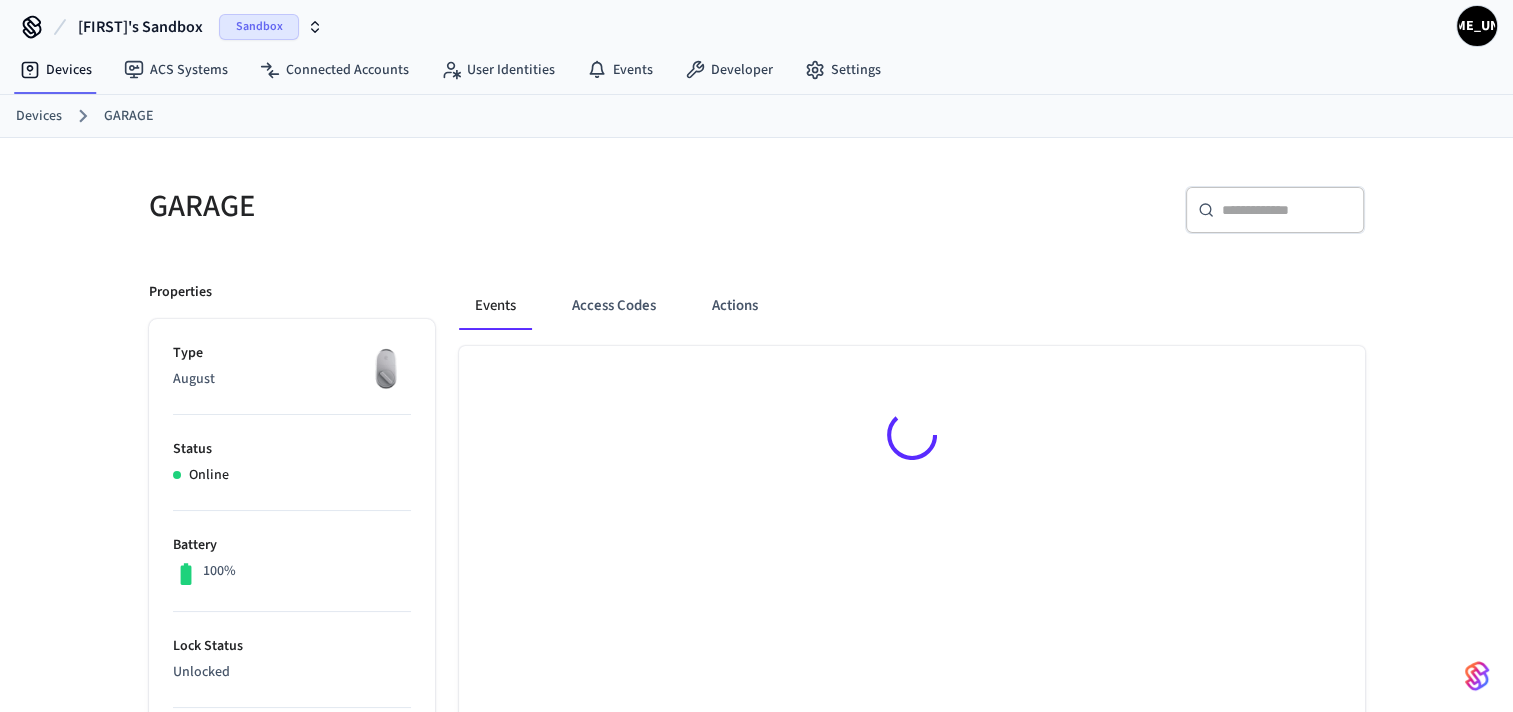 scroll, scrollTop: 12, scrollLeft: 0, axis: vertical 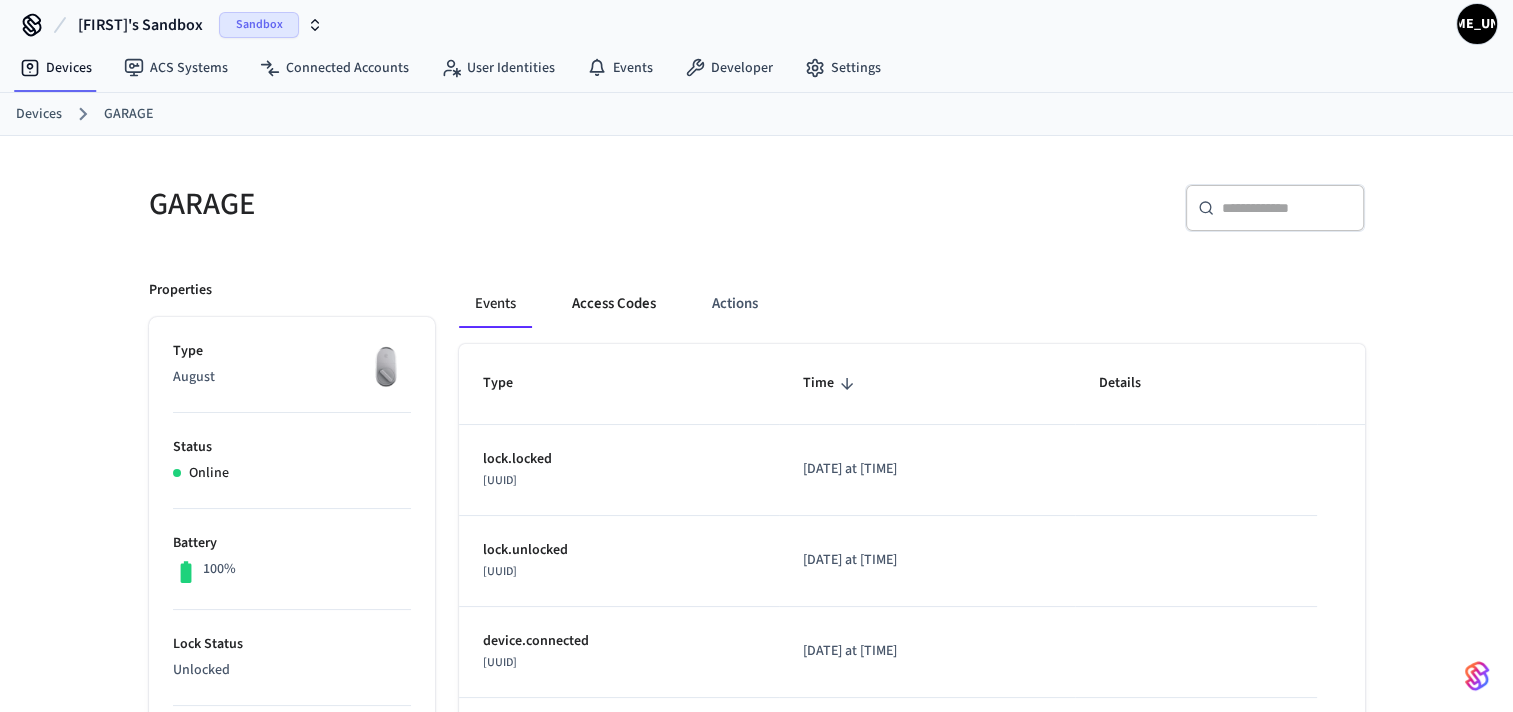 click on "Access Codes" at bounding box center [614, 304] 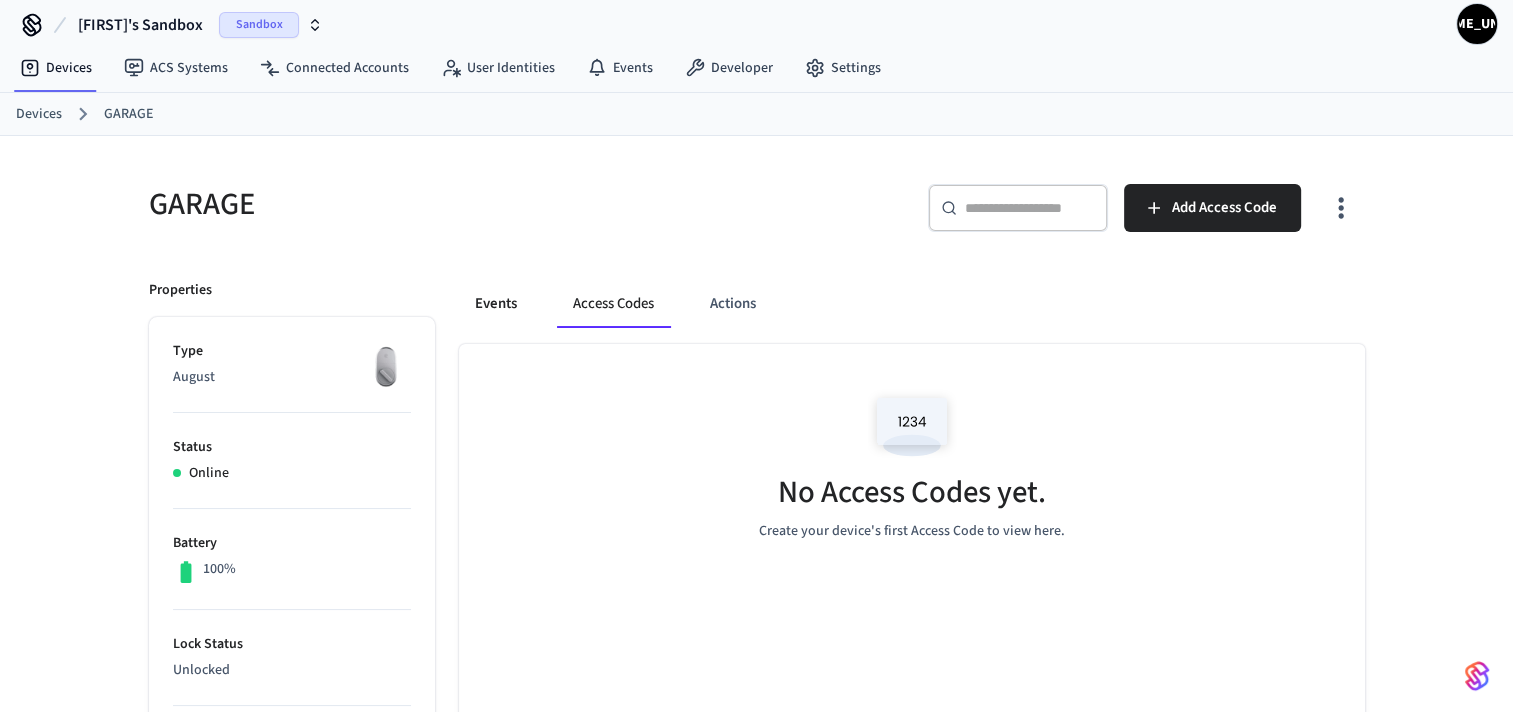click on "Events" at bounding box center (496, 304) 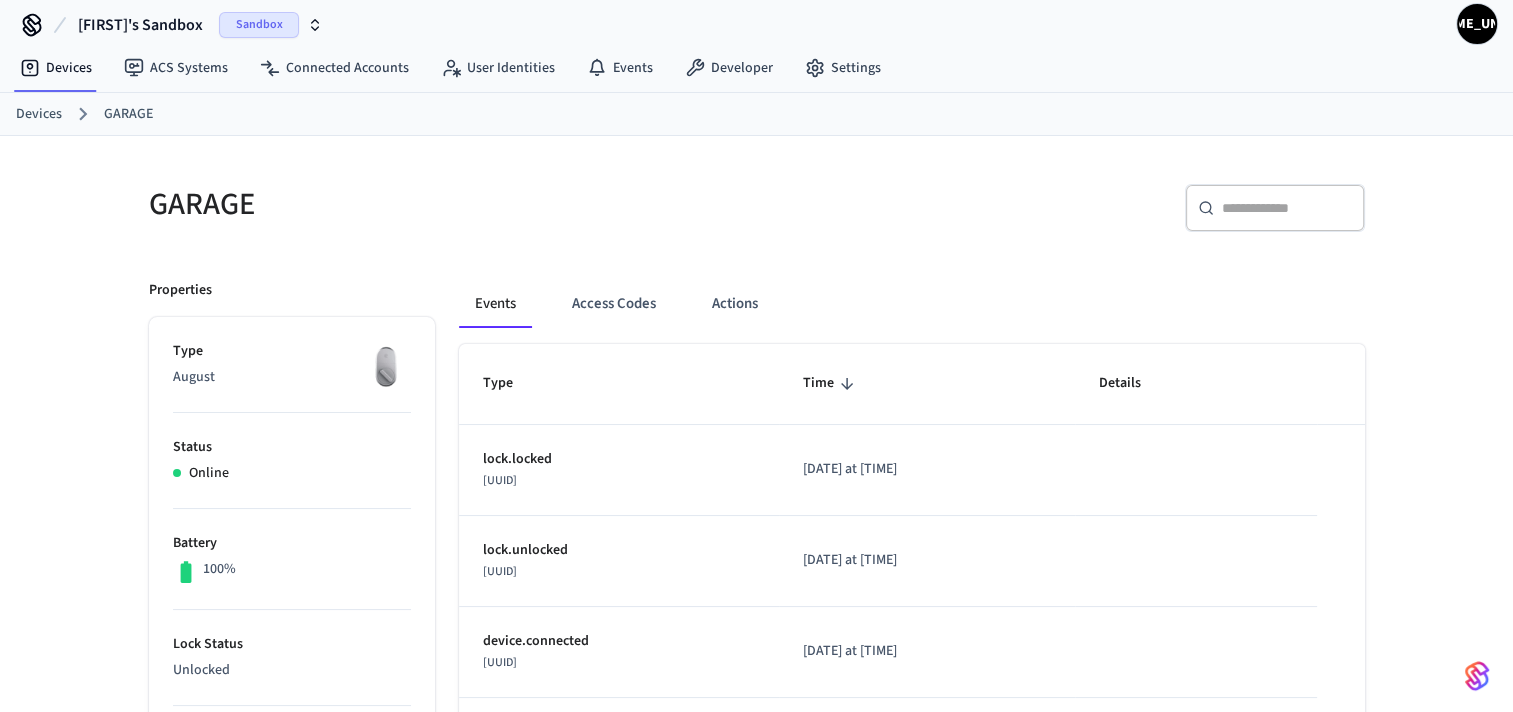 scroll, scrollTop: 0, scrollLeft: 0, axis: both 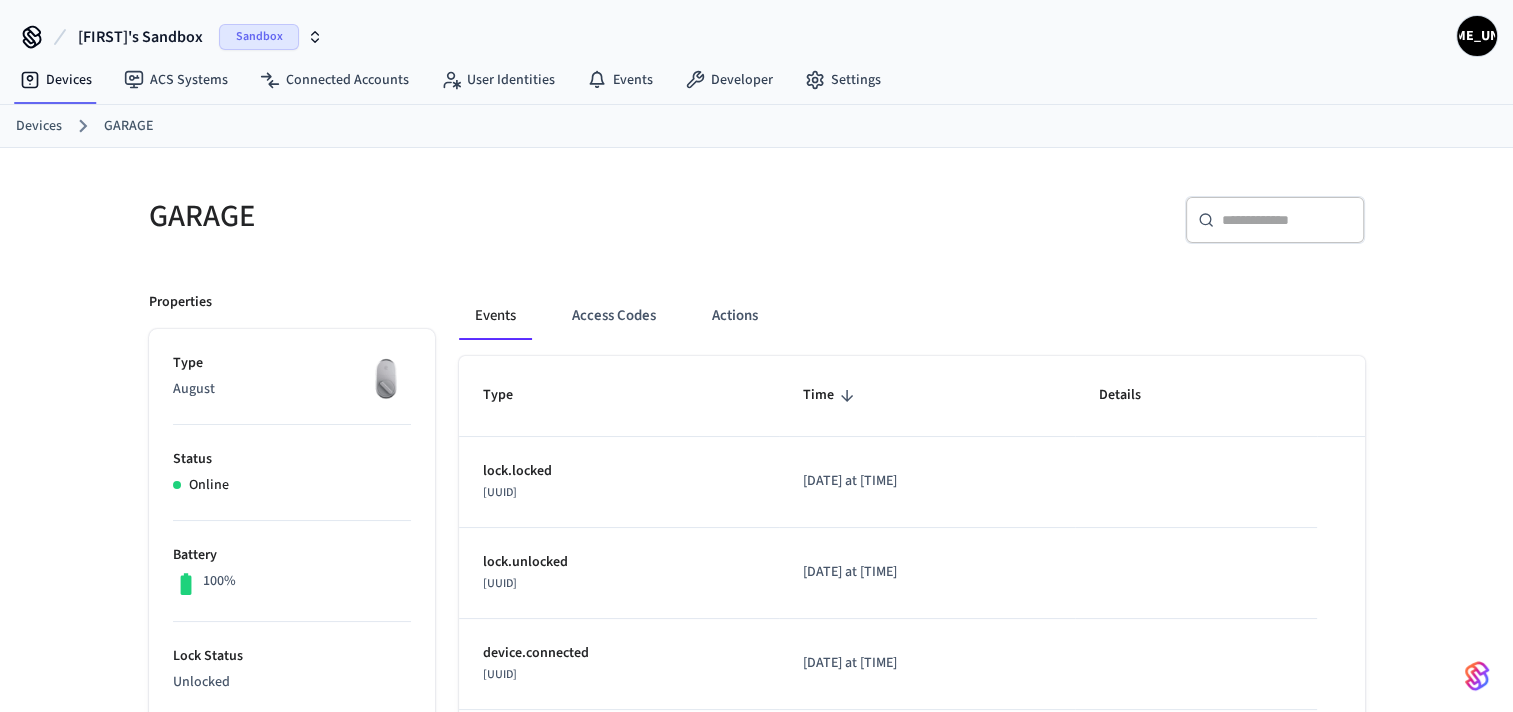 click on "Mat's Sandbox" at bounding box center [140, 37] 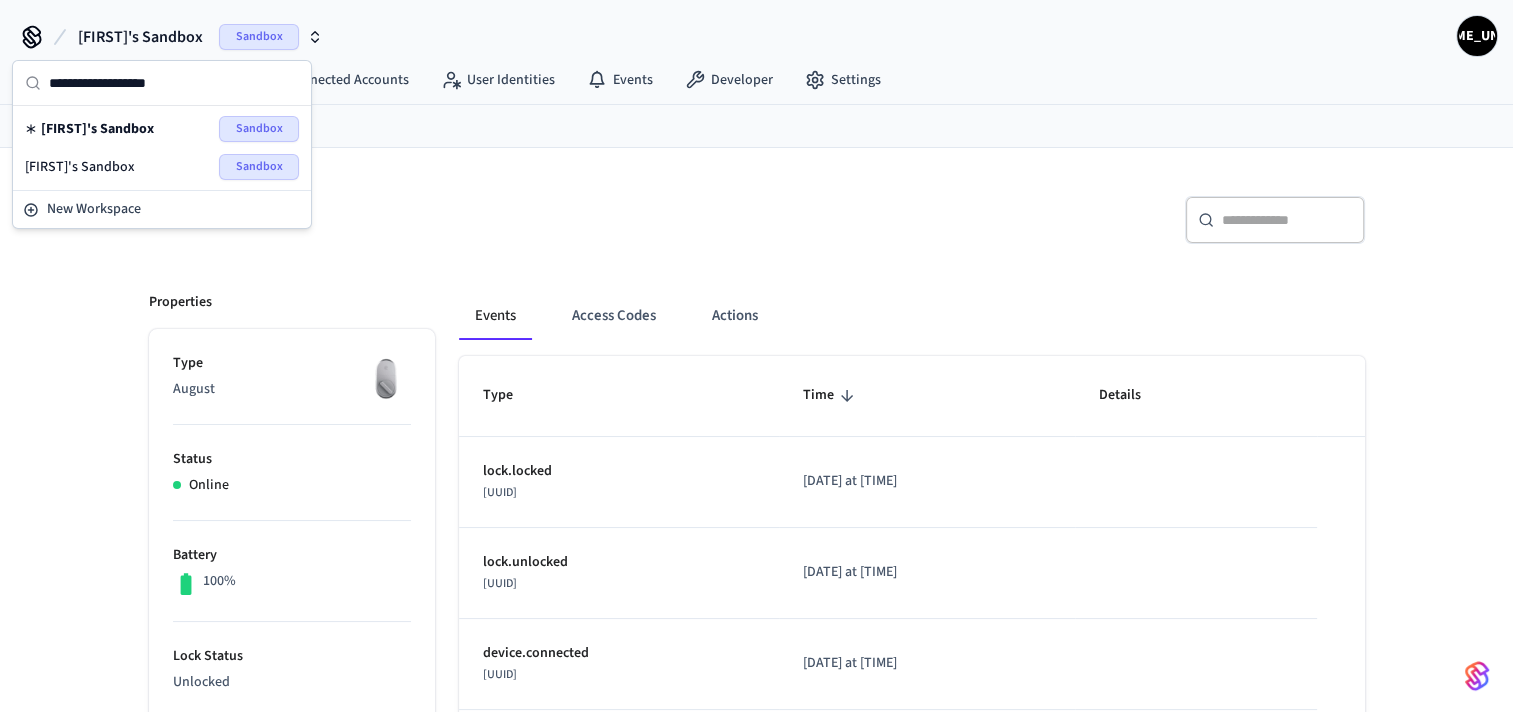click on "[PERSON]'s Sandbox" at bounding box center (80, 167) 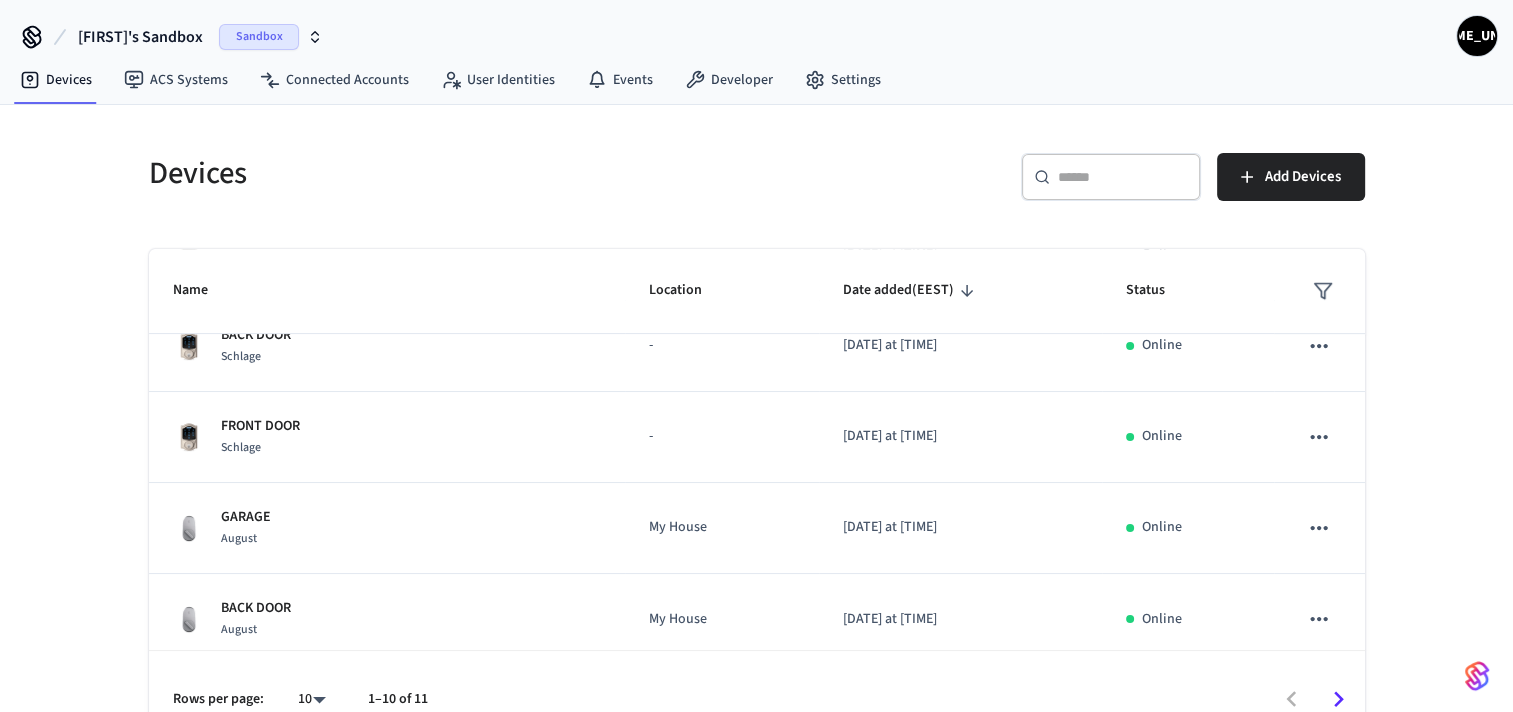 scroll, scrollTop: 592, scrollLeft: 0, axis: vertical 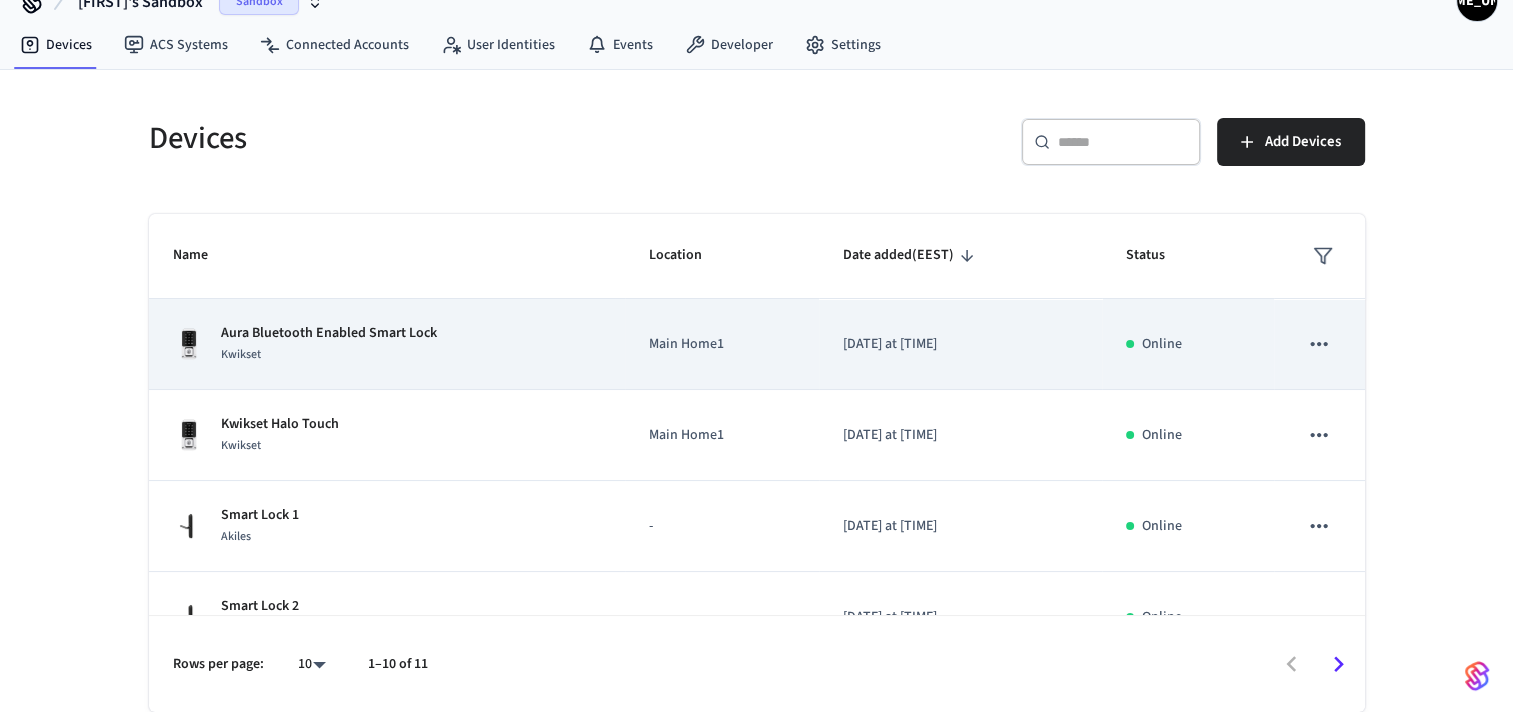 click on "Online" at bounding box center (1188, 344) 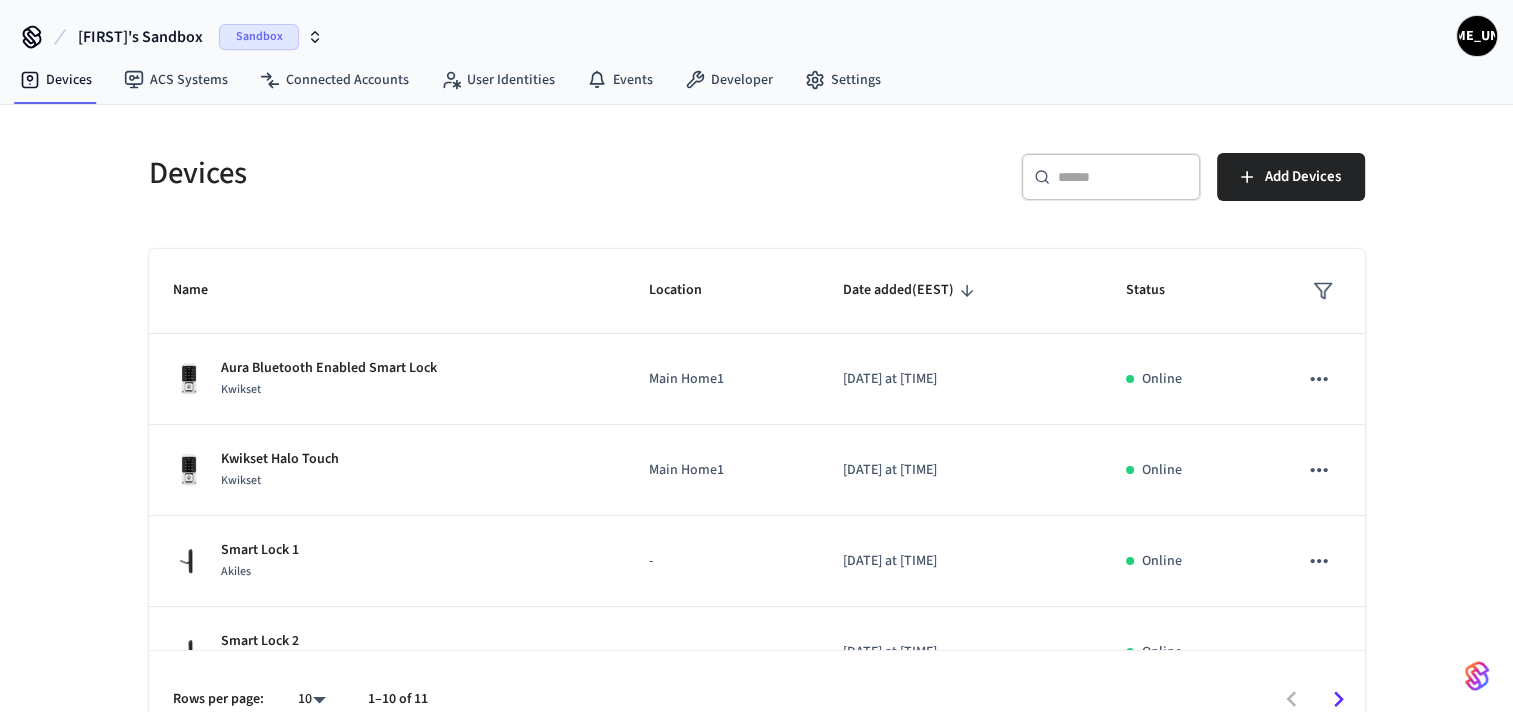 scroll, scrollTop: 35, scrollLeft: 0, axis: vertical 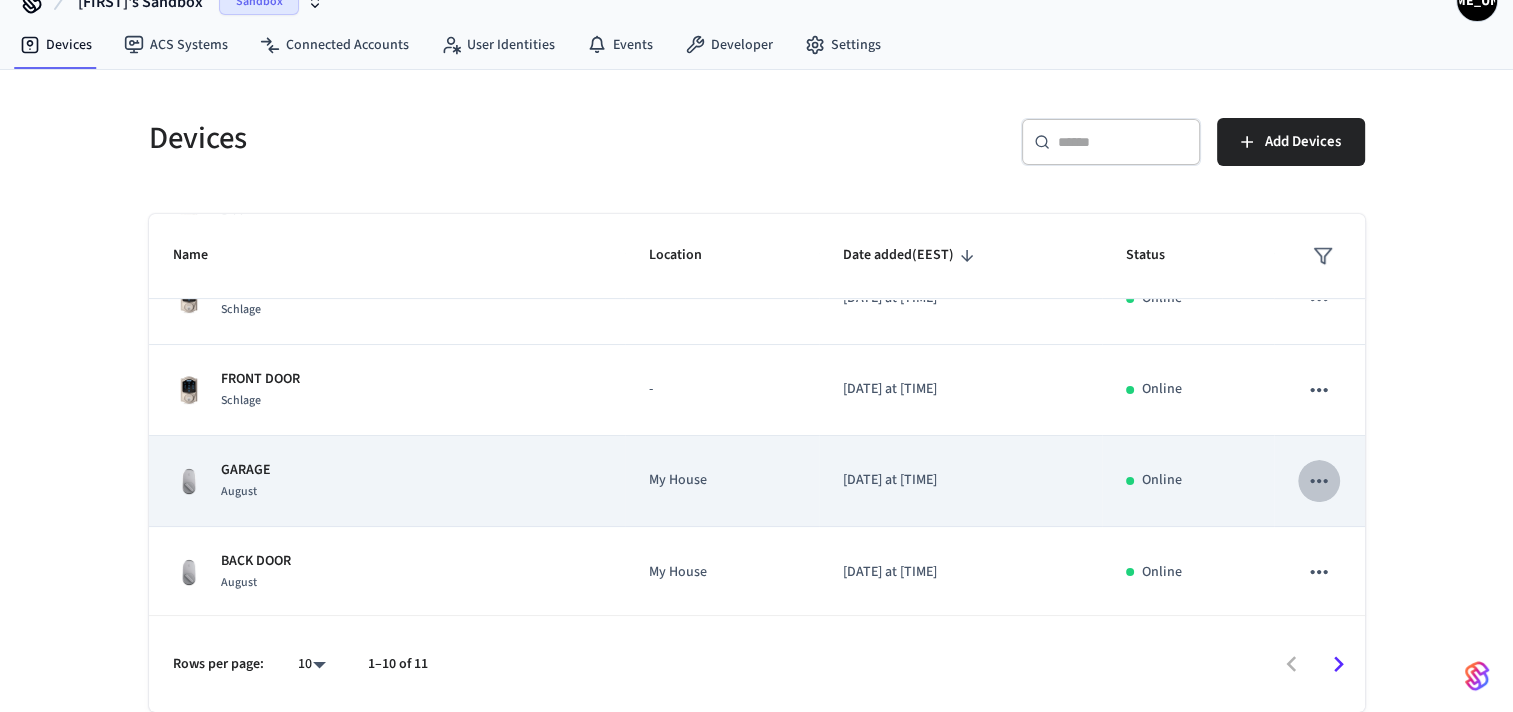 click 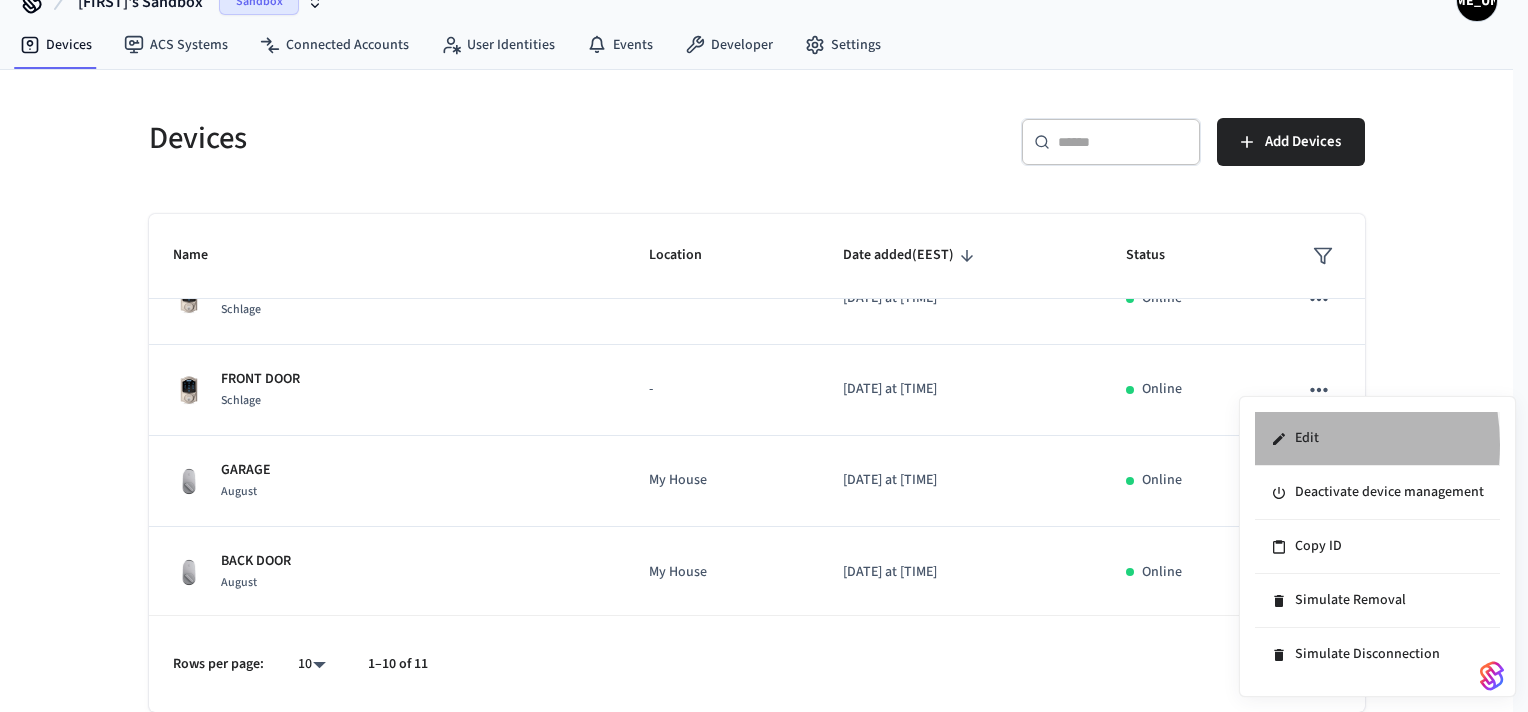 click 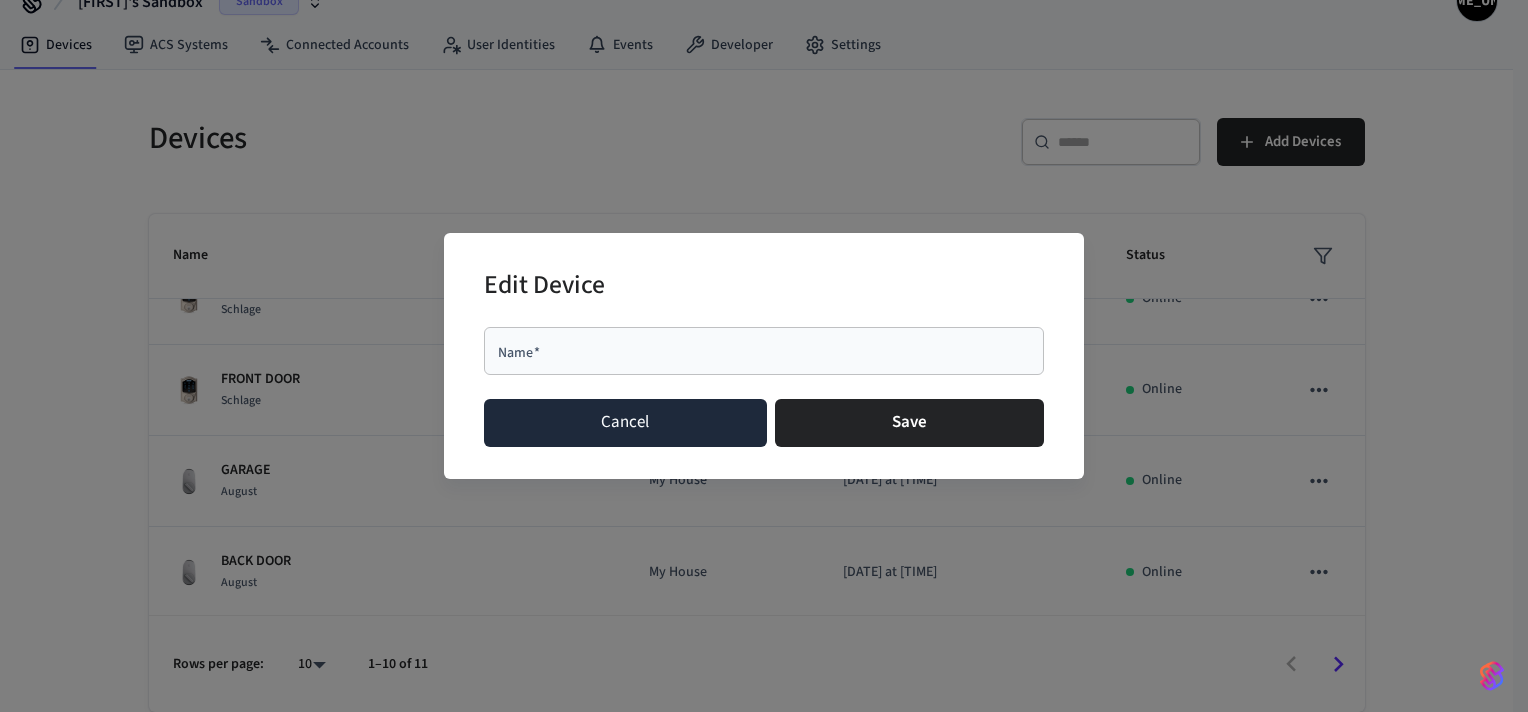 click on "Cancel" at bounding box center (625, 423) 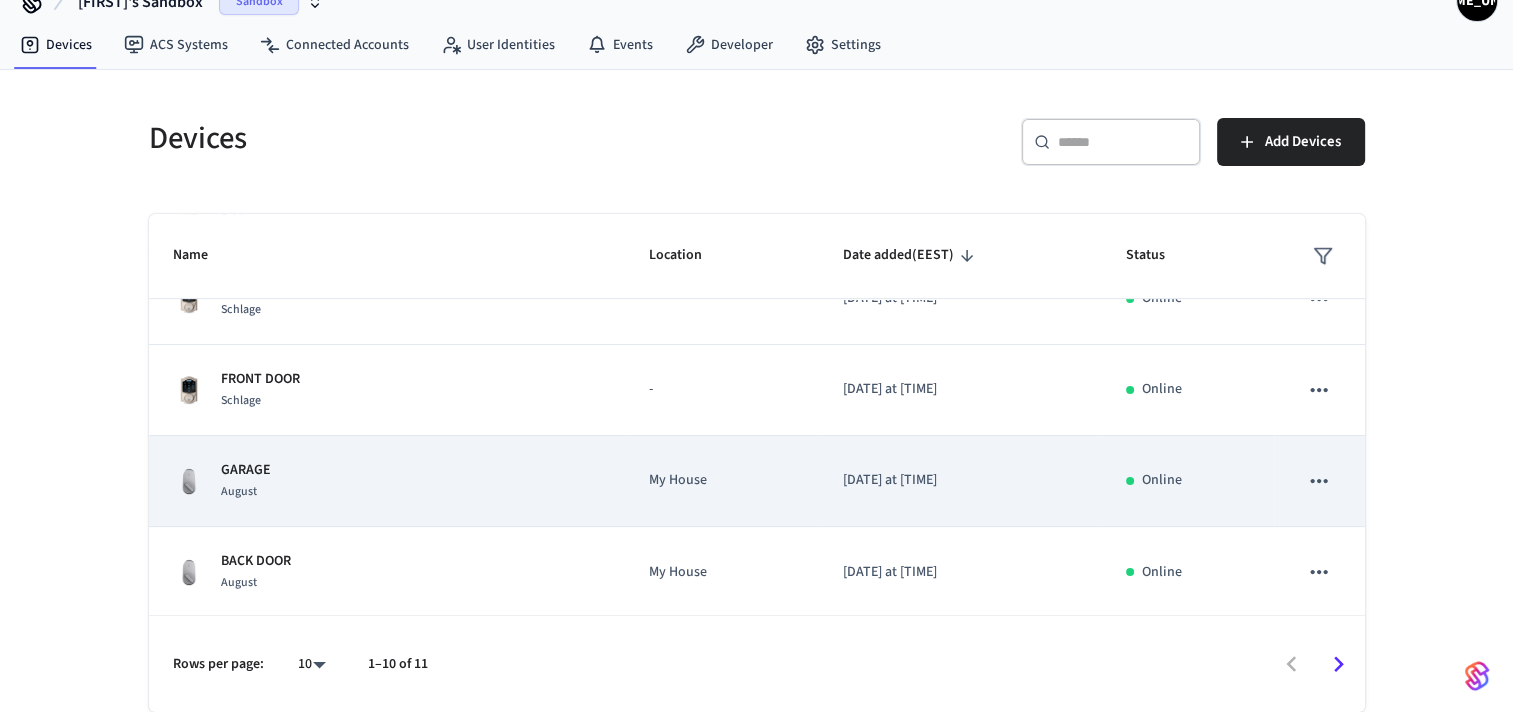 click on "[DATE] at [TIME]" at bounding box center [960, 481] 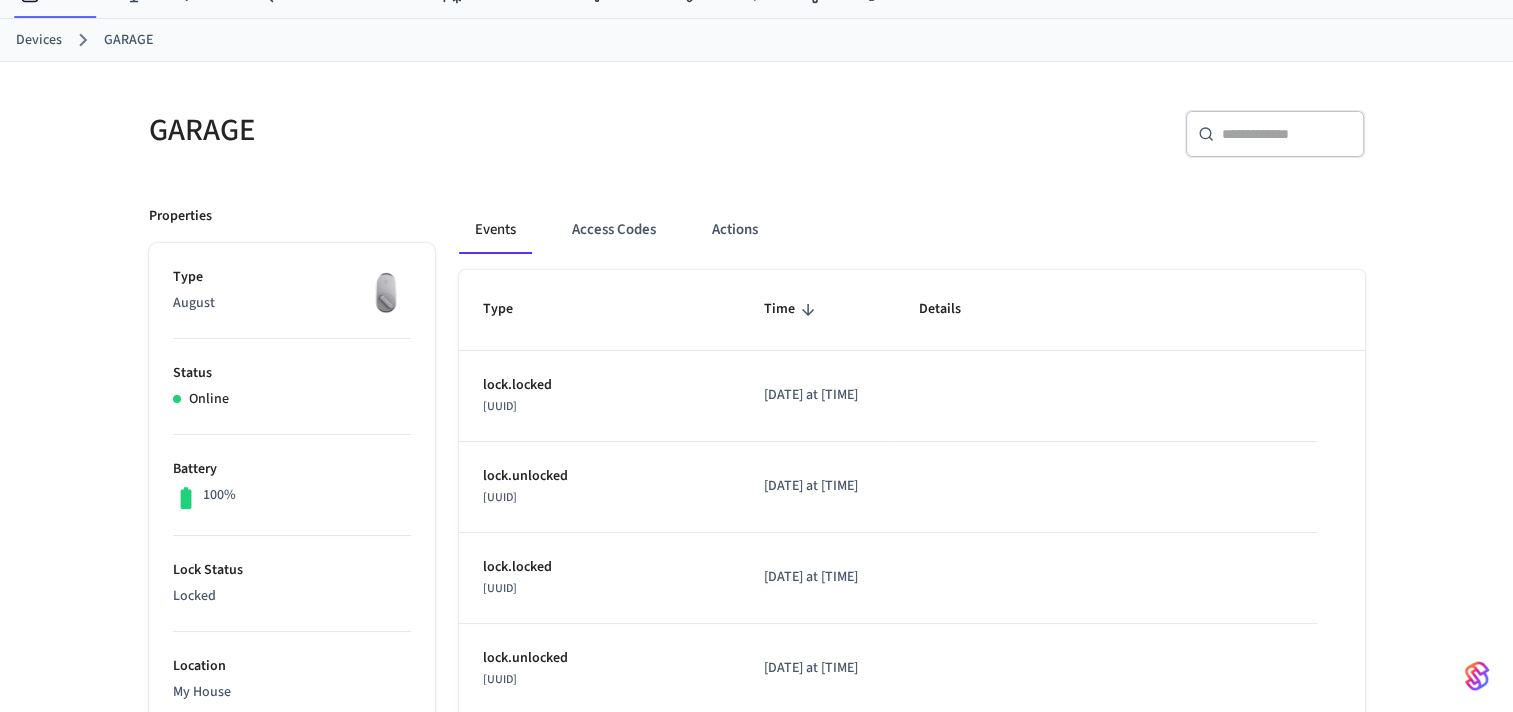 scroll, scrollTop: 0, scrollLeft: 0, axis: both 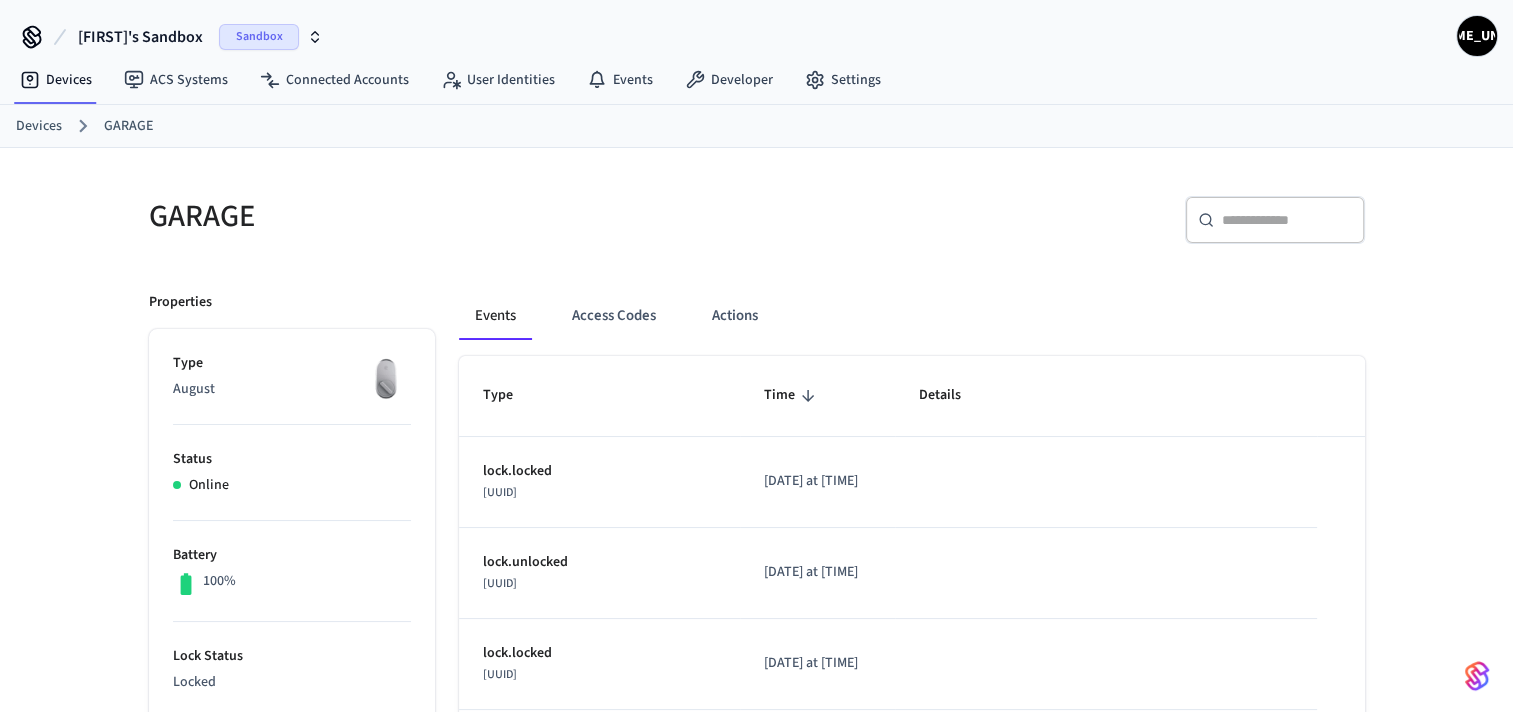 click on "Events Access Codes Actions" at bounding box center [912, 316] 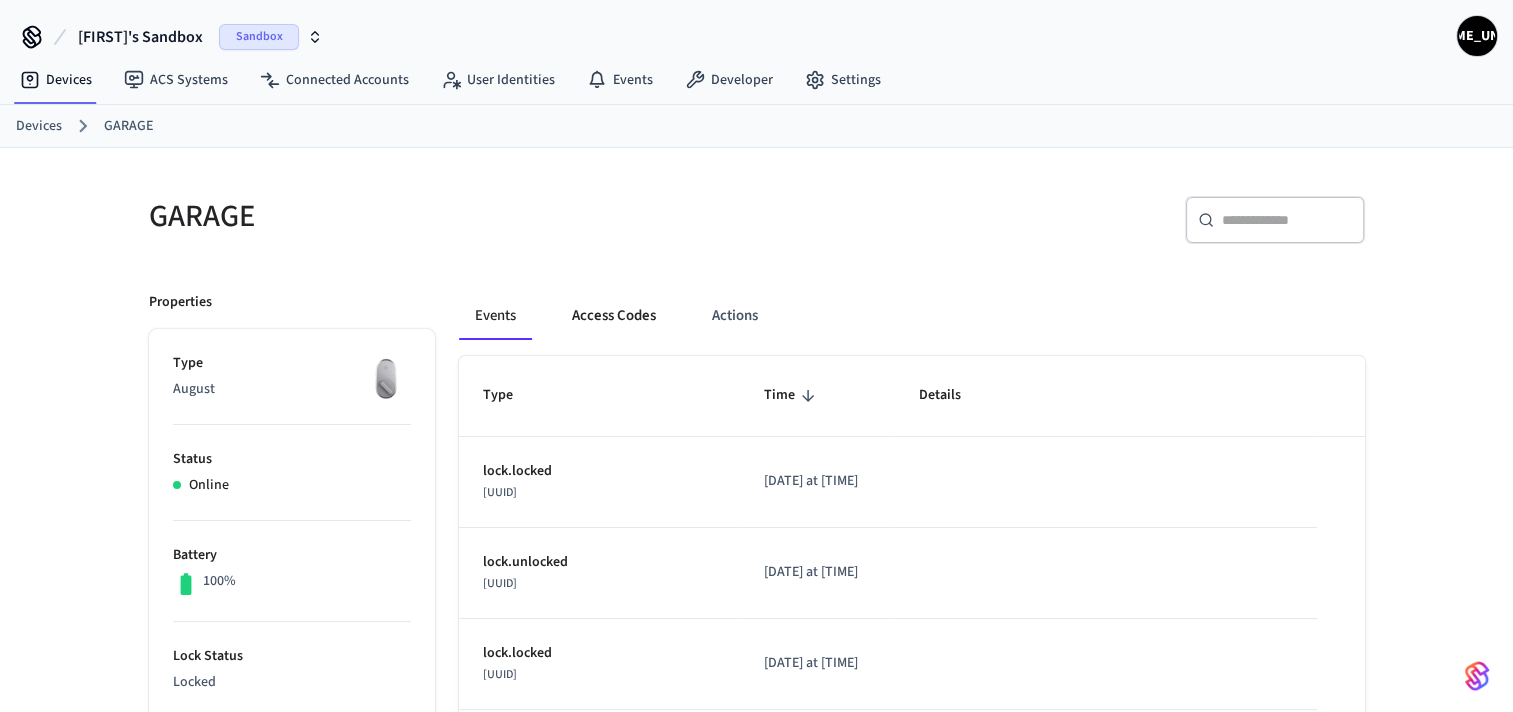 click on "Access Codes" at bounding box center (614, 316) 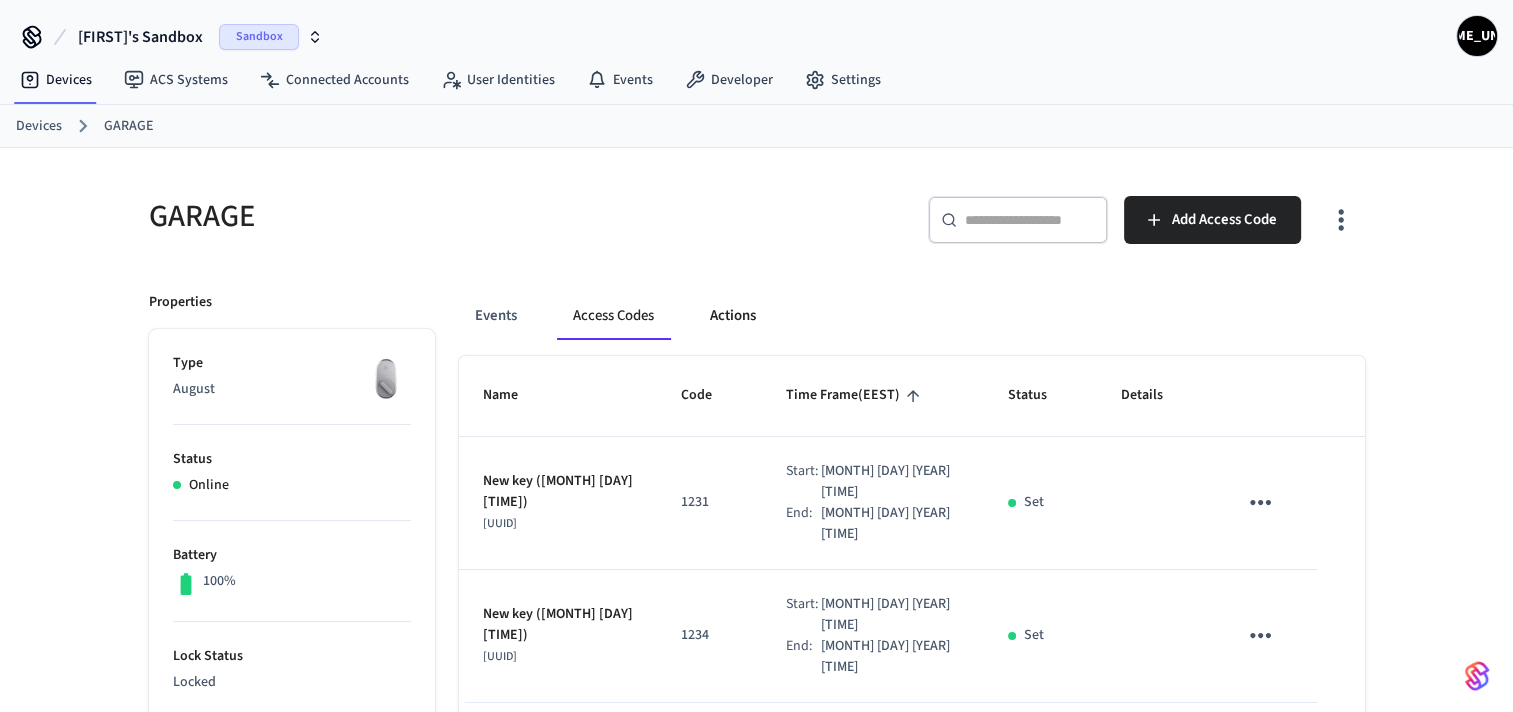 click on "Actions" at bounding box center (733, 316) 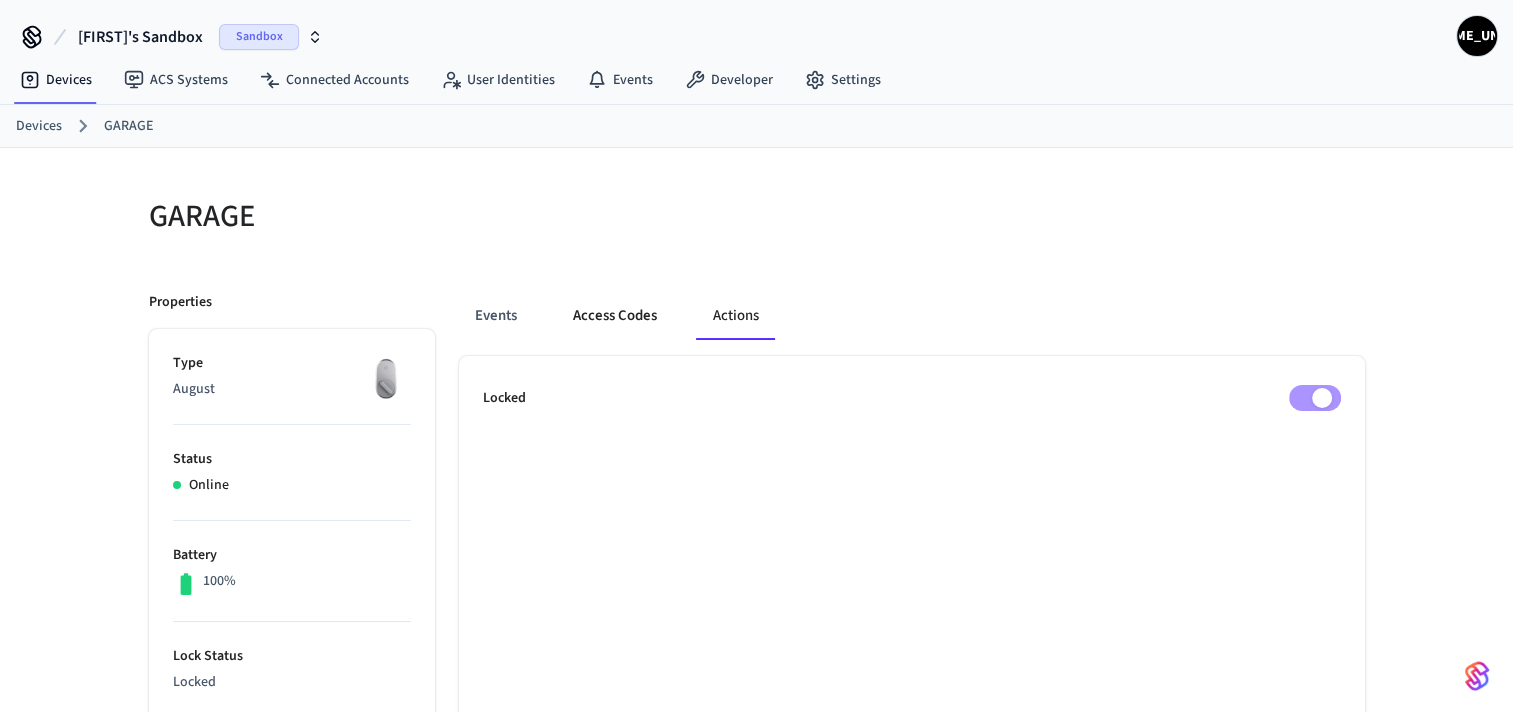 click on "Access Codes" at bounding box center [615, 316] 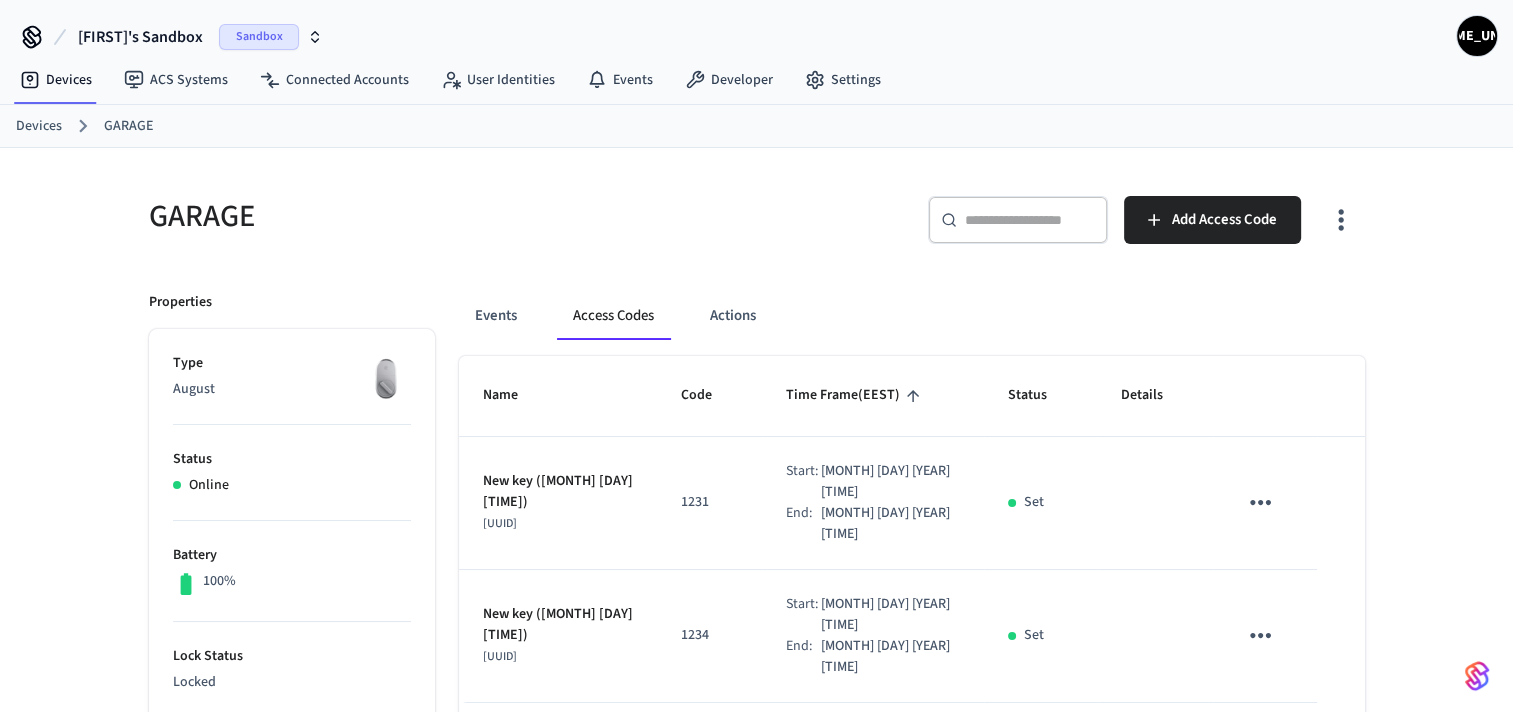 type 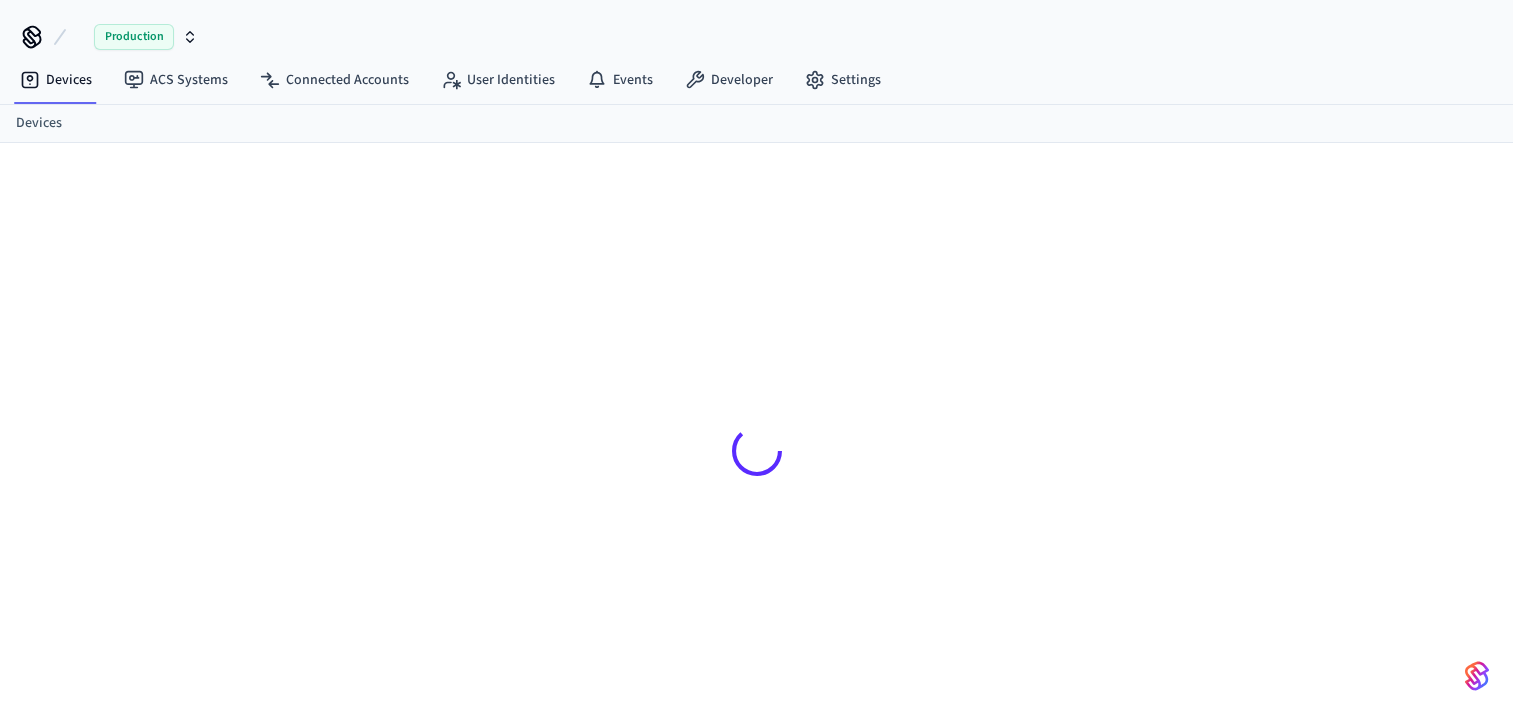 scroll, scrollTop: 0, scrollLeft: 0, axis: both 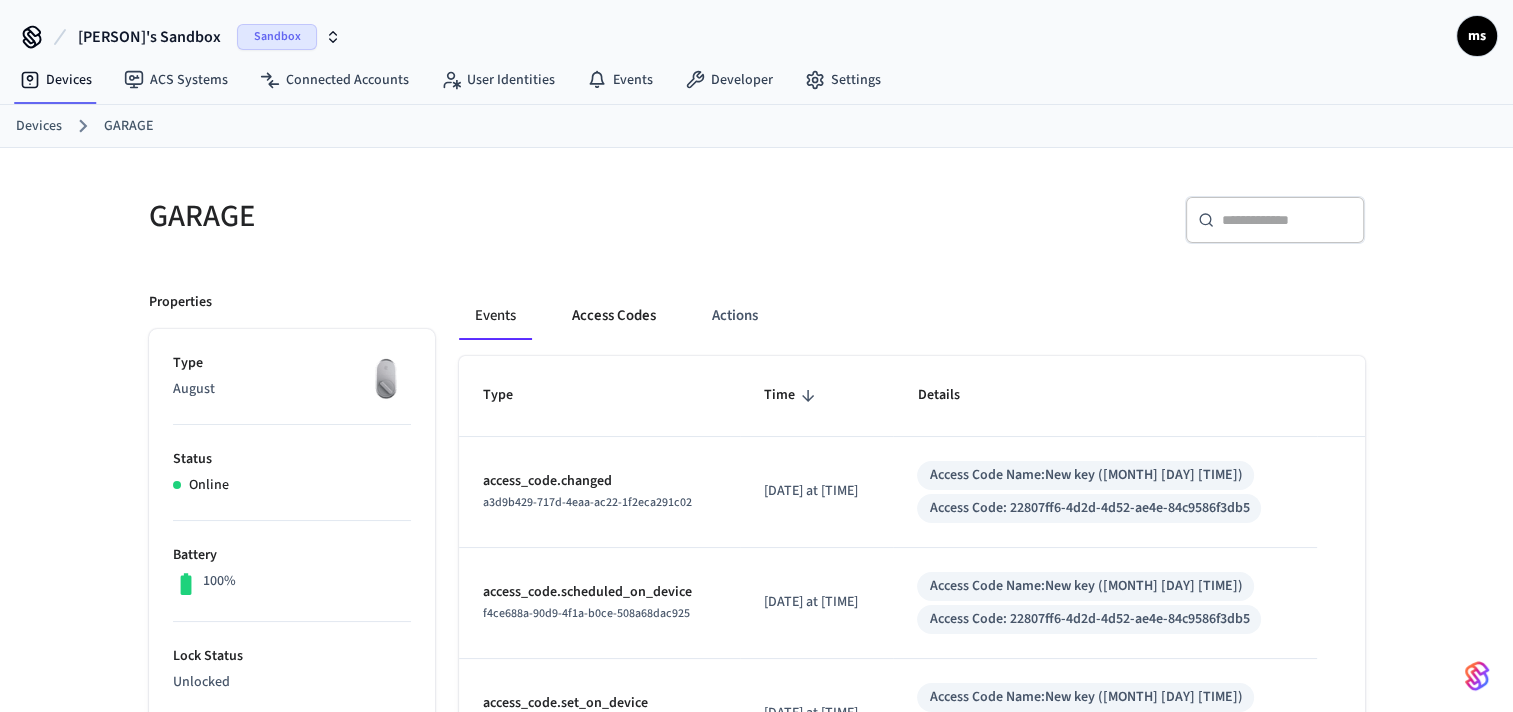 click on "Access Codes" at bounding box center (614, 316) 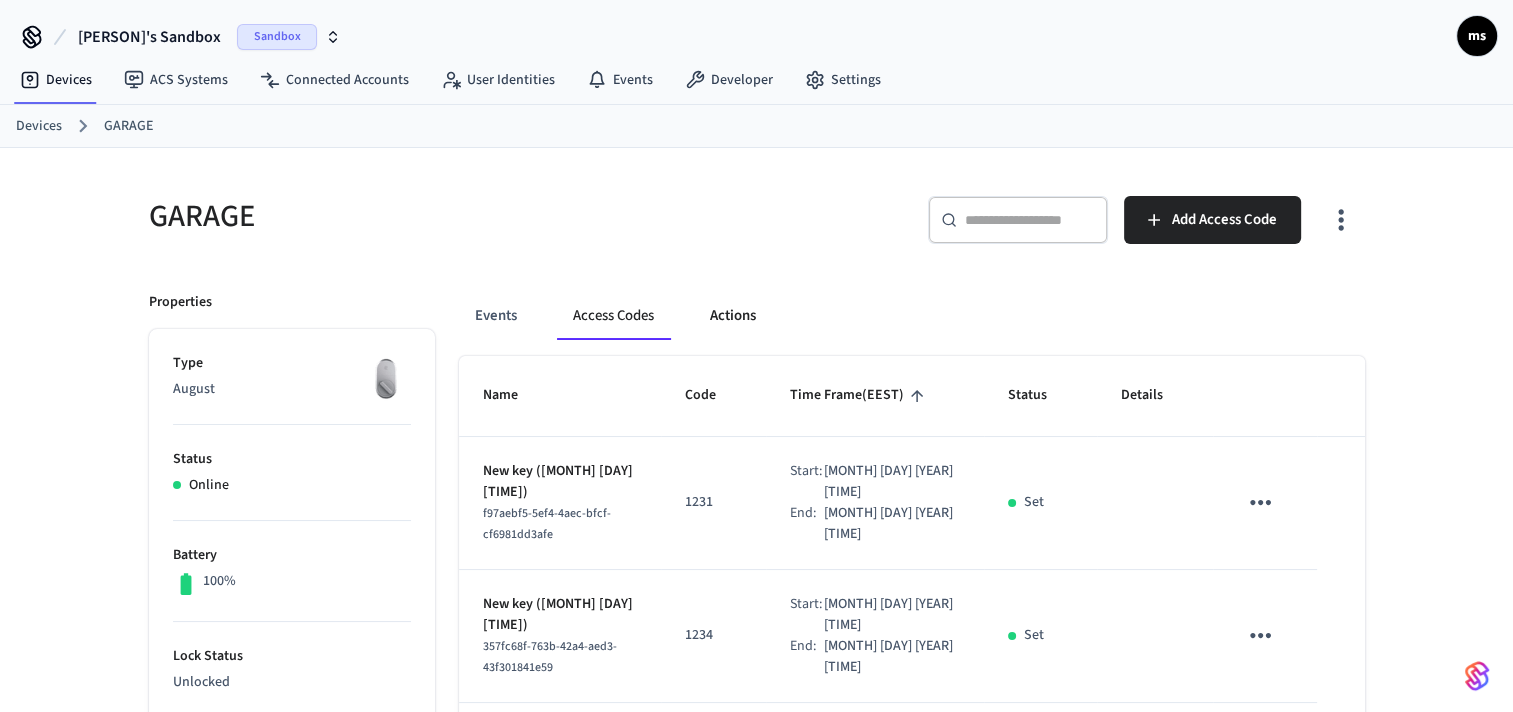 click on "Actions" at bounding box center [733, 316] 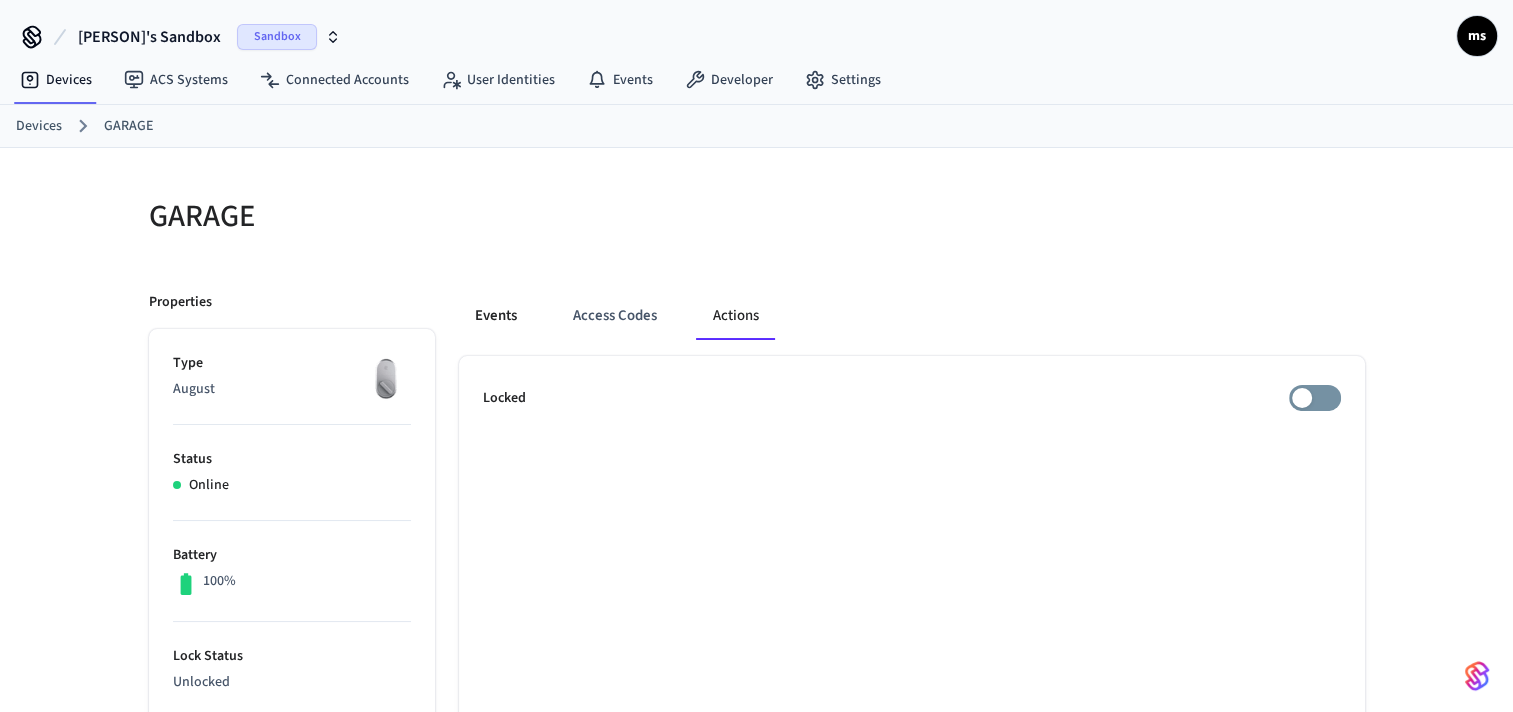click on "Events" at bounding box center [496, 316] 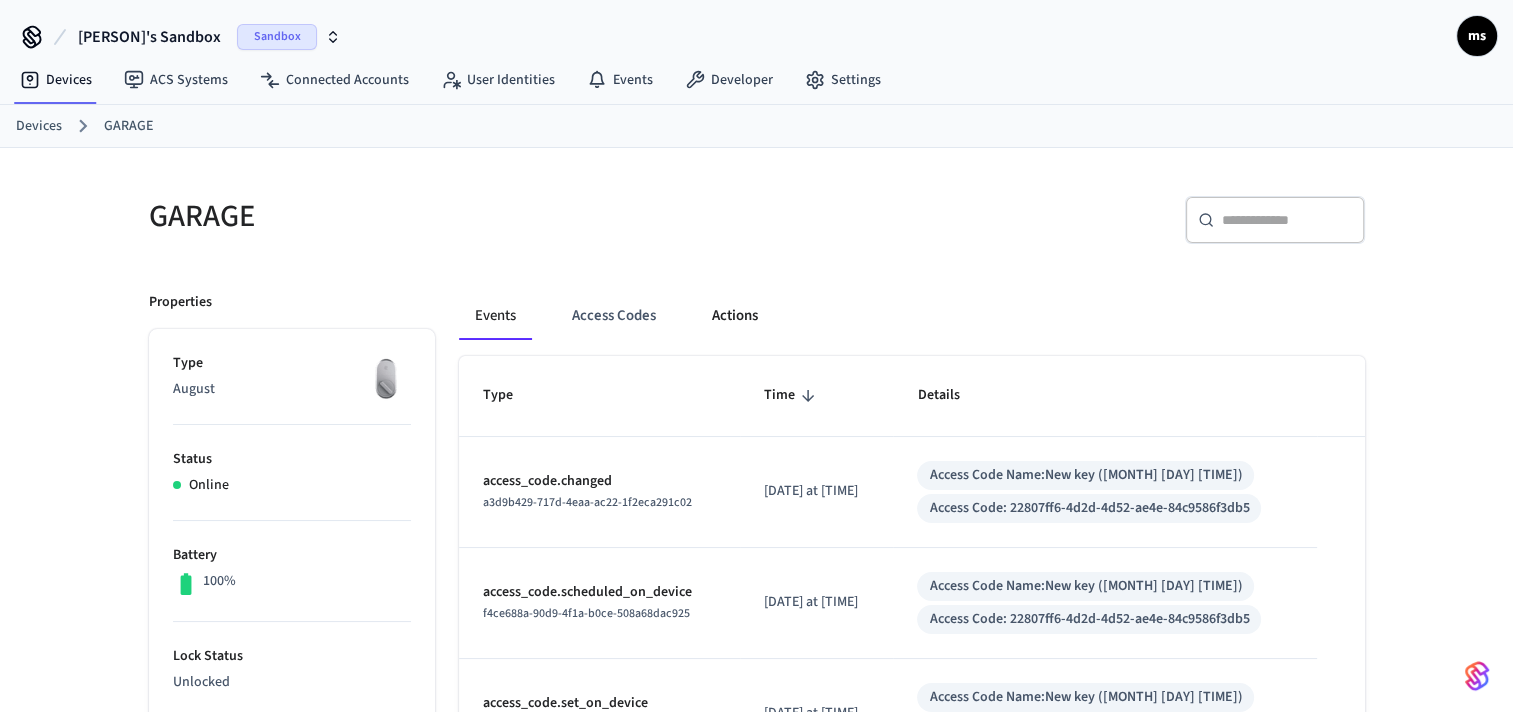 type 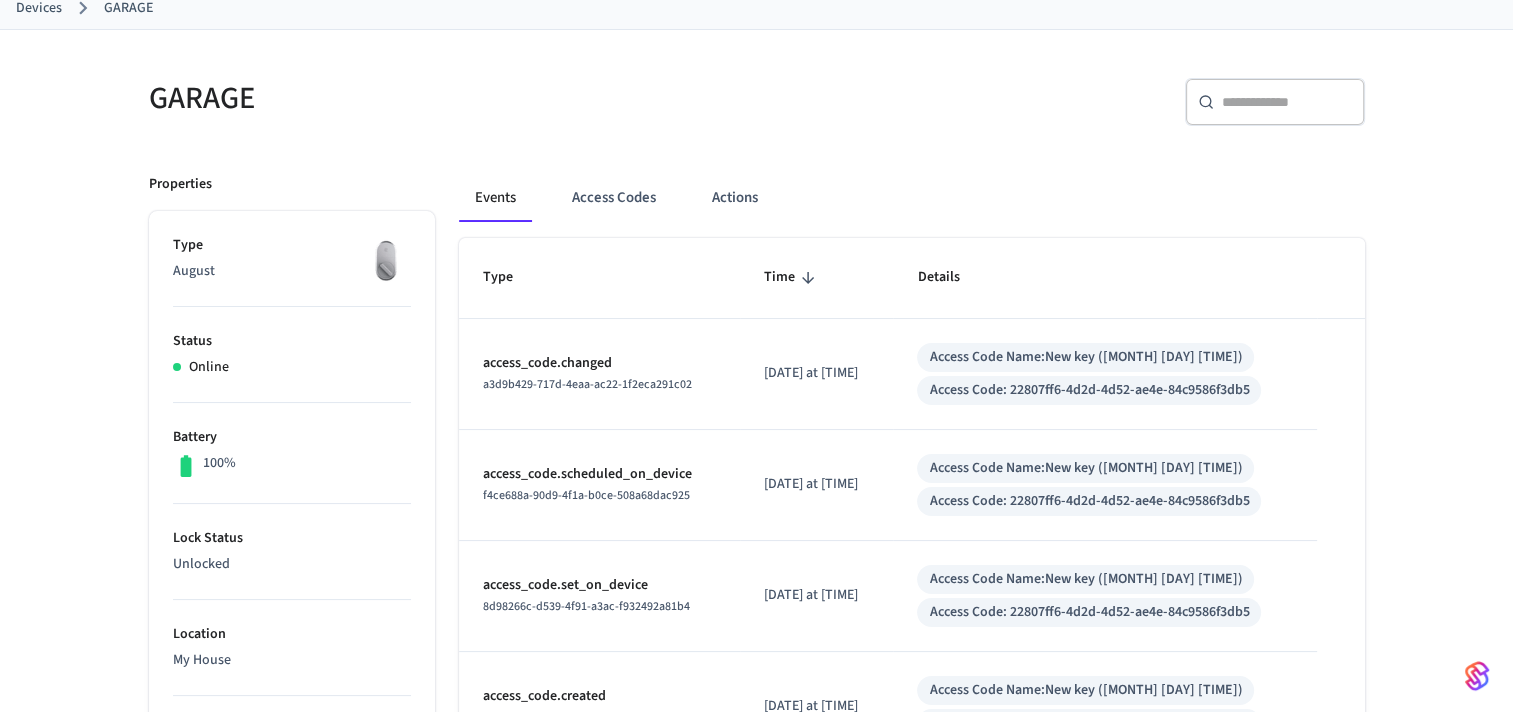 scroll, scrollTop: 119, scrollLeft: 0, axis: vertical 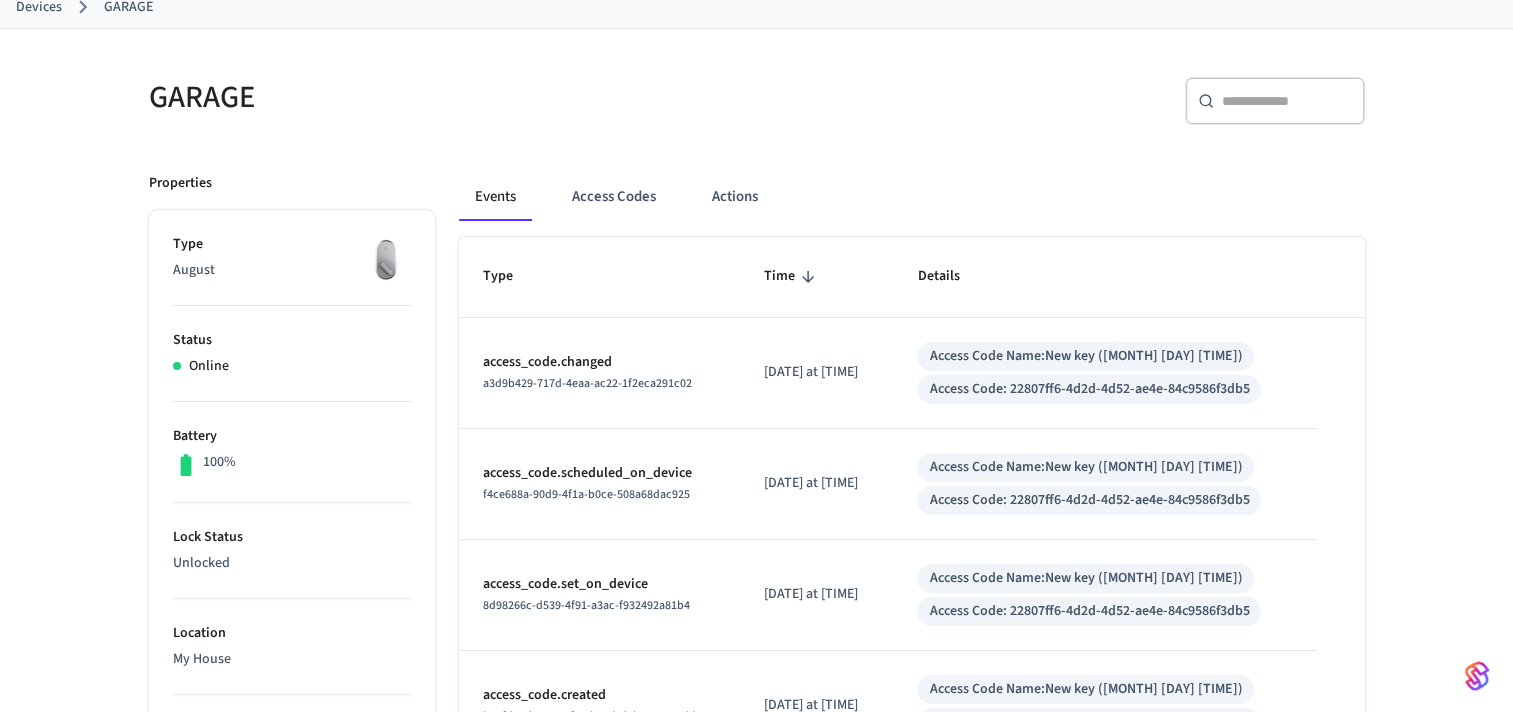 click on "100%" at bounding box center [292, 465] 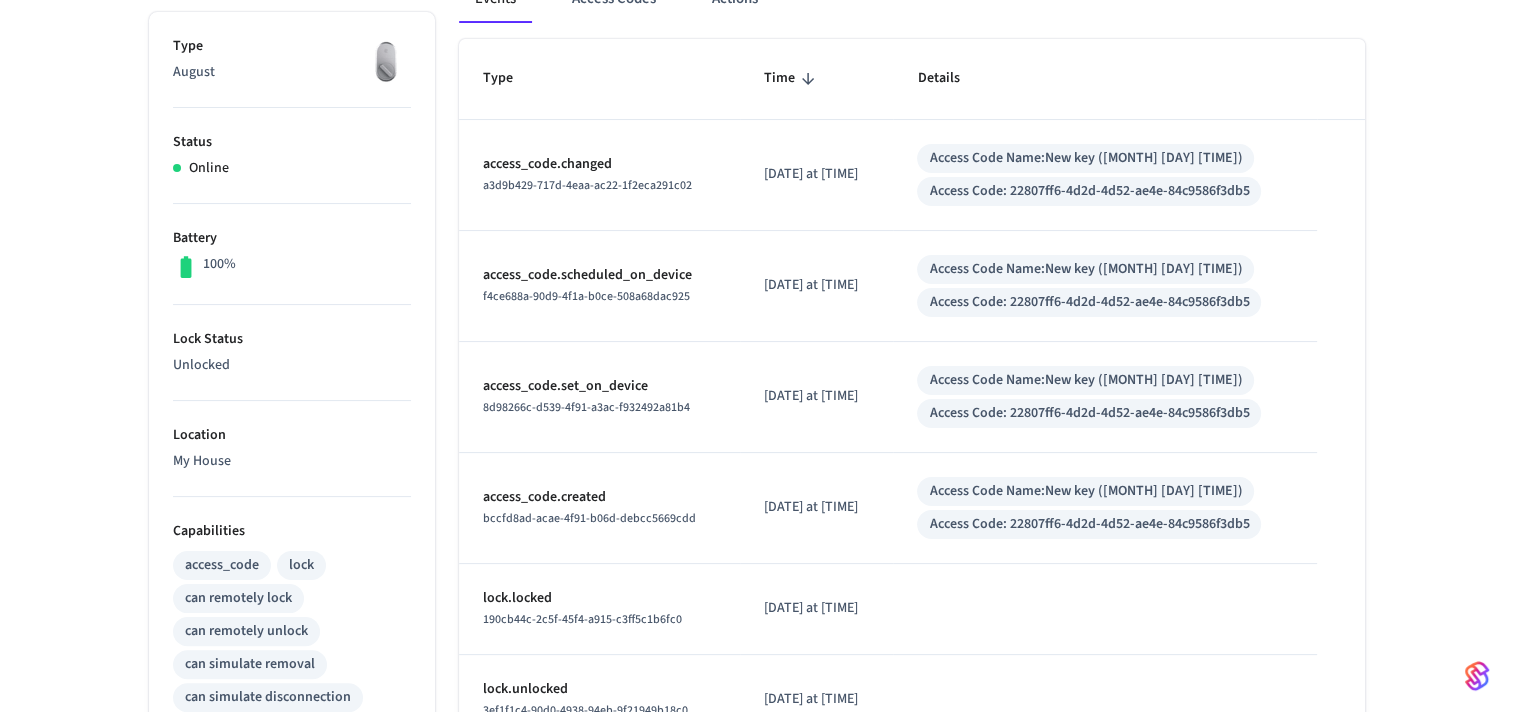 scroll, scrollTop: 0, scrollLeft: 0, axis: both 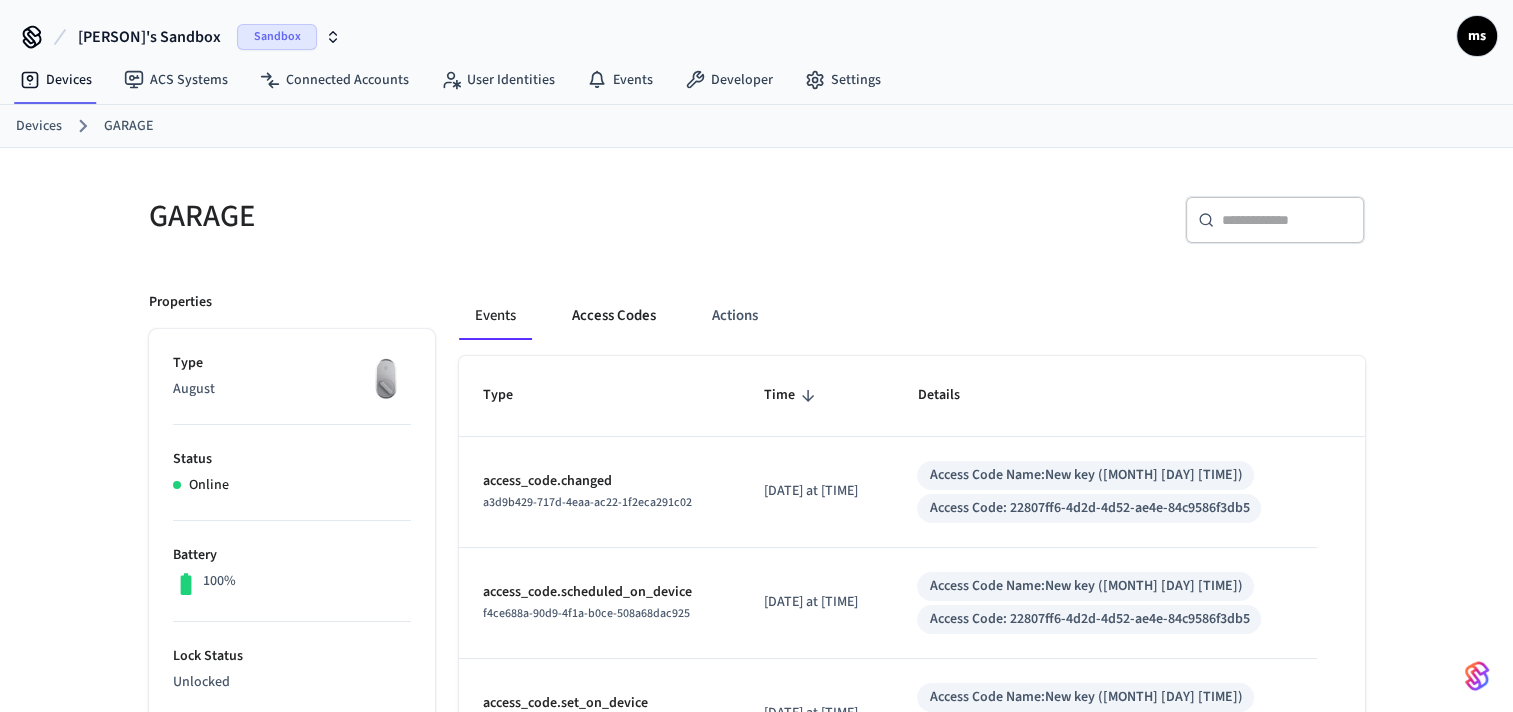 click on "Access Codes" at bounding box center [614, 316] 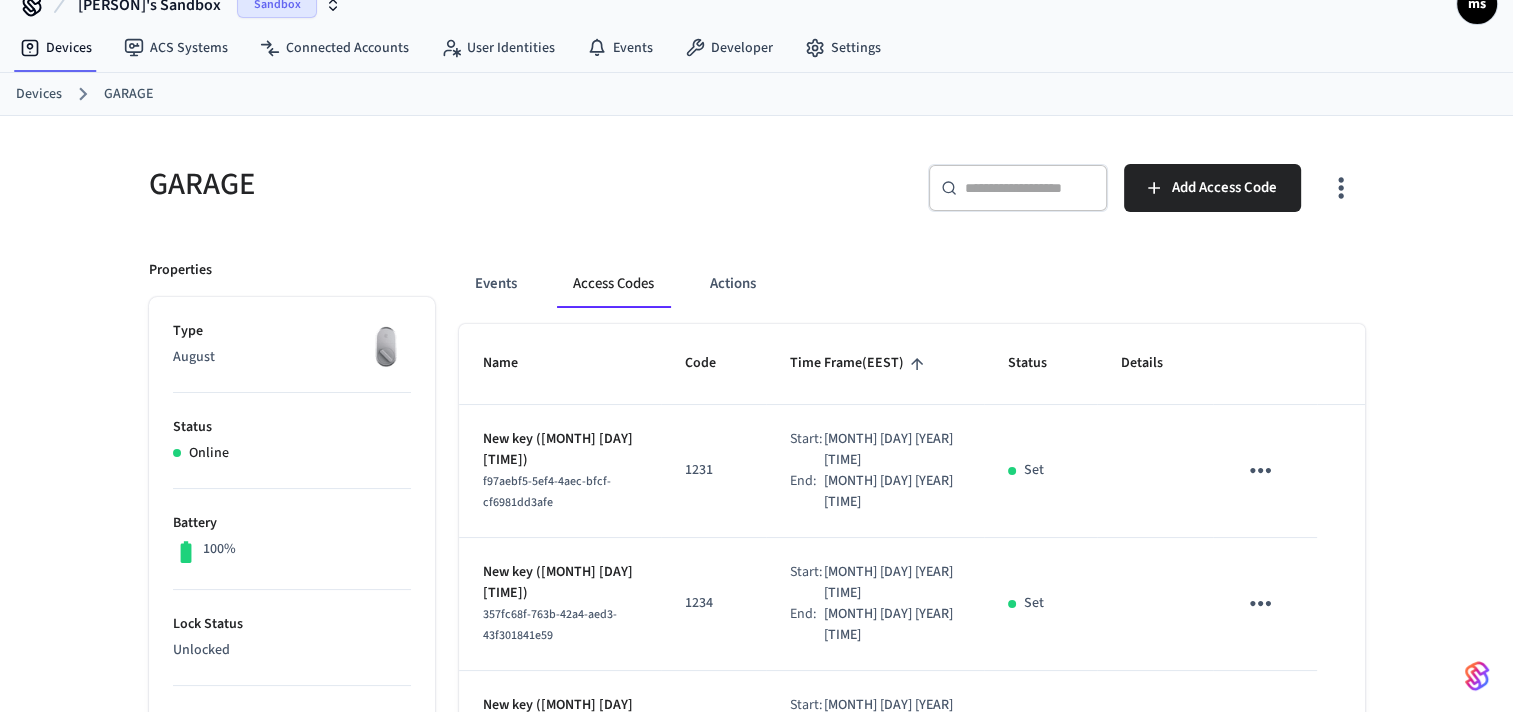scroll, scrollTop: 34, scrollLeft: 0, axis: vertical 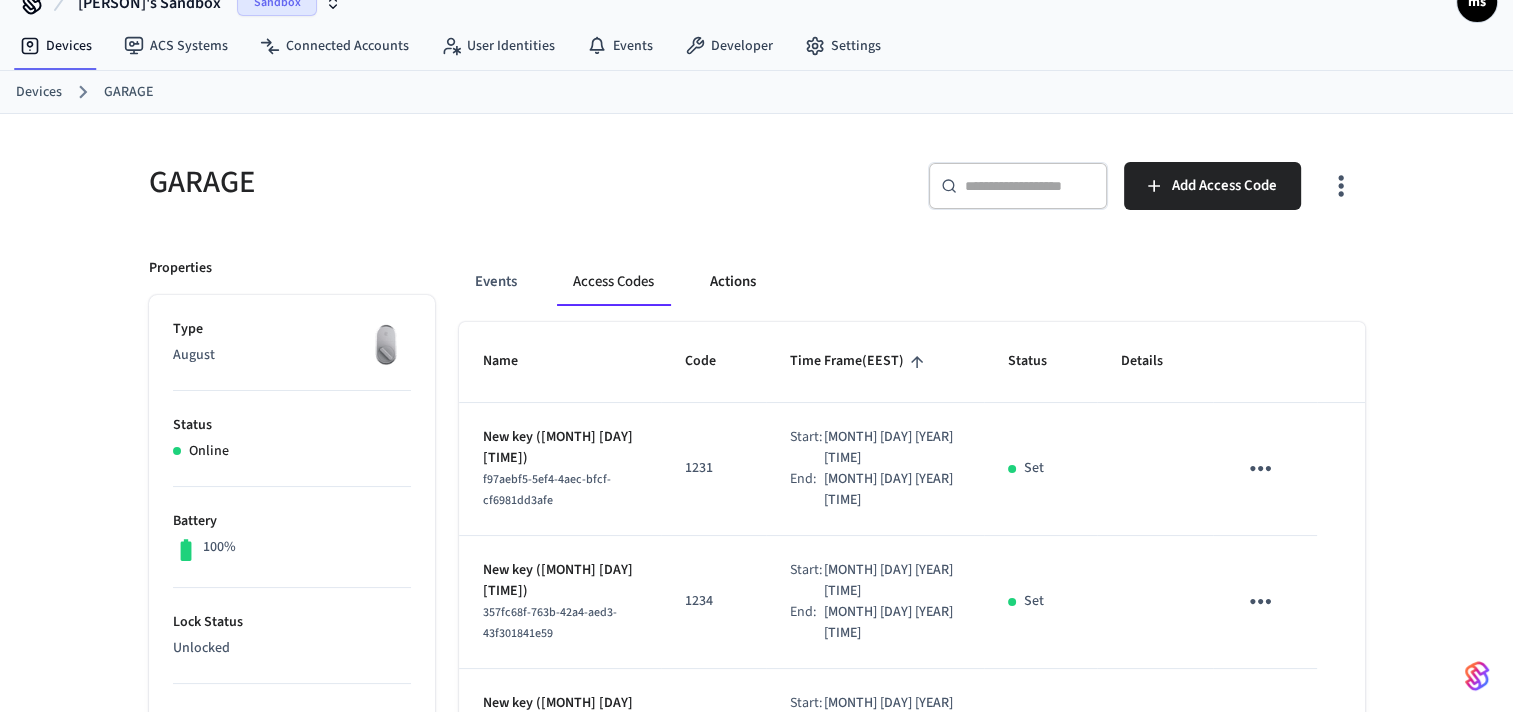 click on "Actions" at bounding box center [733, 282] 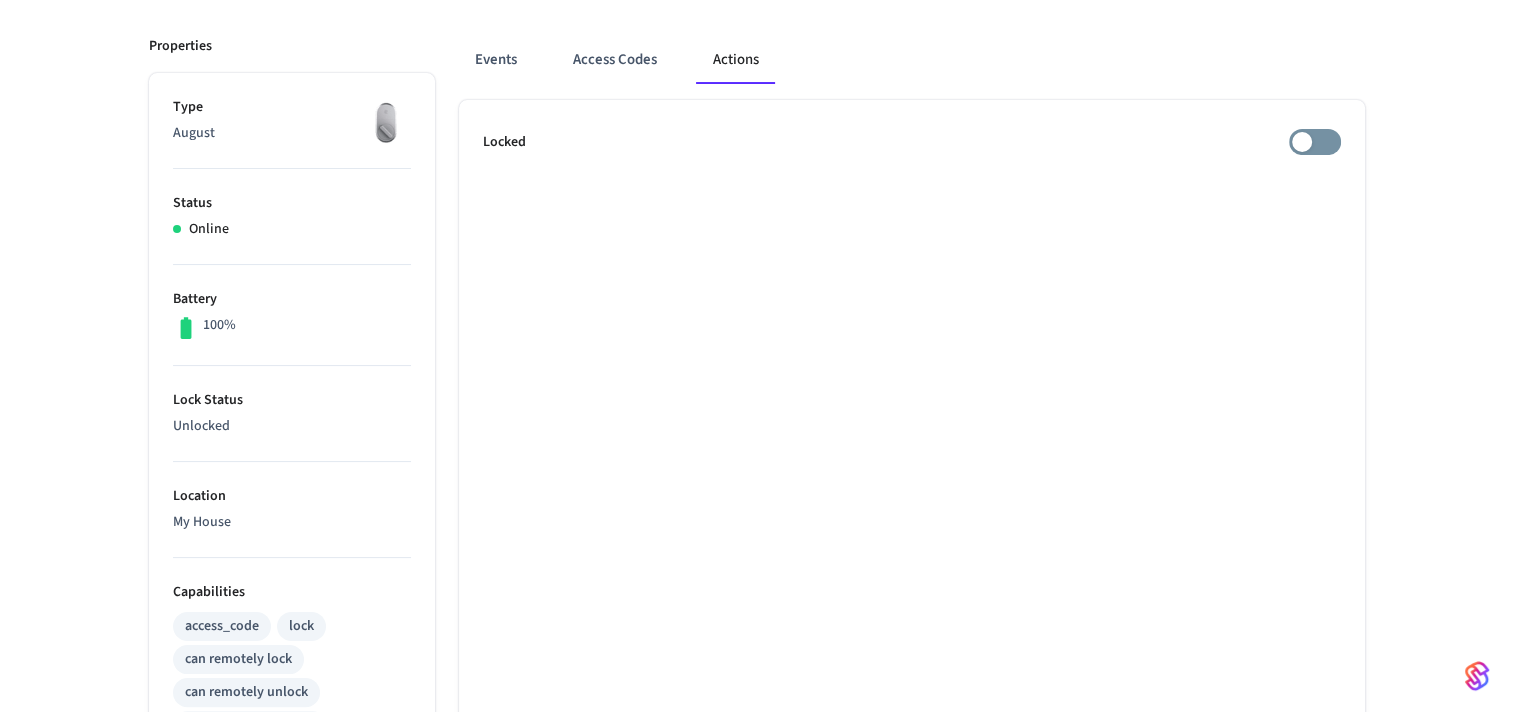 scroll, scrollTop: 0, scrollLeft: 0, axis: both 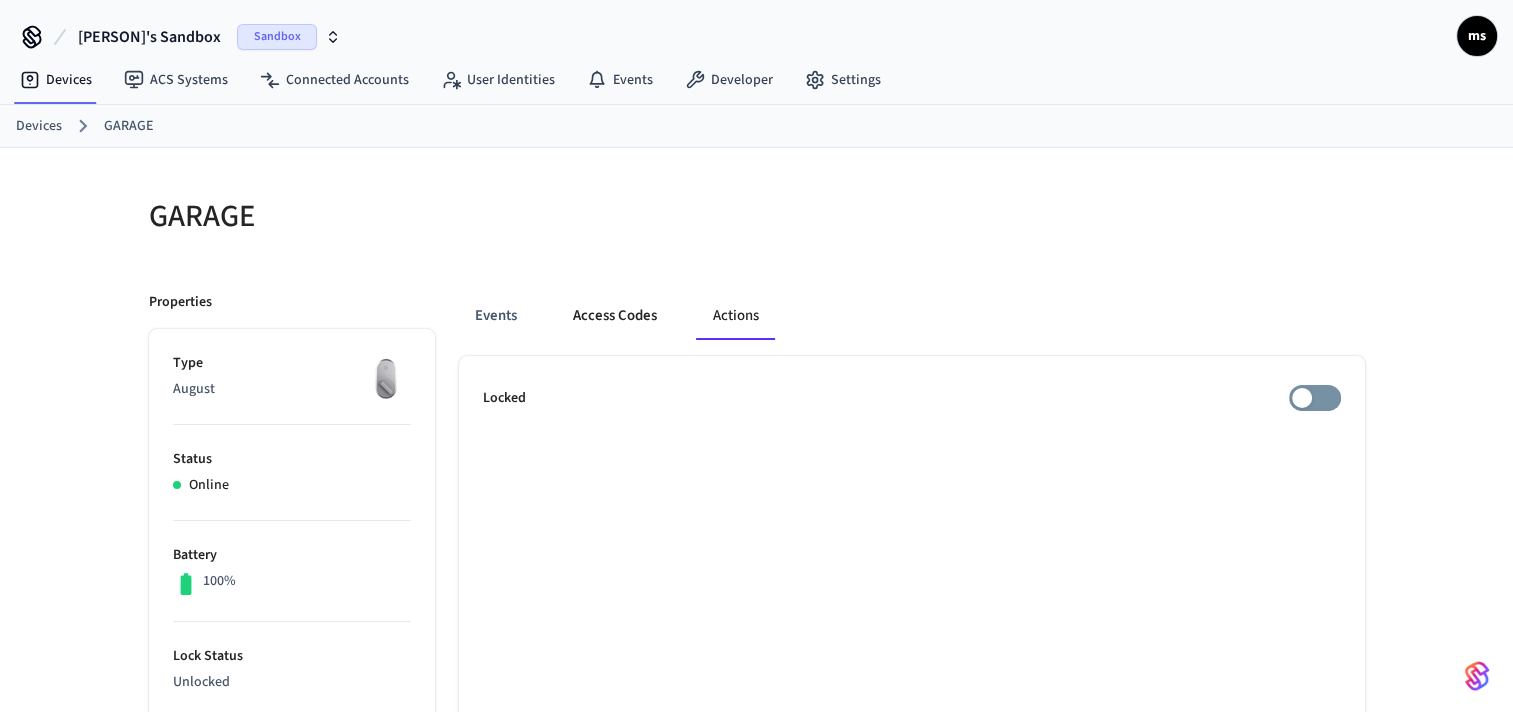 click on "Access Codes" at bounding box center (615, 316) 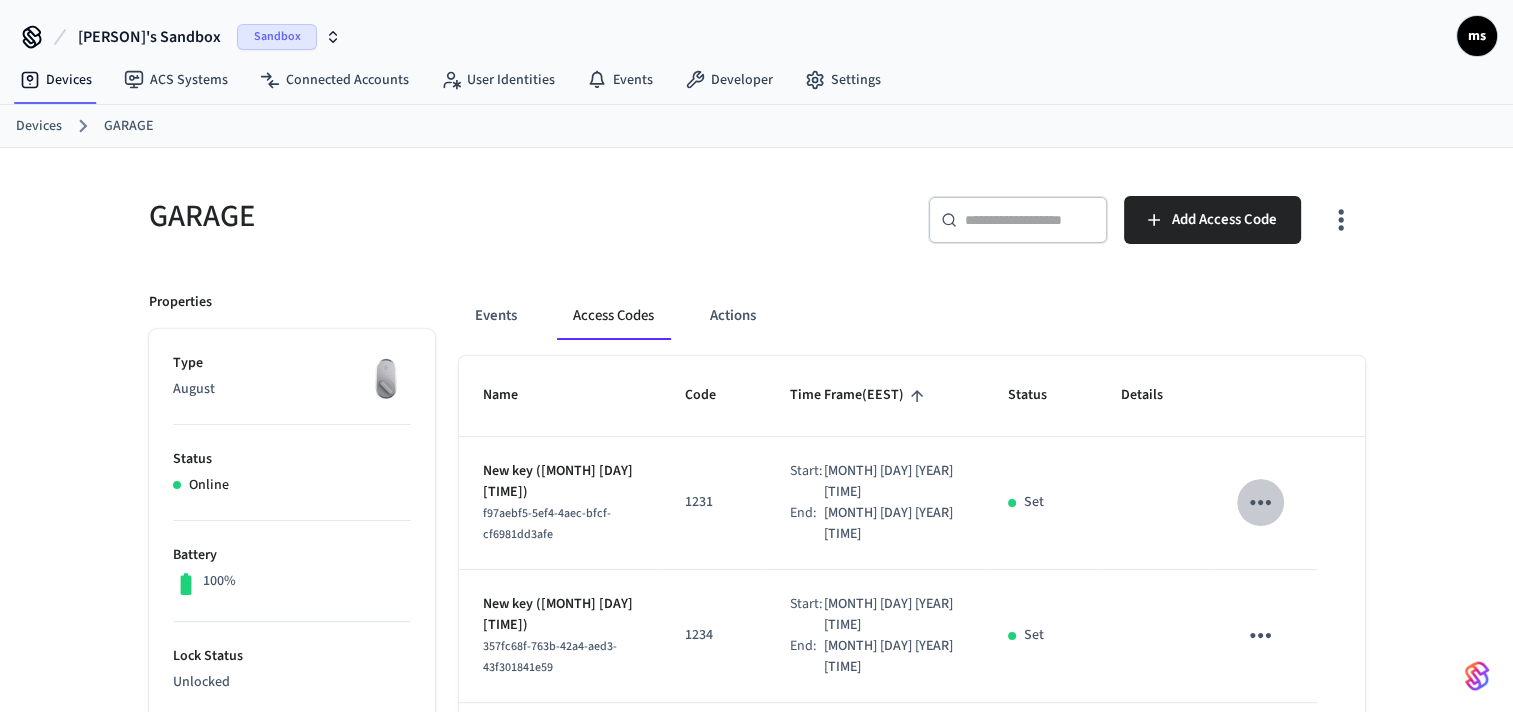 click 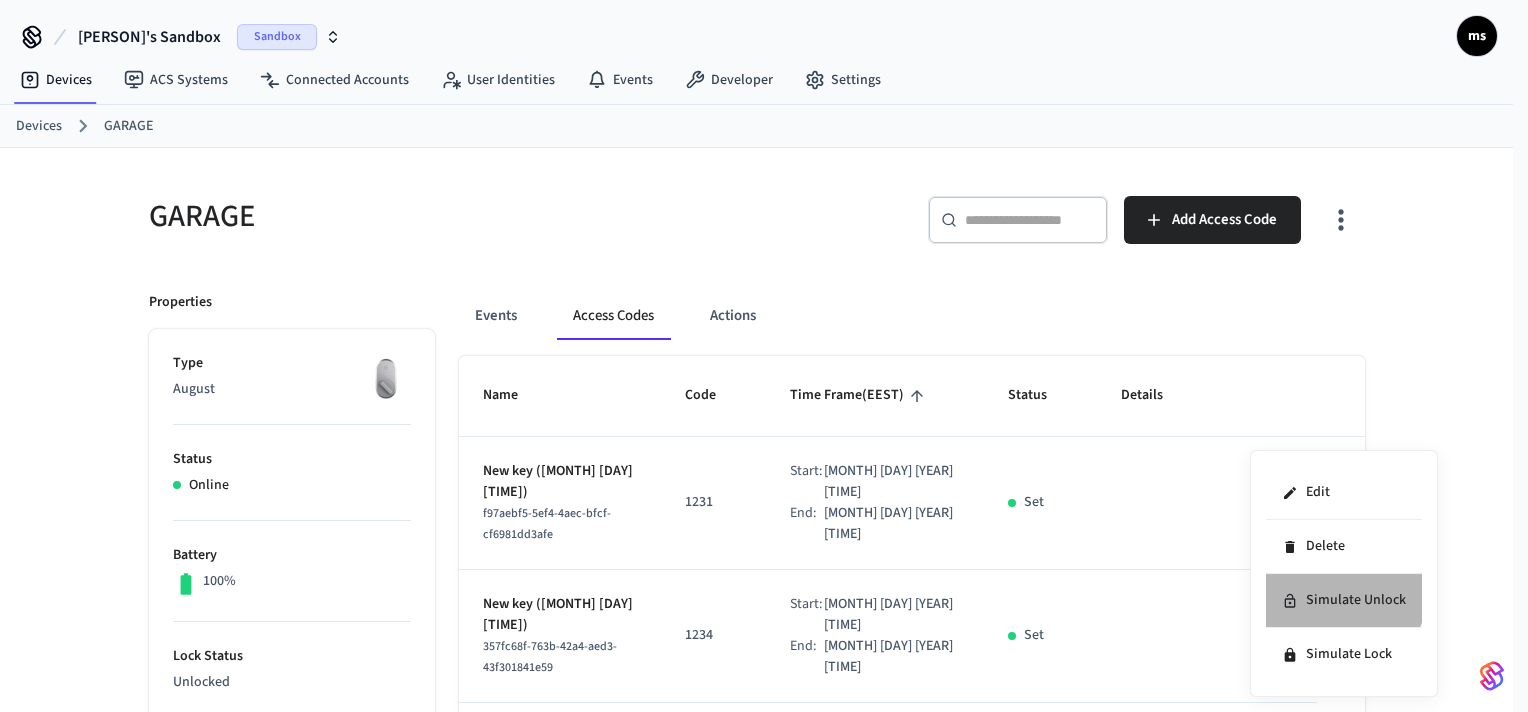 click on "Simulate Unlock" at bounding box center (1344, 601) 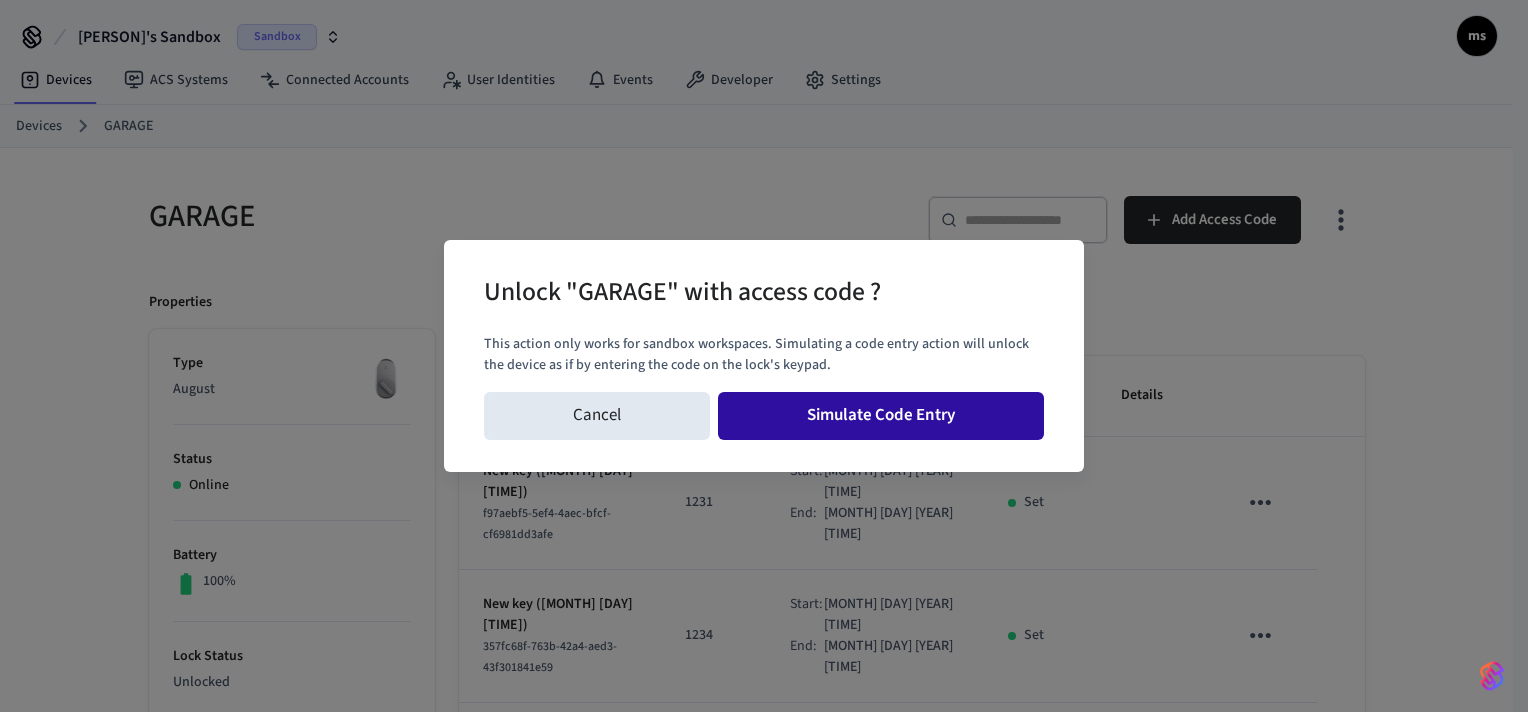 drag, startPoint x: 1204, startPoint y: 455, endPoint x: 977, endPoint y: 434, distance: 227.9693 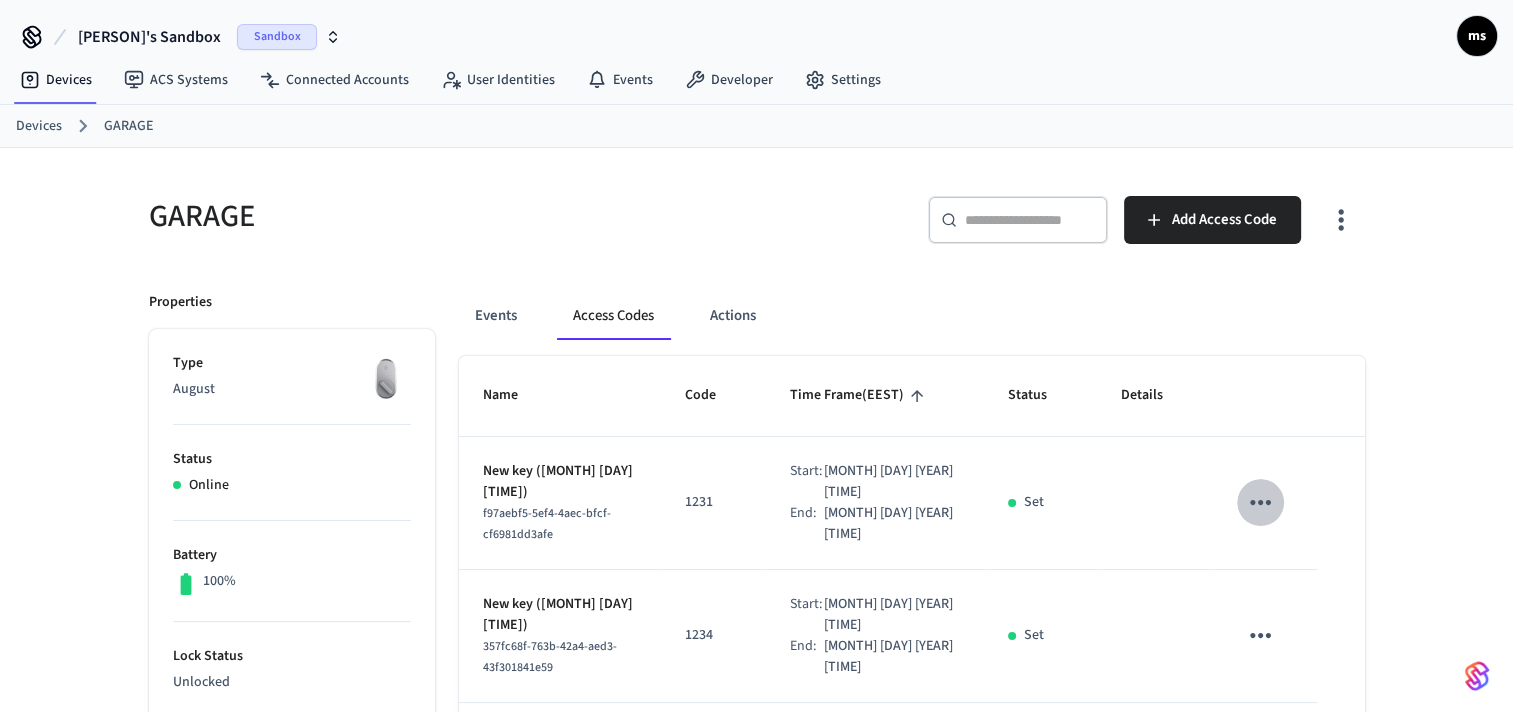 click at bounding box center (1260, 502) 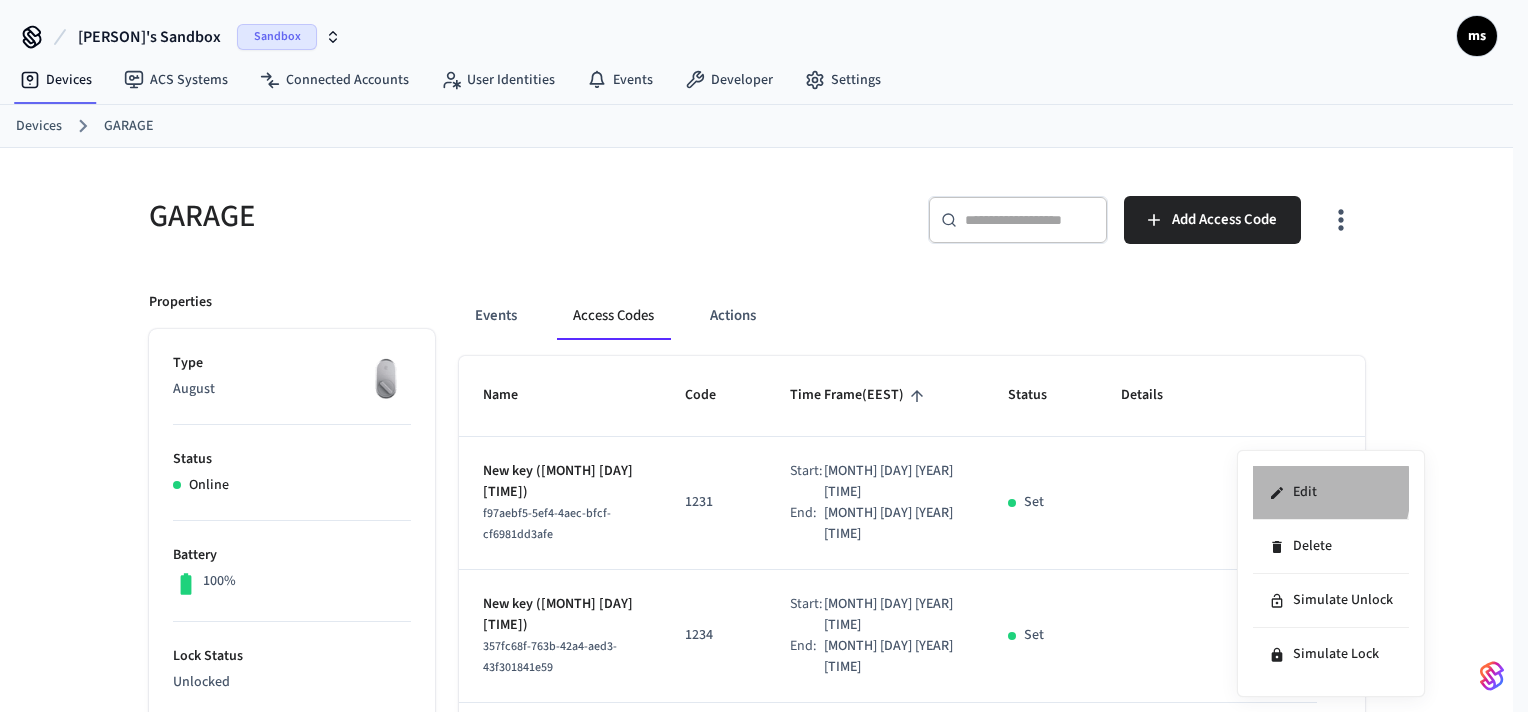 click on "Edit" at bounding box center [1331, 493] 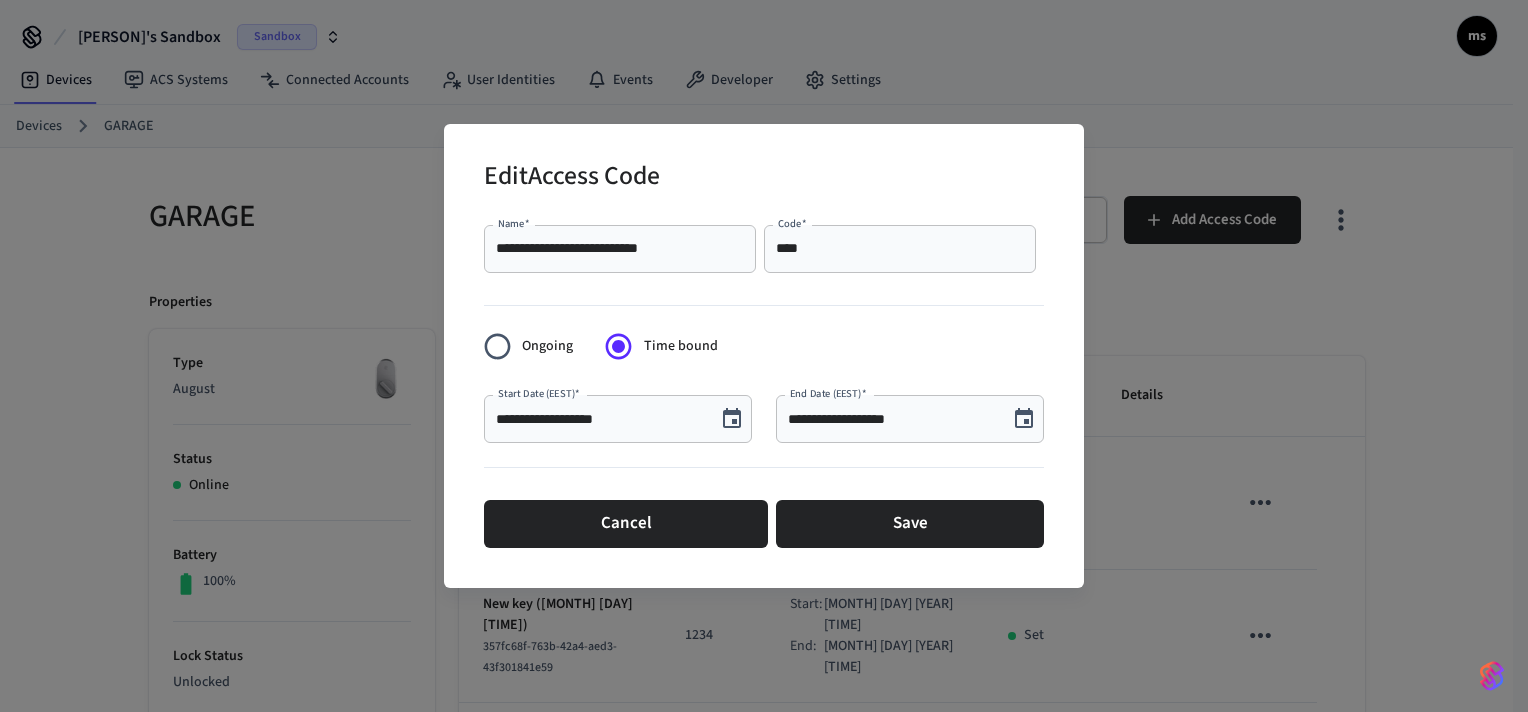 click on "**********" at bounding box center (764, 356) 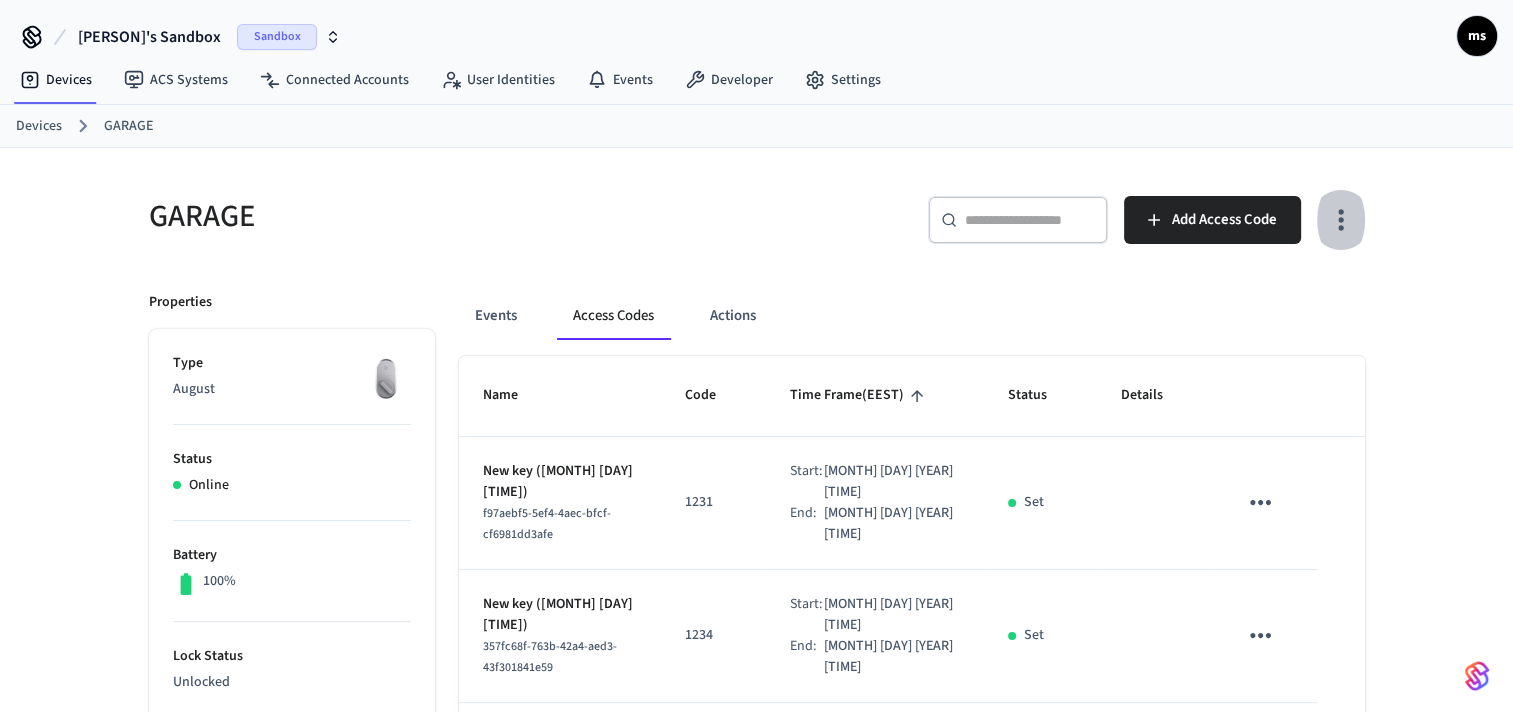 click at bounding box center [1340, 220] 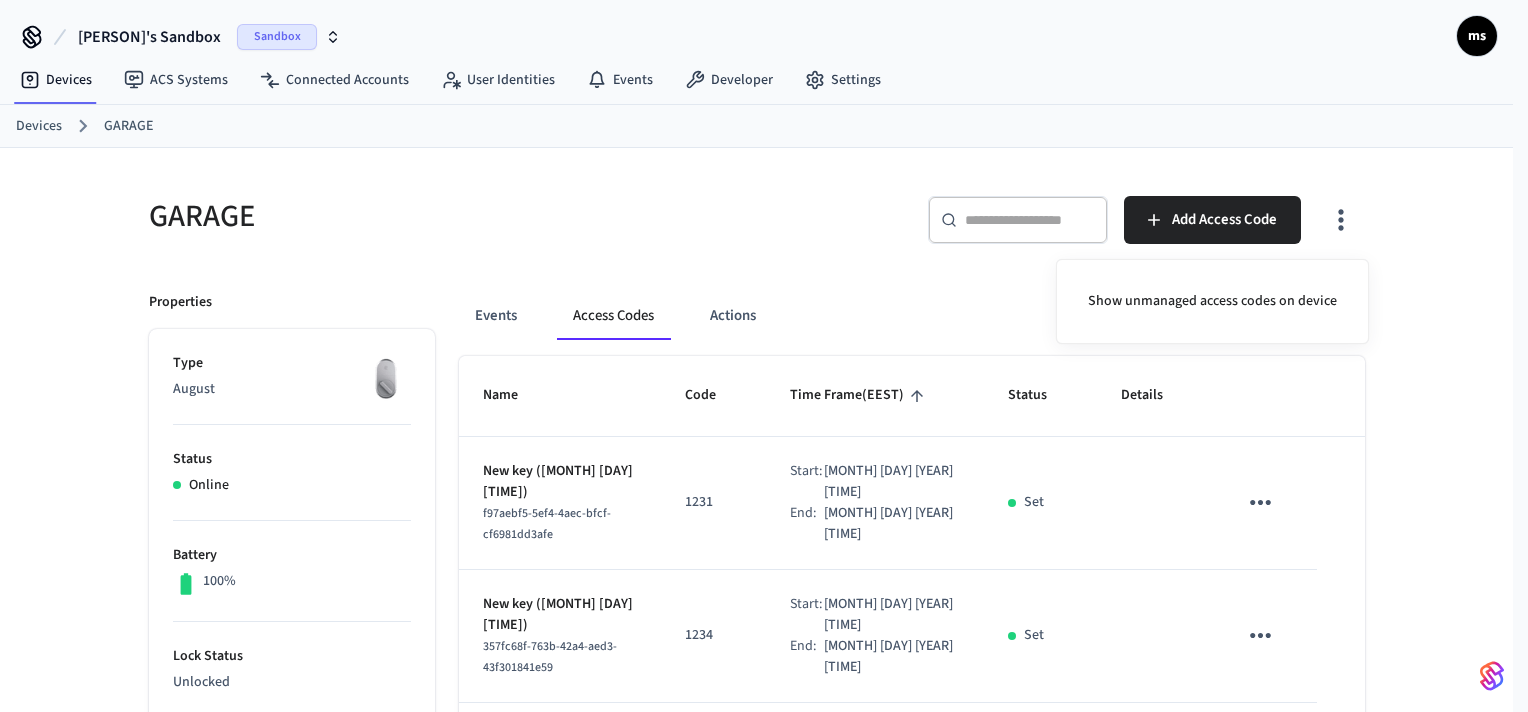 click at bounding box center (764, 356) 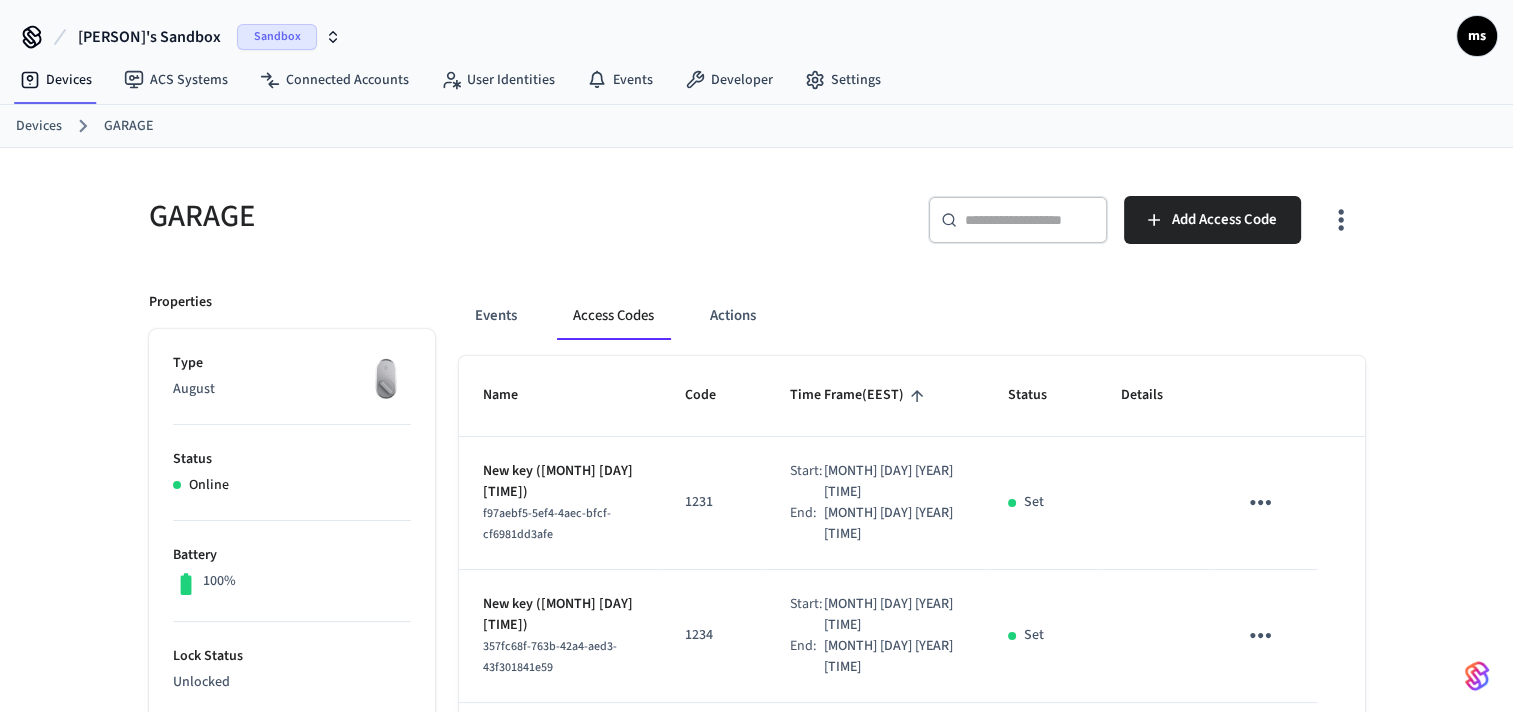 click on "Devices" at bounding box center (39, 126) 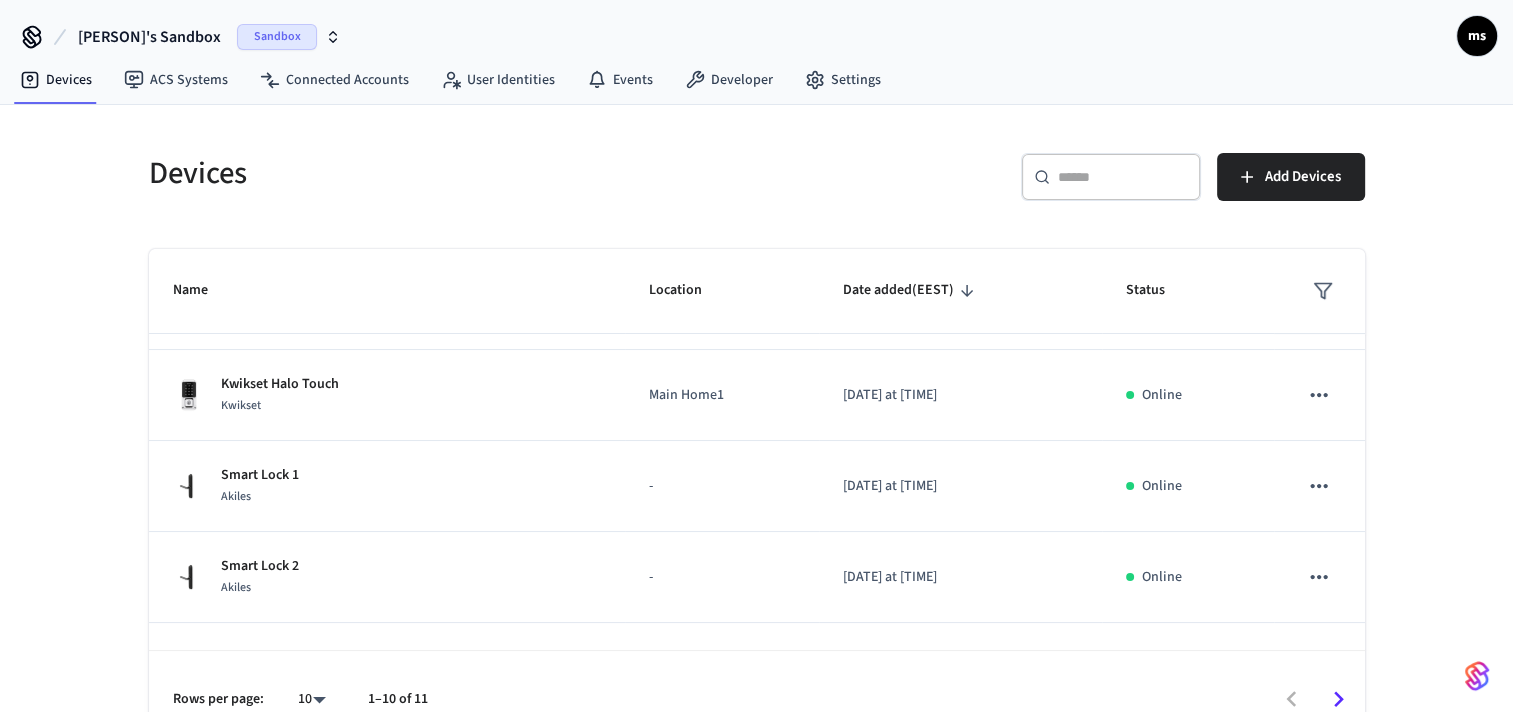 scroll, scrollTop: 0, scrollLeft: 0, axis: both 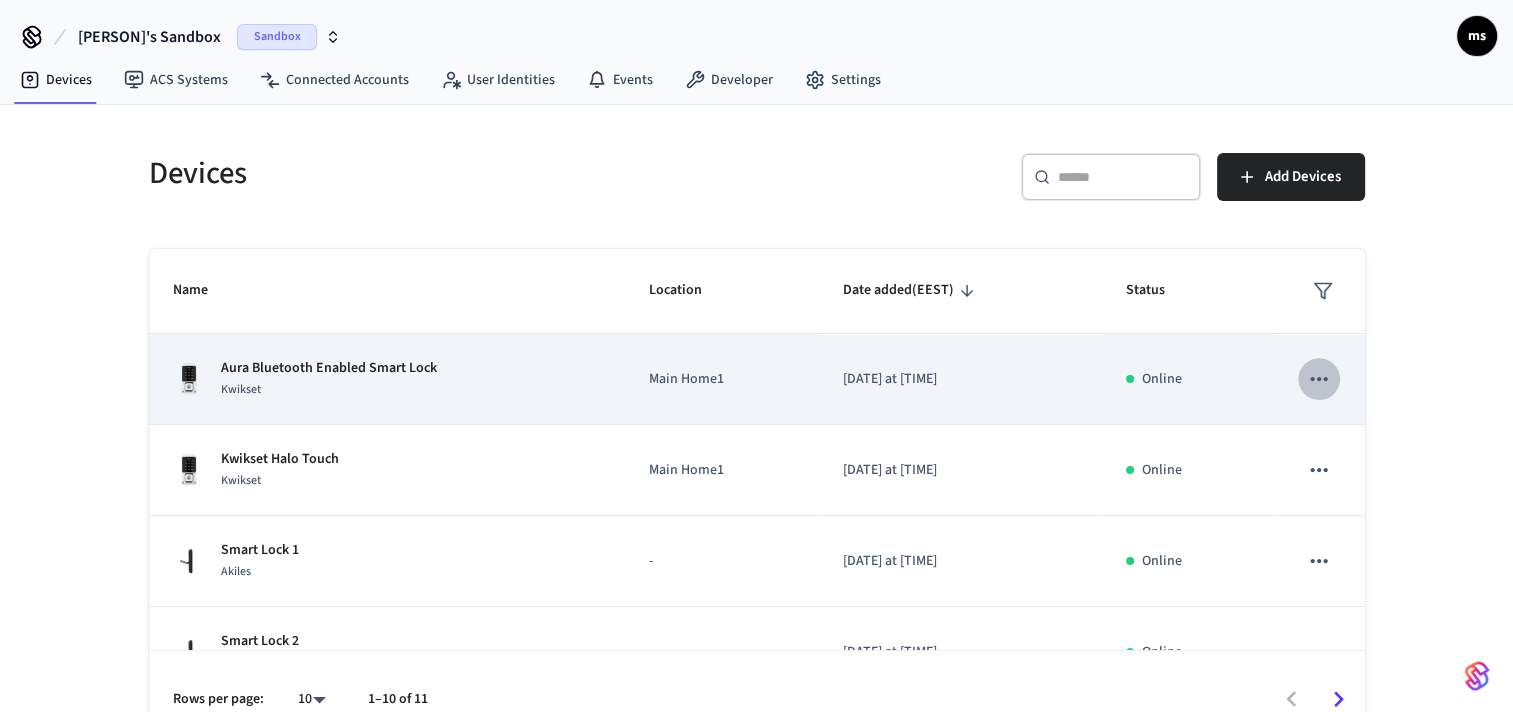 click at bounding box center [1319, 379] 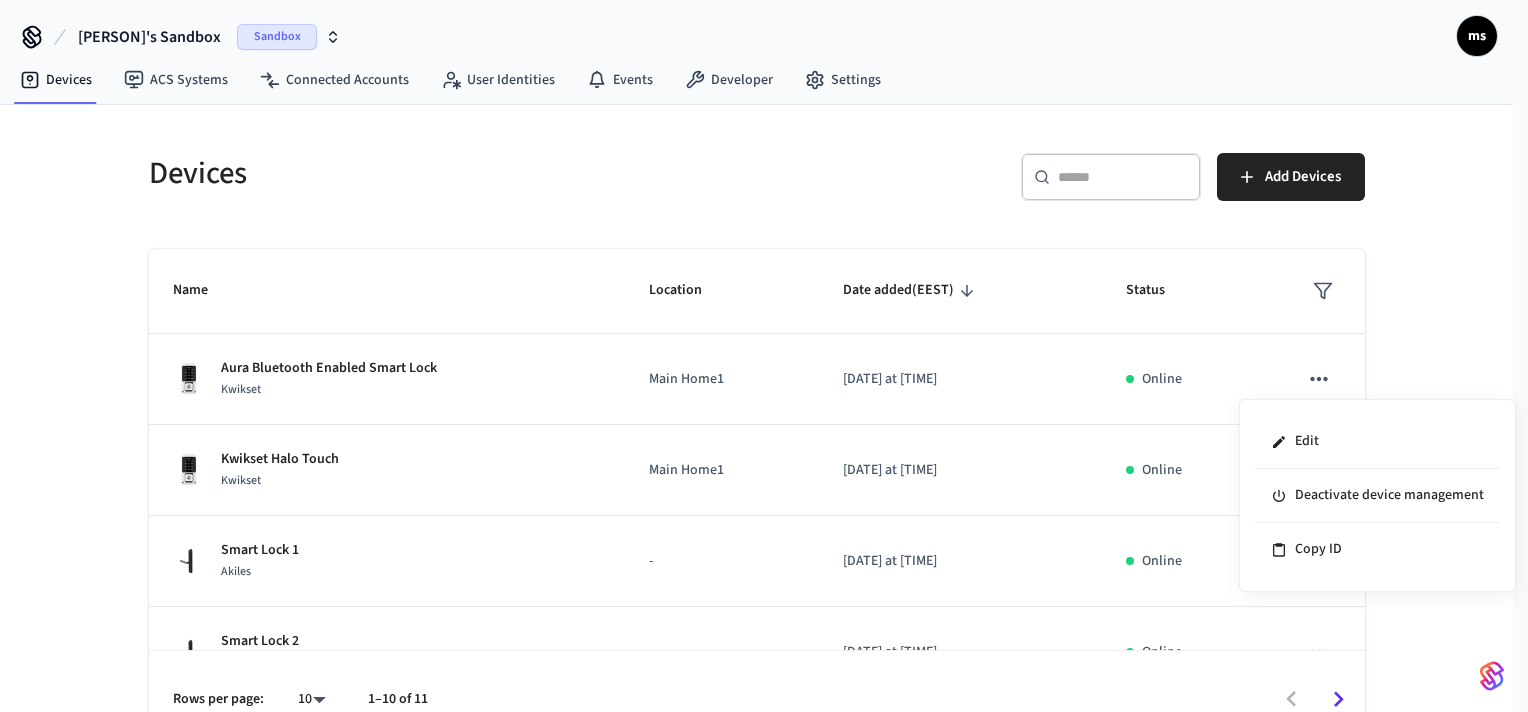 click at bounding box center [764, 356] 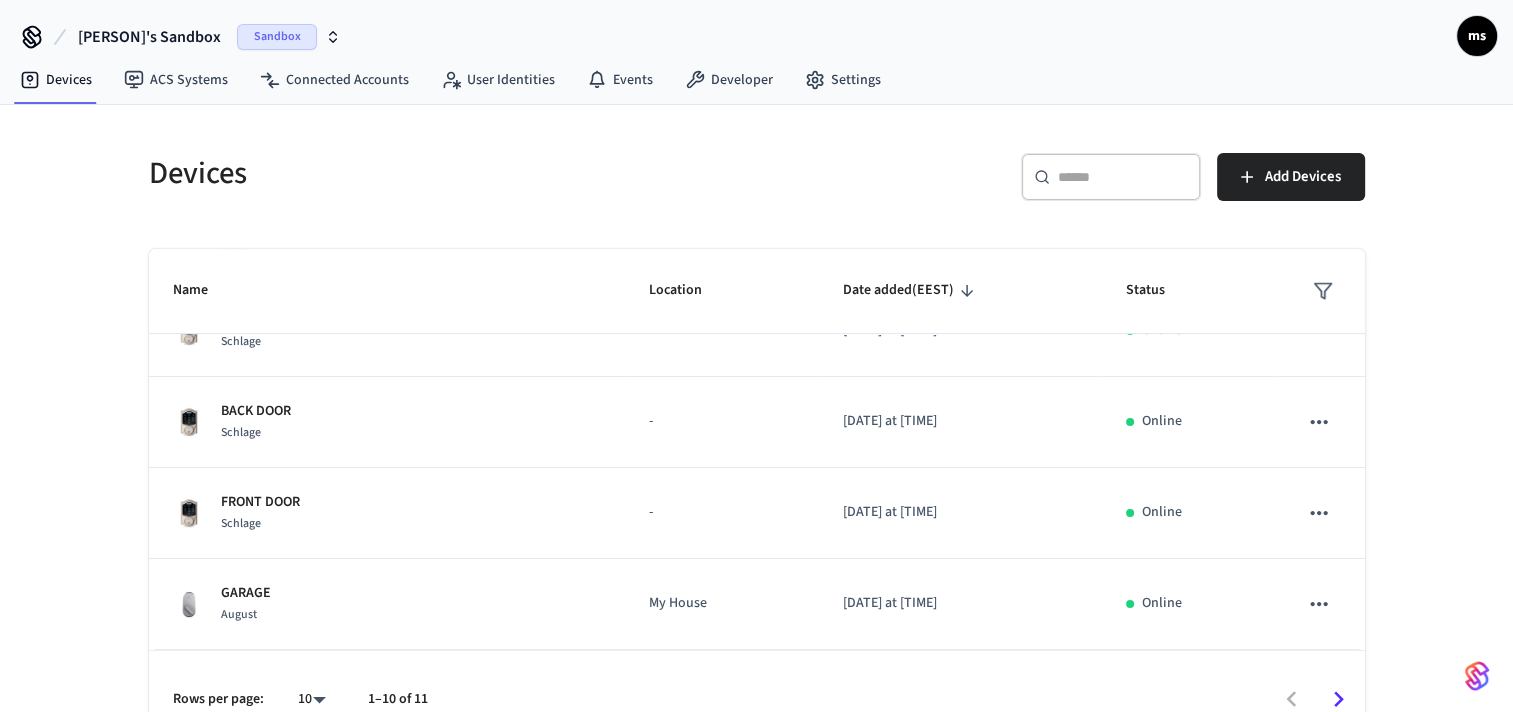 scroll, scrollTop: 592, scrollLeft: 0, axis: vertical 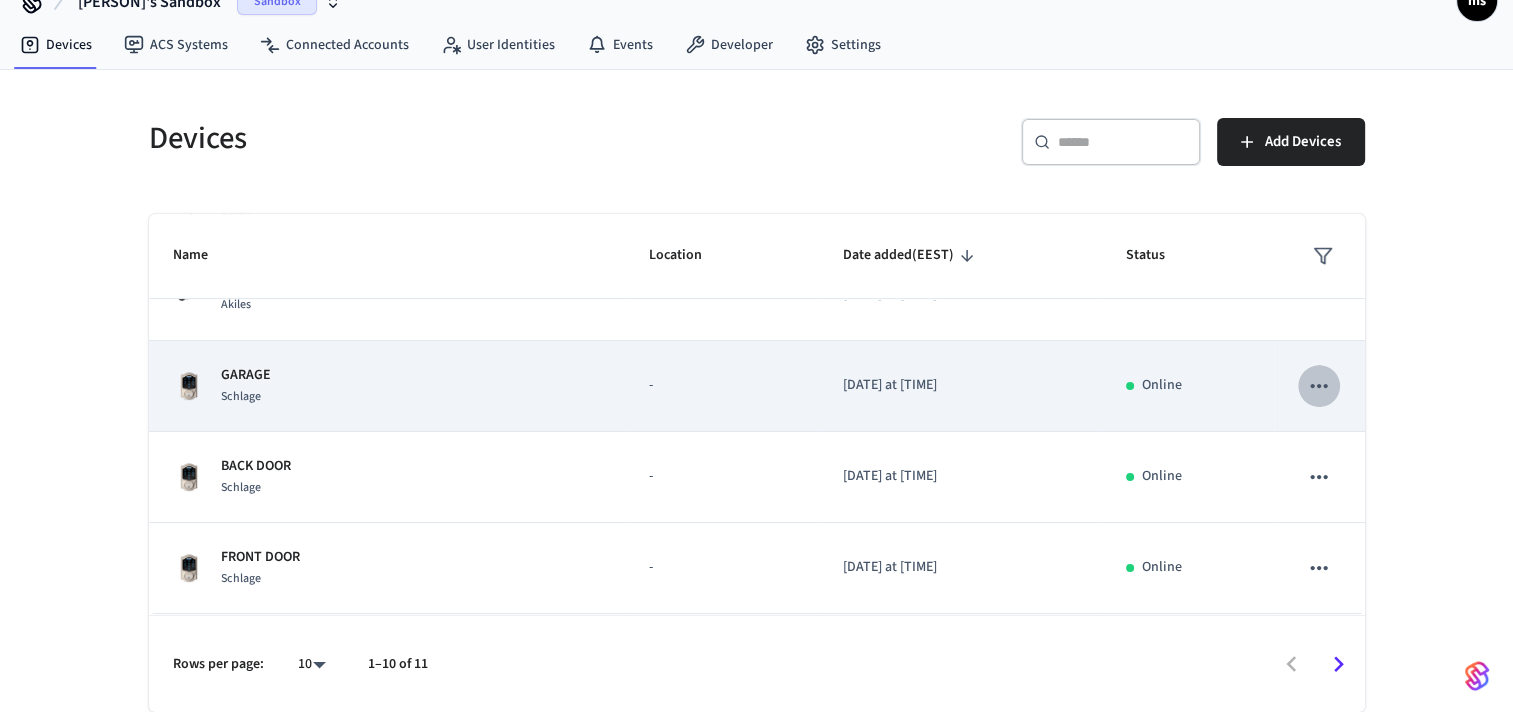 click at bounding box center [1319, 386] 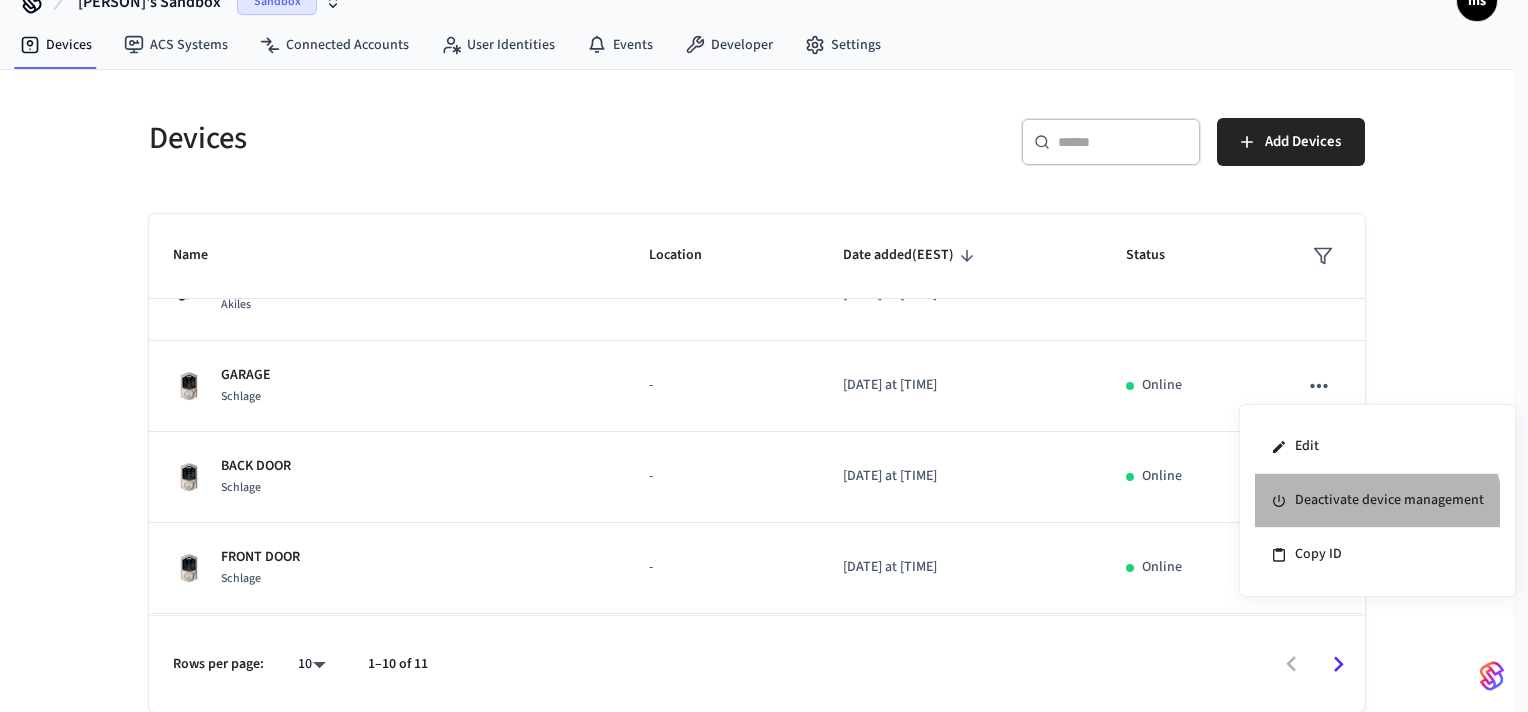 click on "Deactivate device management" at bounding box center (1377, 501) 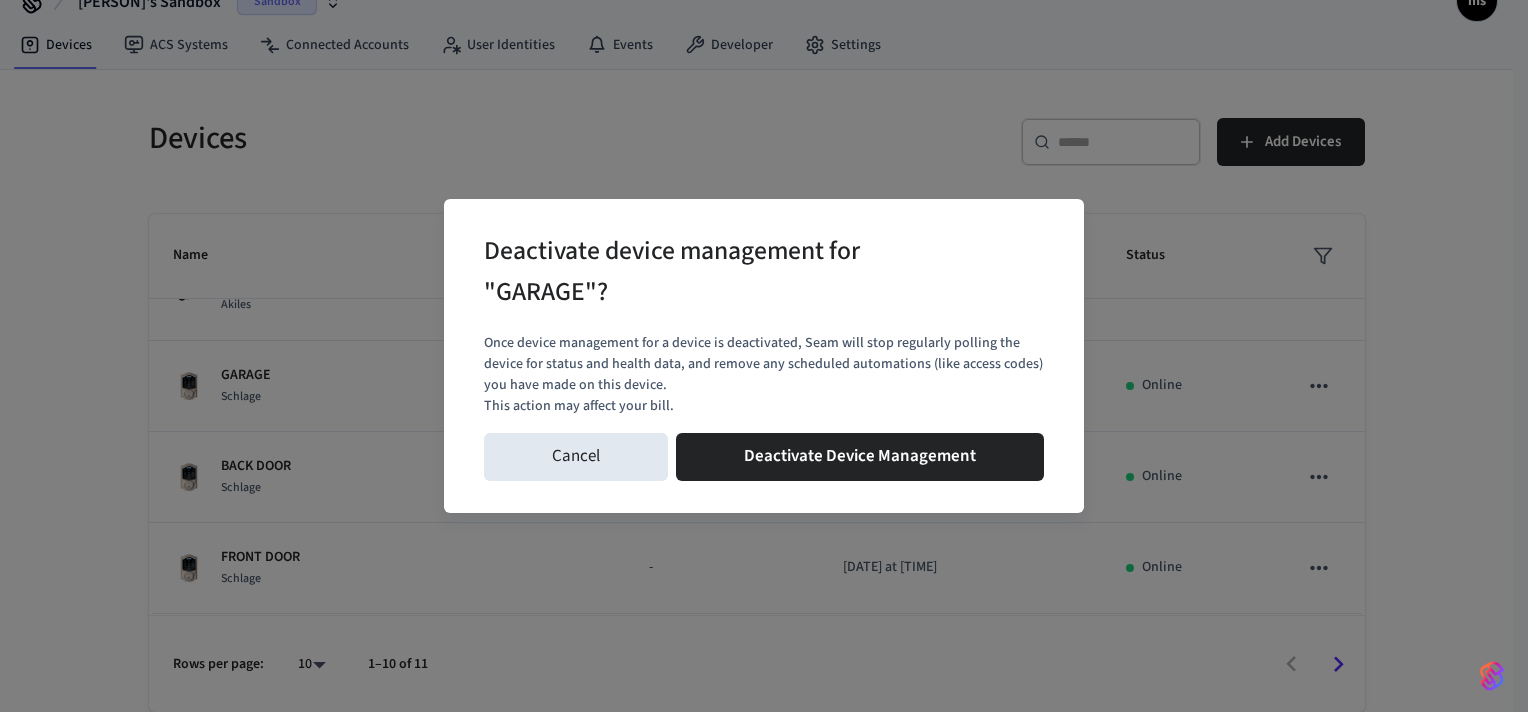 click on "Deactivate device management for "GARAGE"? Once device management for a device is deactivated, Seam will stop regularly polling the device for status and health data, and remove any scheduled automations (like access codes) you have made on this device. This action may affect your bill. Cancel Deactivate Device Management" at bounding box center (764, 356) 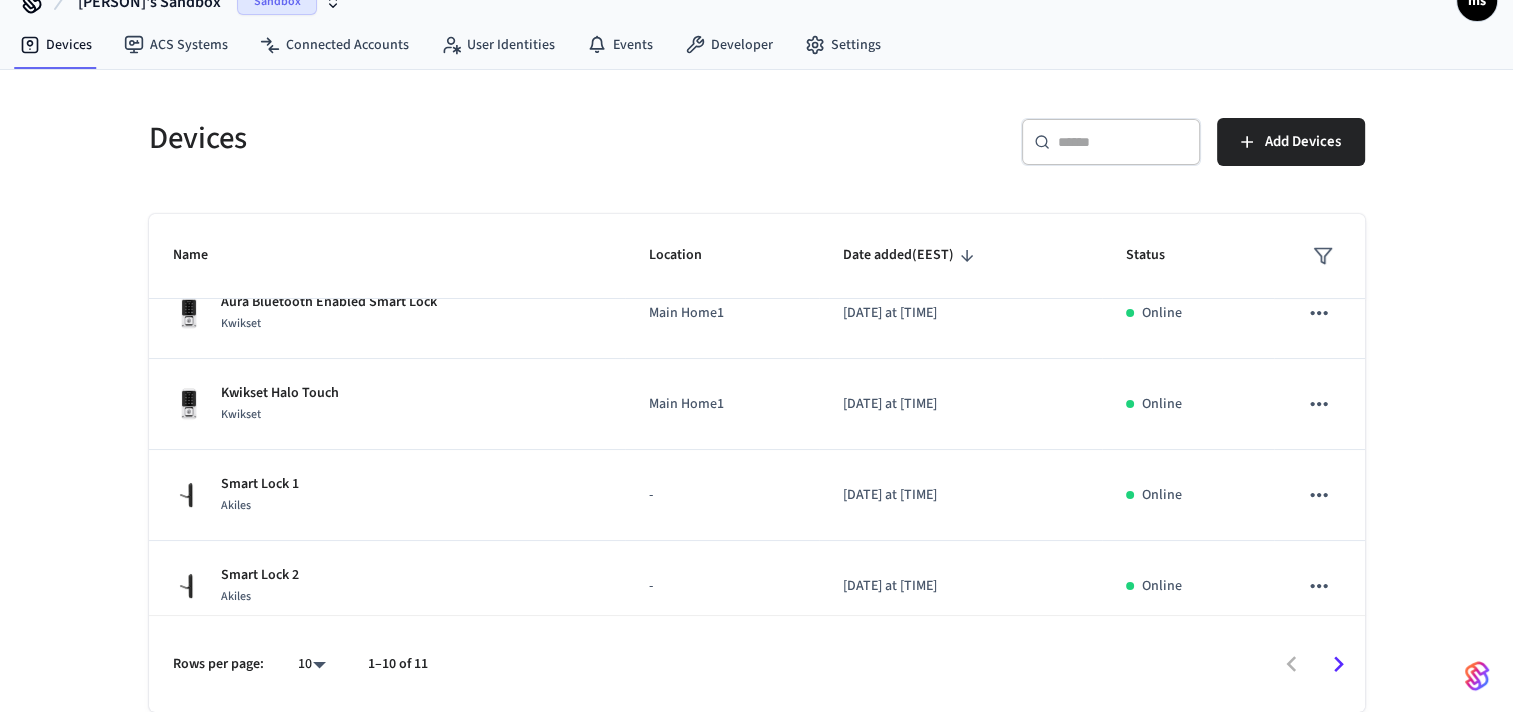 scroll, scrollTop: 0, scrollLeft: 0, axis: both 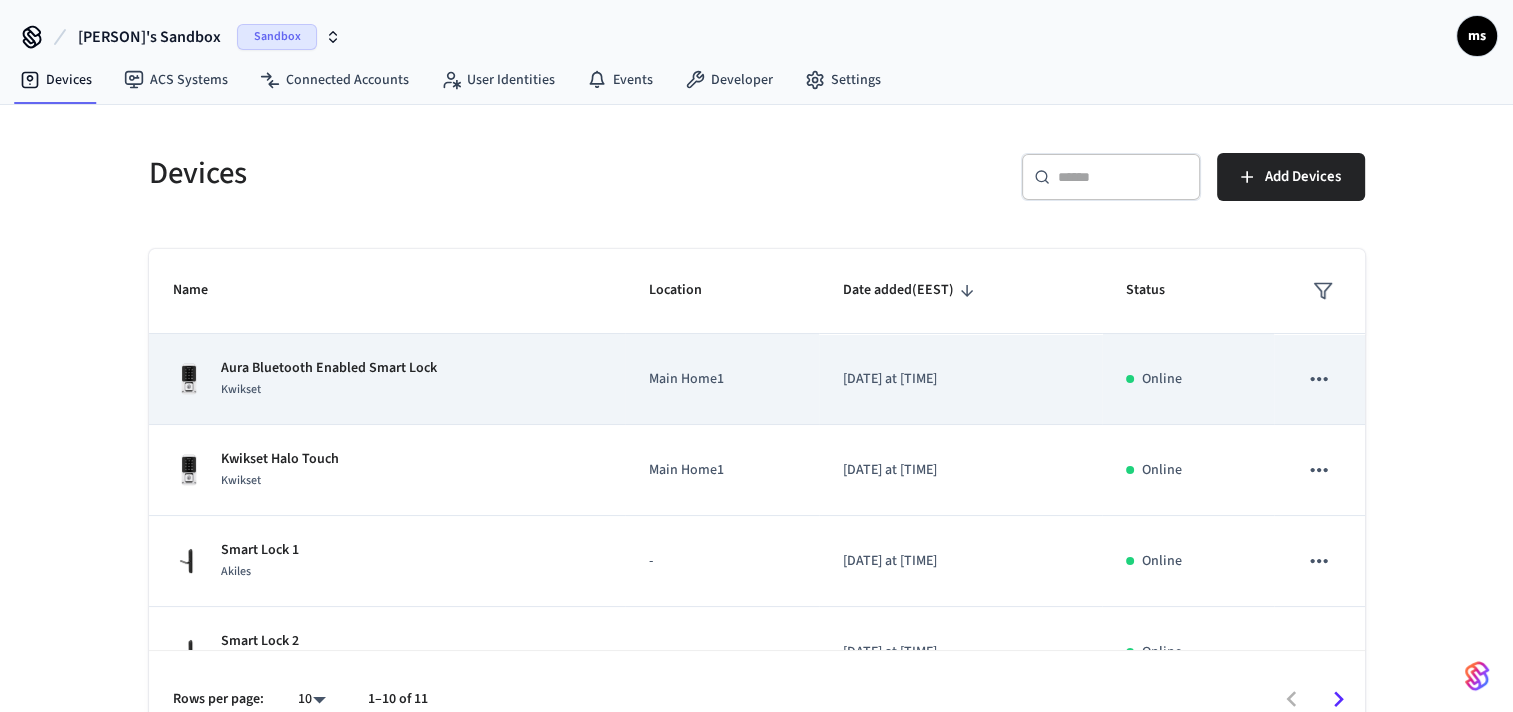 click 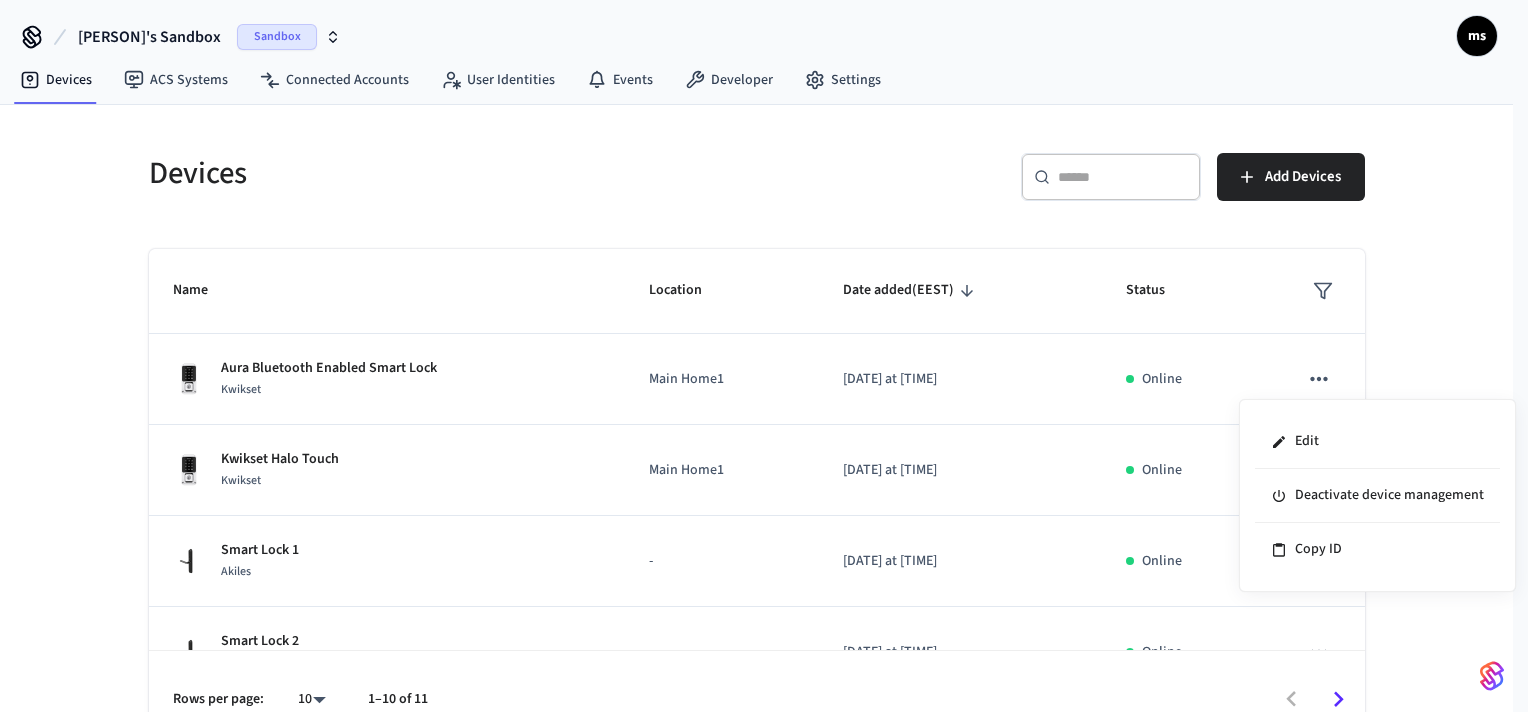 click at bounding box center [764, 356] 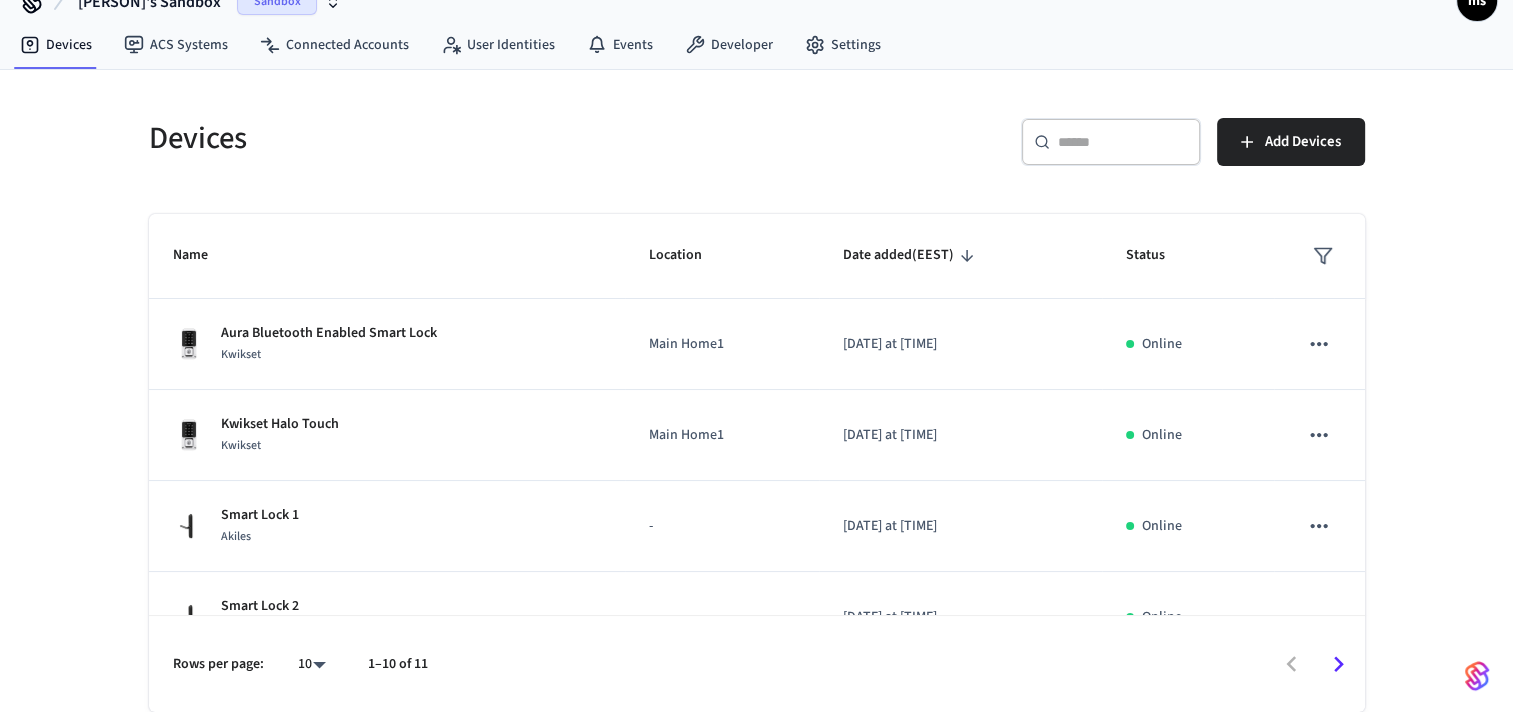 scroll, scrollTop: 0, scrollLeft: 0, axis: both 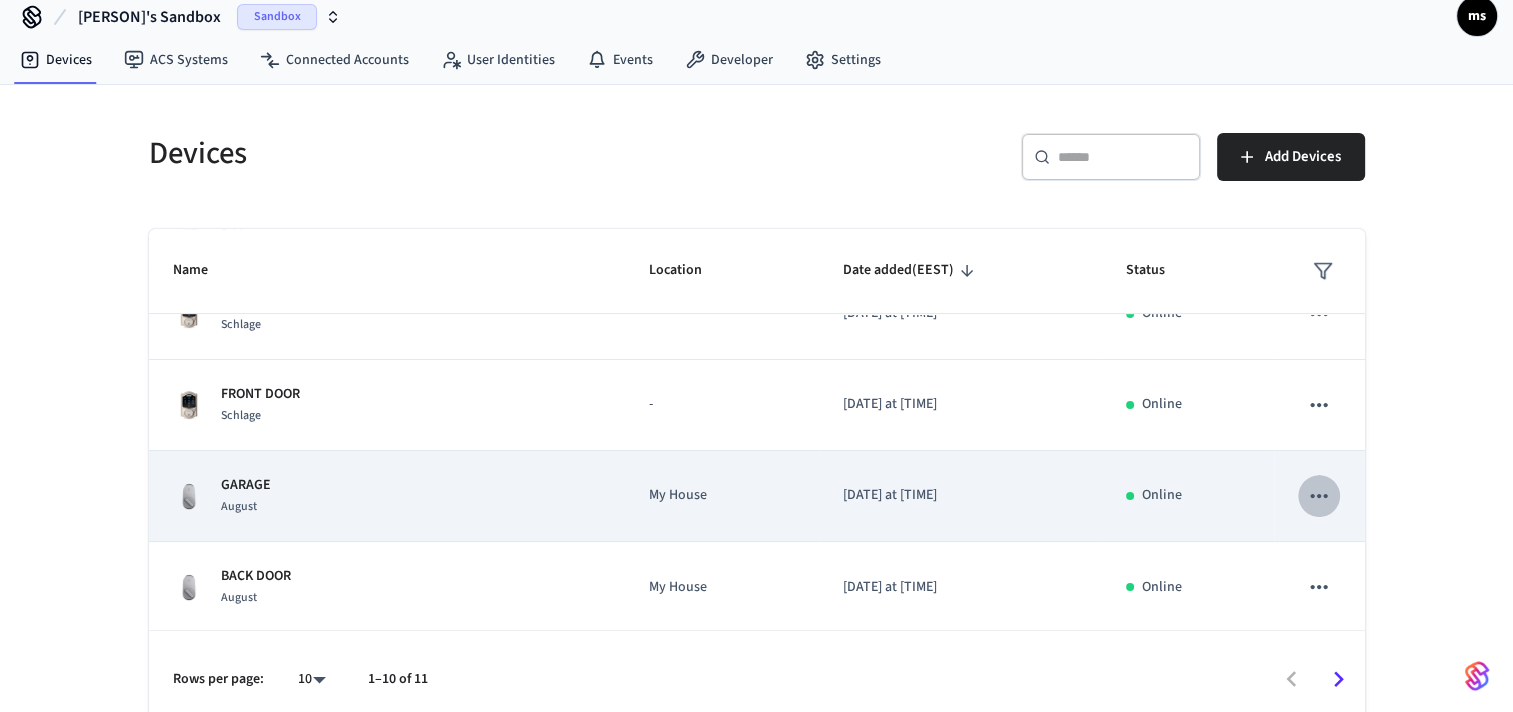 click 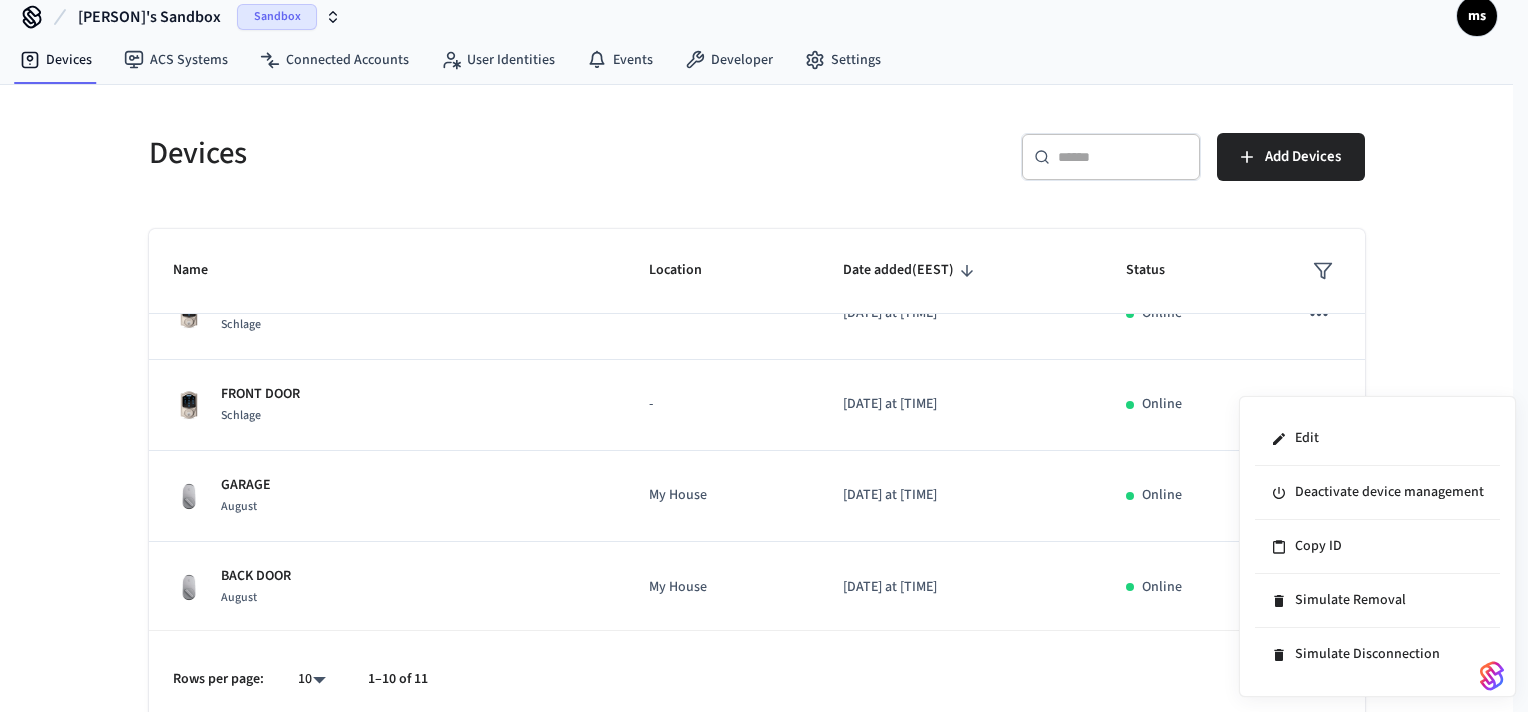 click at bounding box center (764, 356) 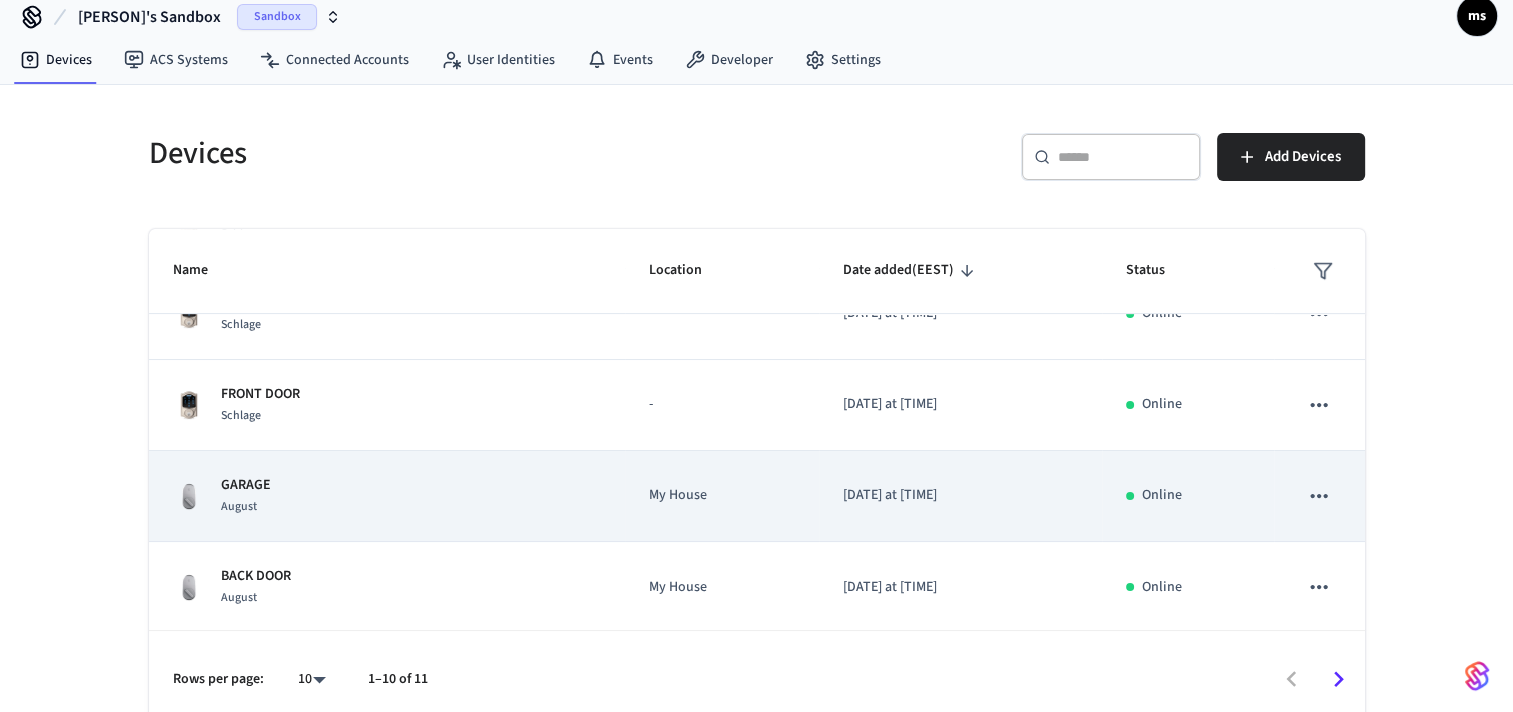 click on "[DATE] at [TIME]" at bounding box center (960, 496) 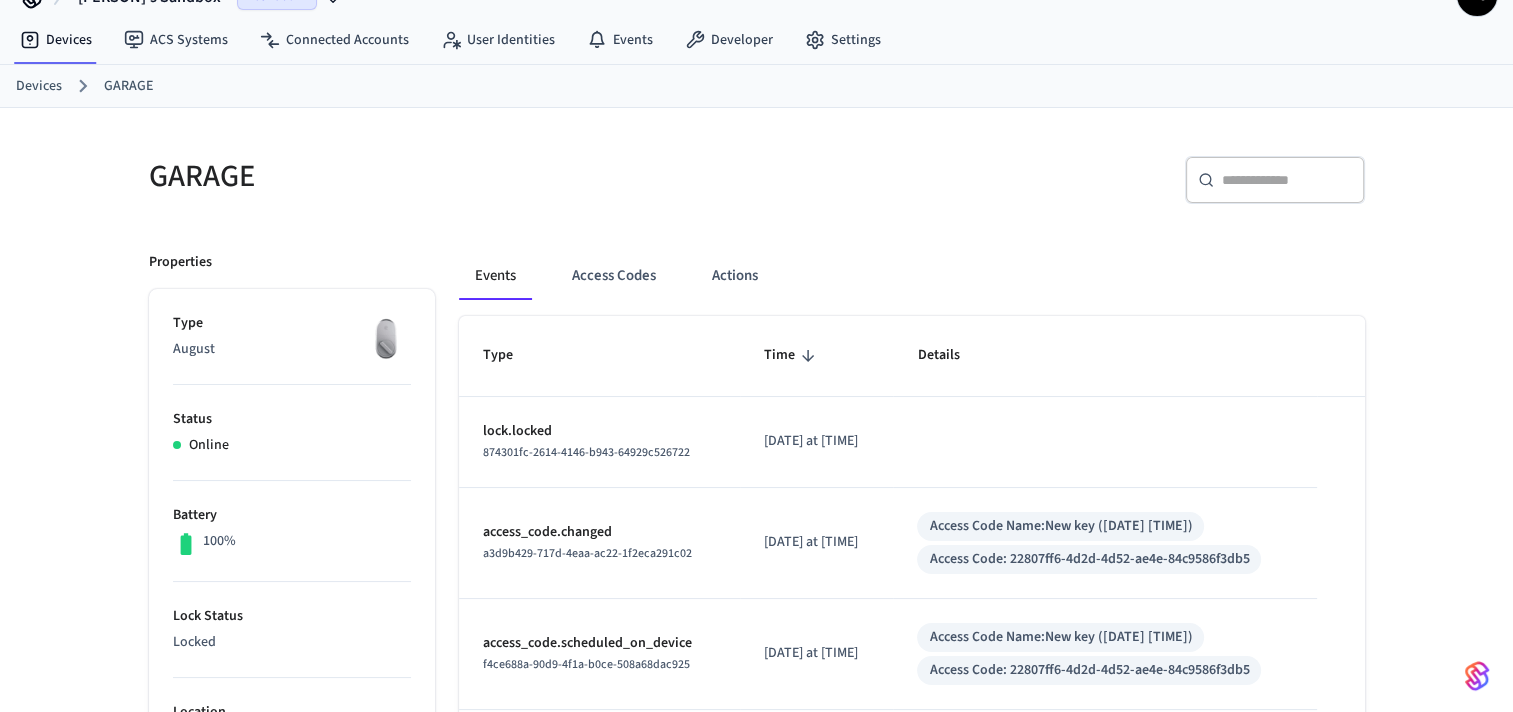 scroll, scrollTop: 24, scrollLeft: 0, axis: vertical 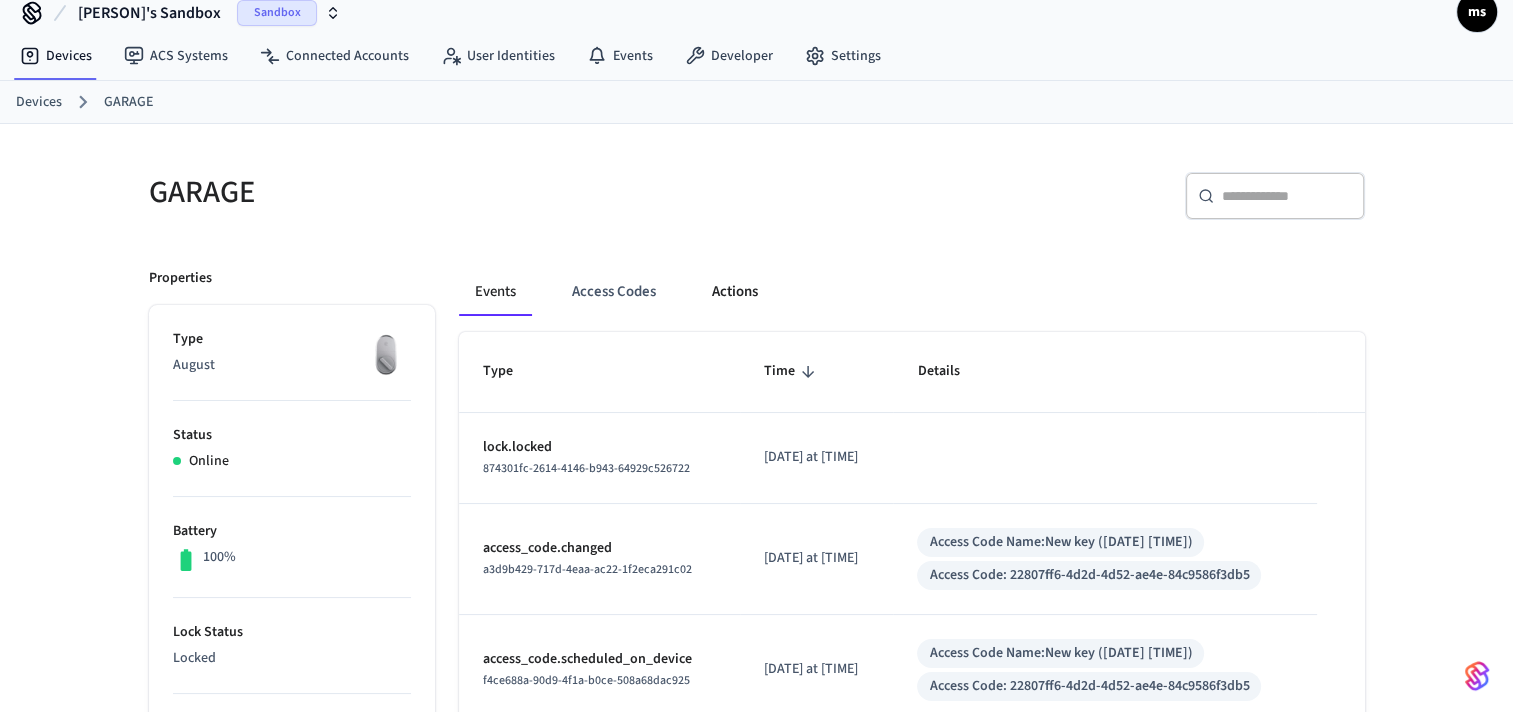 click on "Actions" at bounding box center (735, 292) 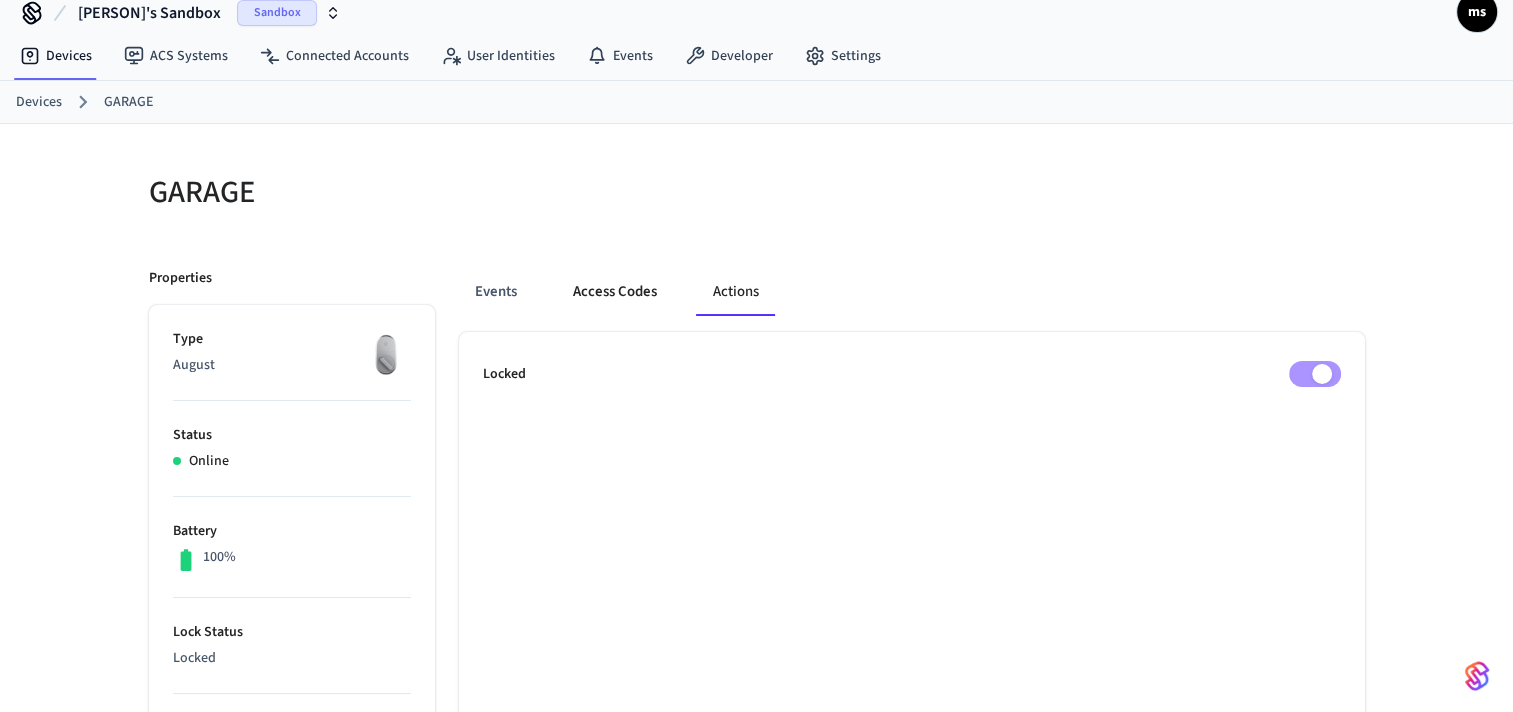 click on "Access Codes" at bounding box center (615, 292) 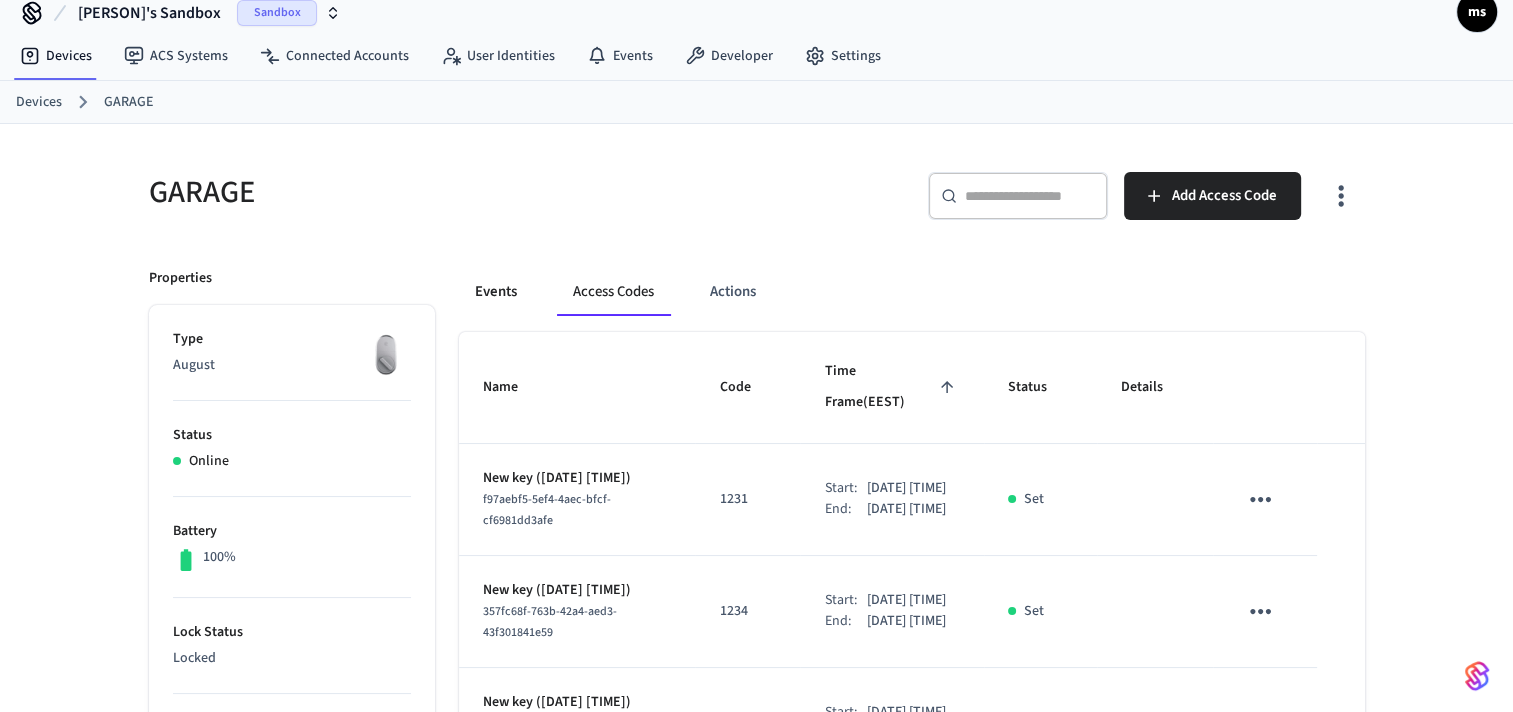click on "Events" at bounding box center (496, 292) 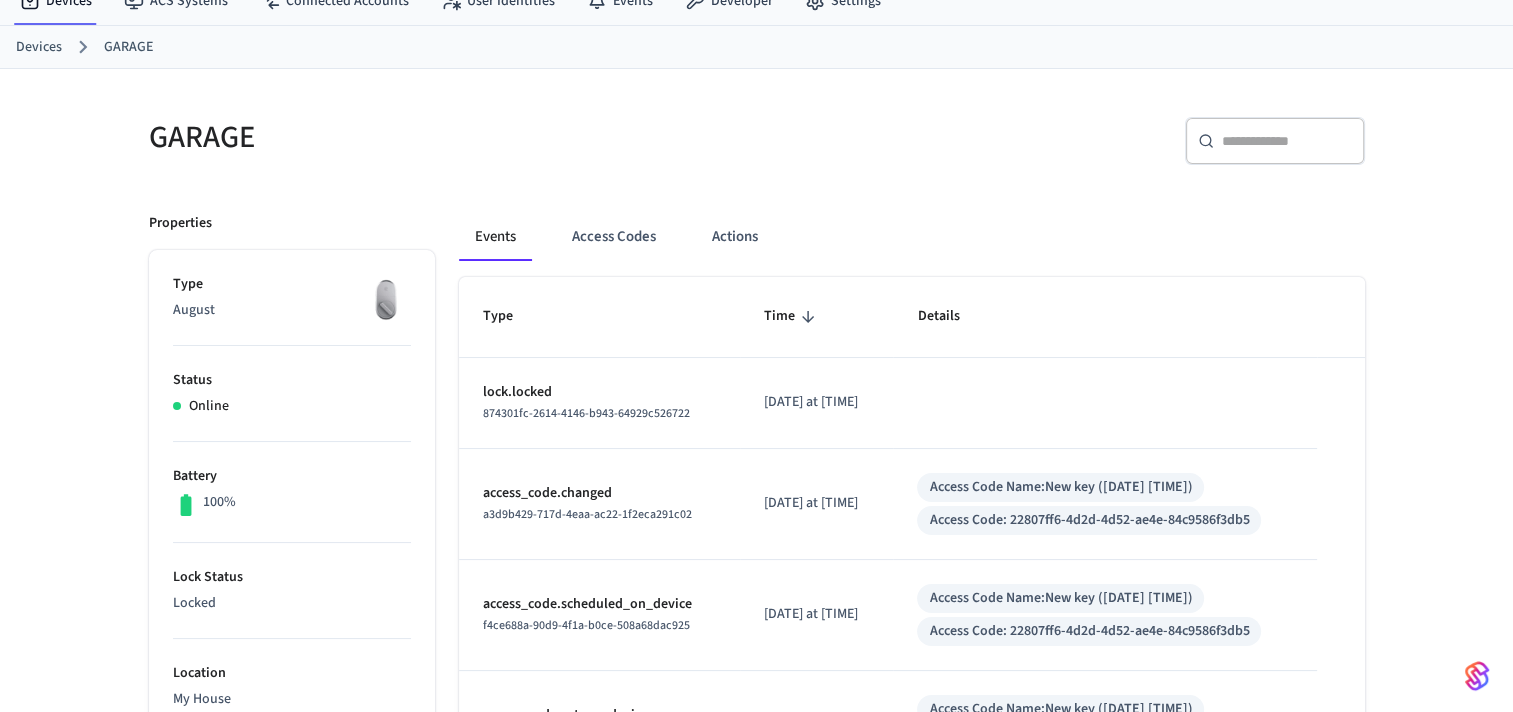 scroll, scrollTop: 0, scrollLeft: 0, axis: both 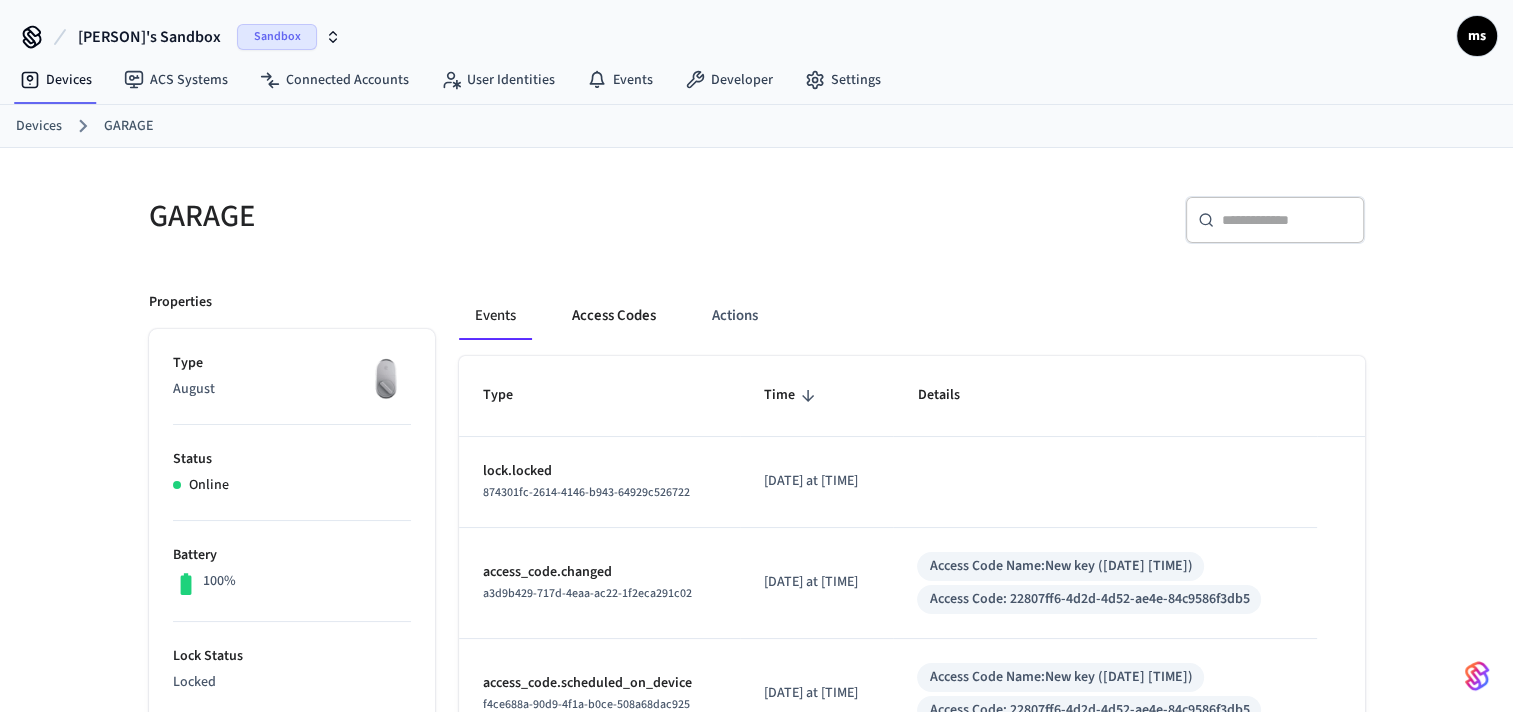 click on "Access Codes" at bounding box center (614, 316) 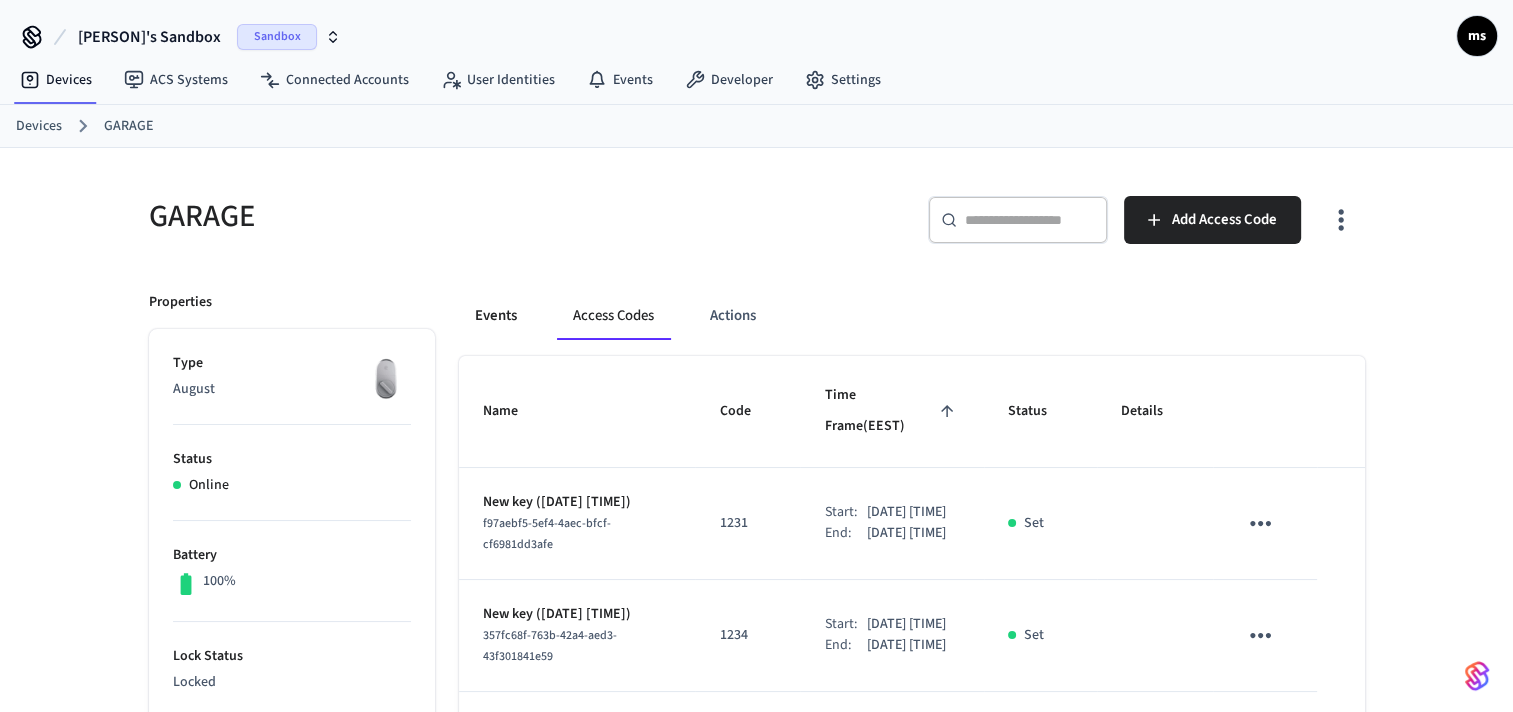 click on "Events" at bounding box center [496, 316] 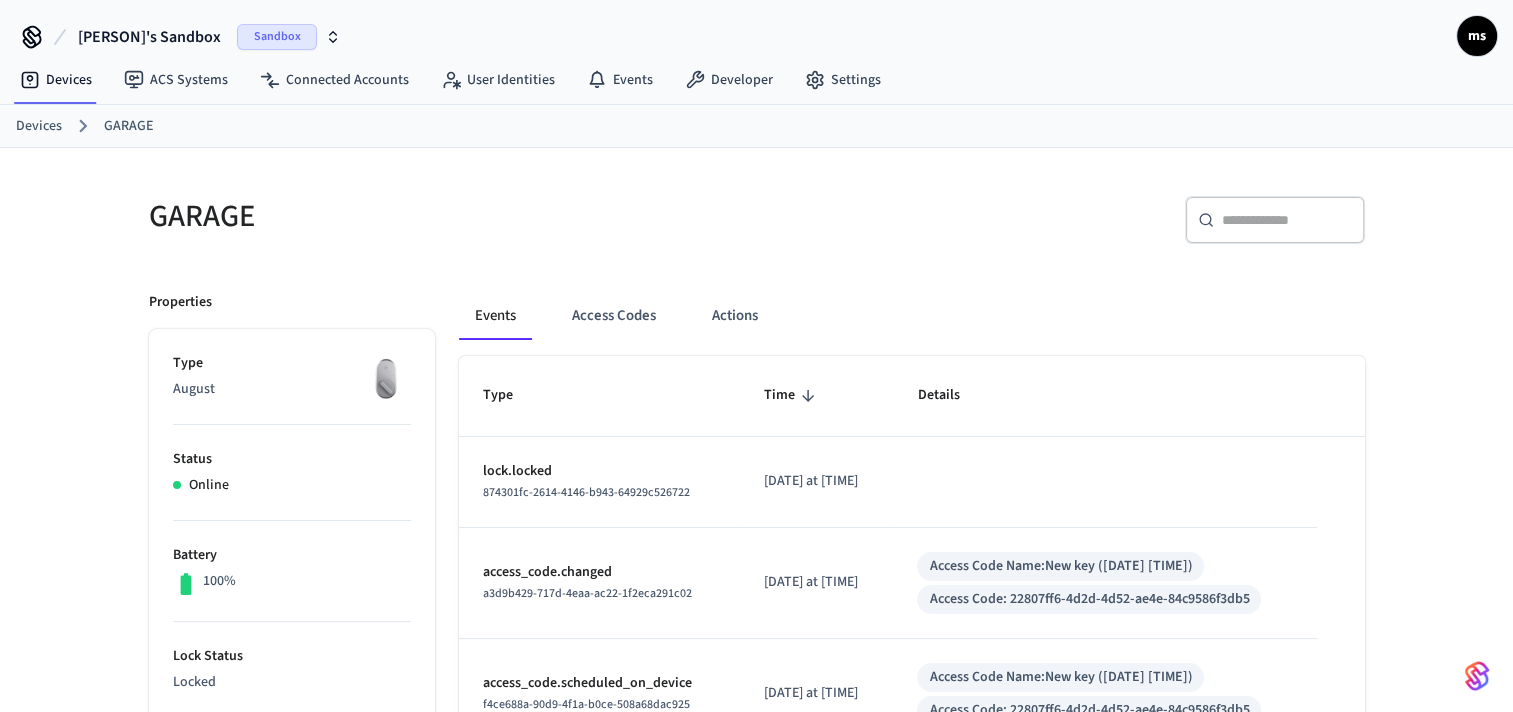 click on "lock.locked 874301fc-2614-4146-b943-64929c526722" at bounding box center (600, 482) 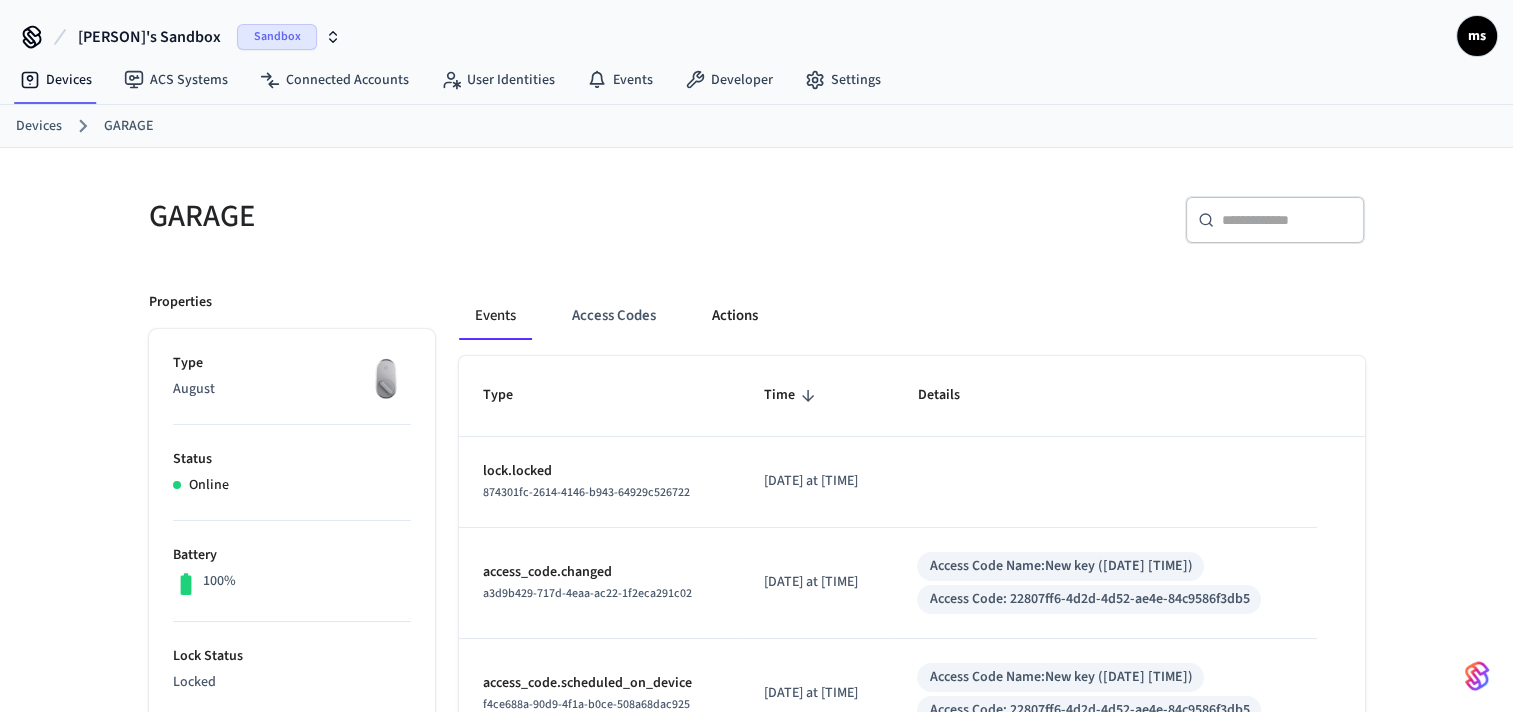 click on "Actions" at bounding box center (735, 316) 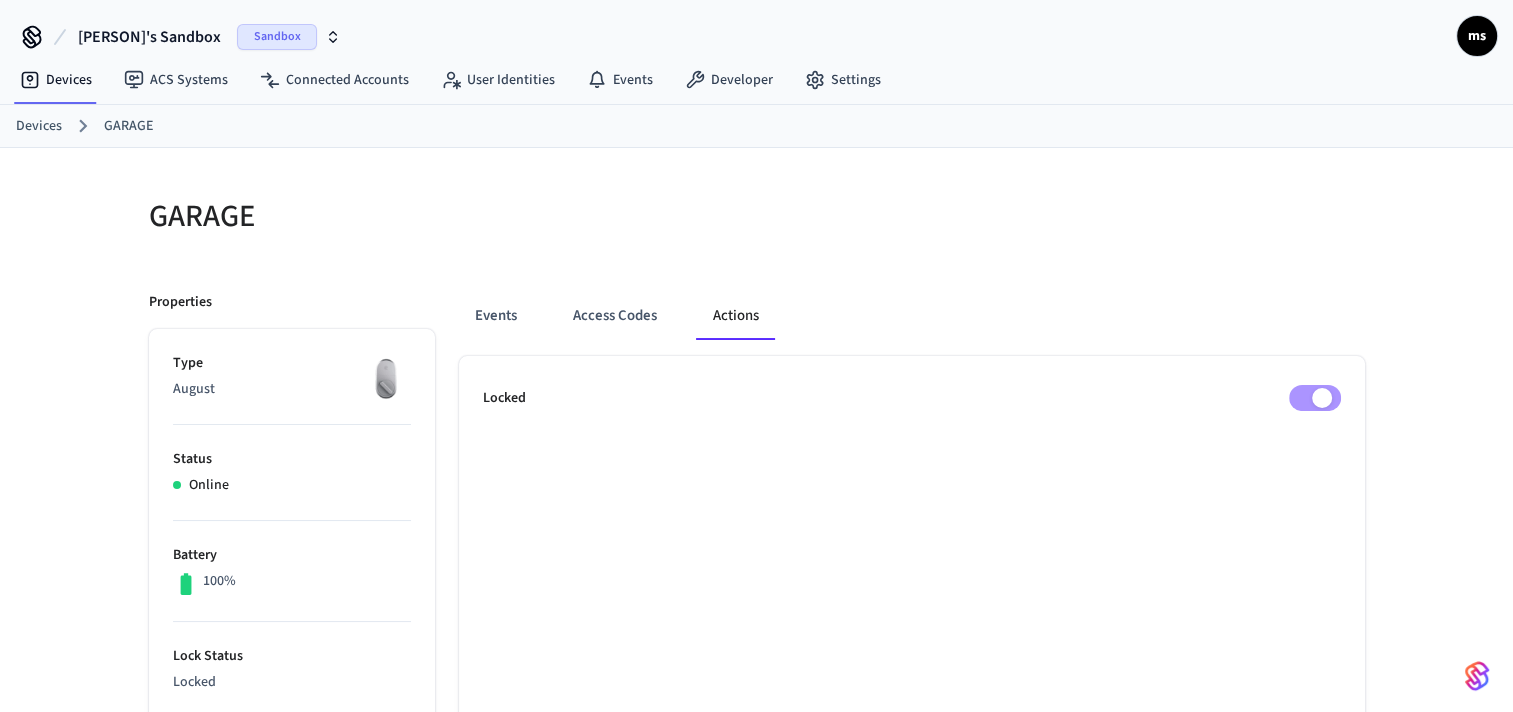 click on "Locked" at bounding box center (912, 925) 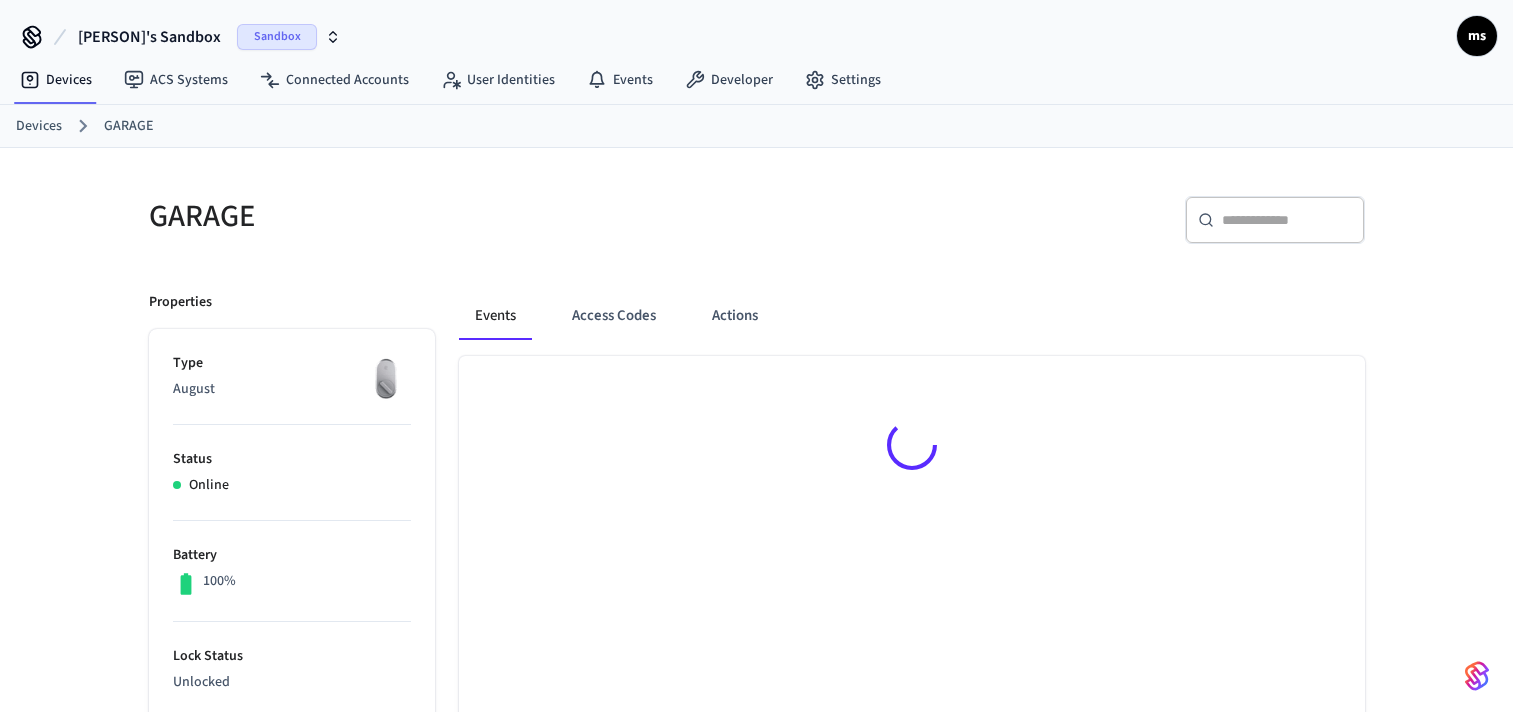 scroll, scrollTop: 0, scrollLeft: 0, axis: both 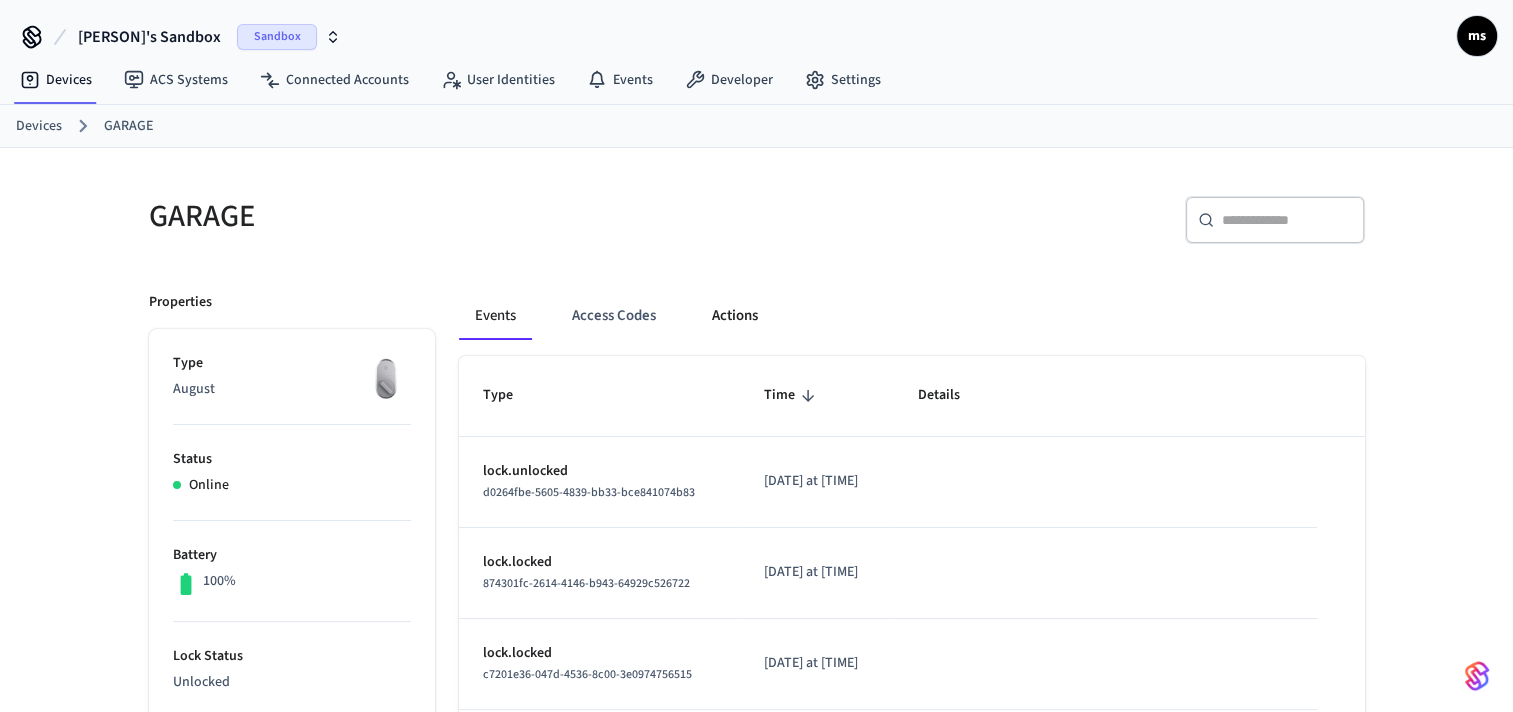 click on "Actions" at bounding box center (735, 316) 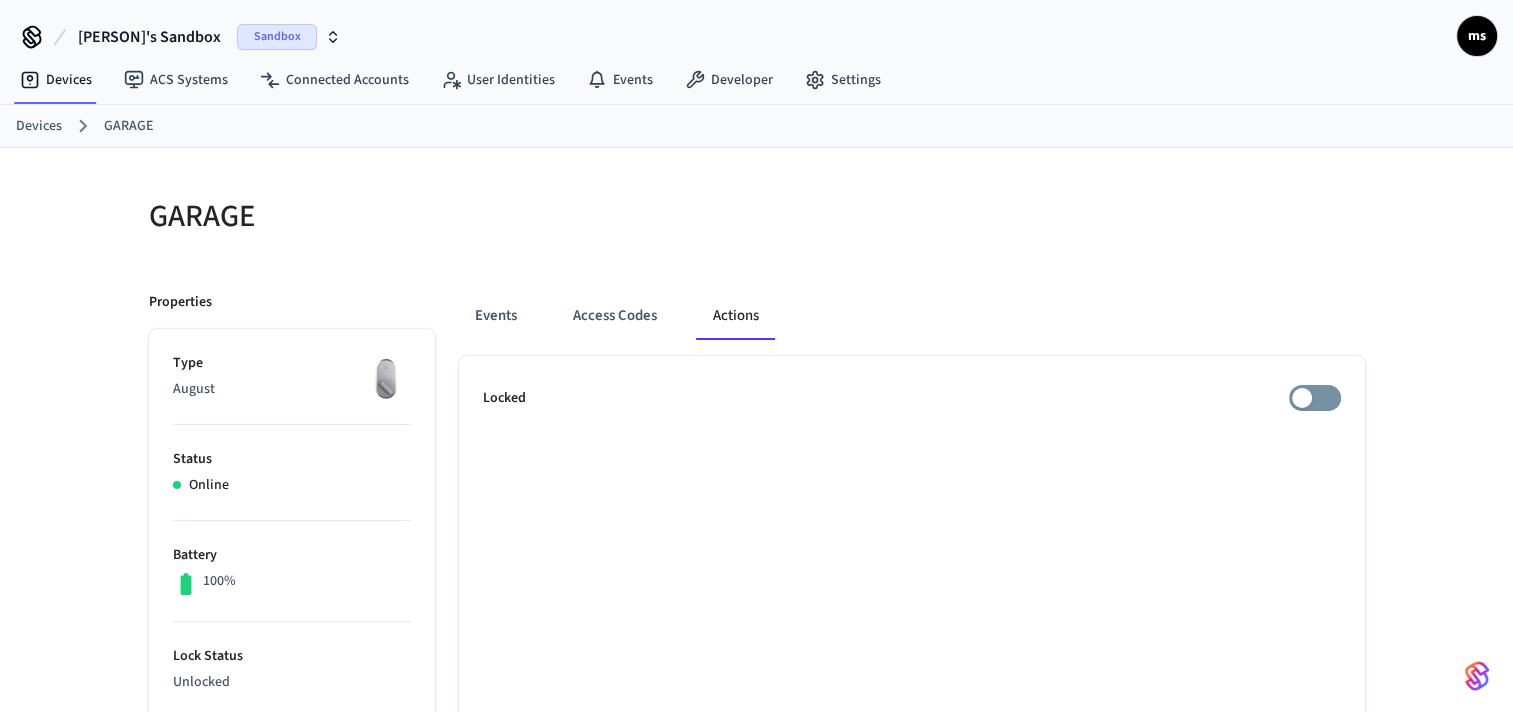 type 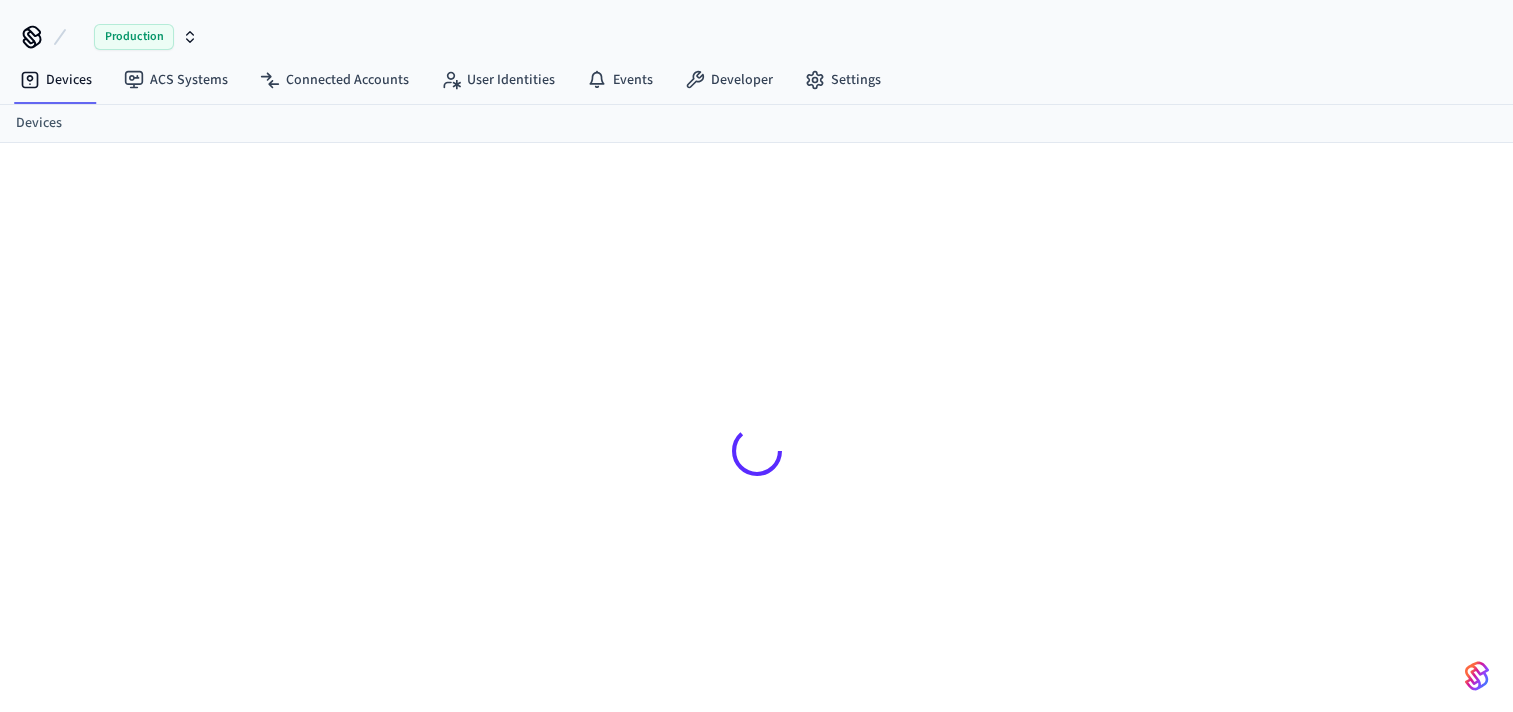 scroll, scrollTop: 0, scrollLeft: 0, axis: both 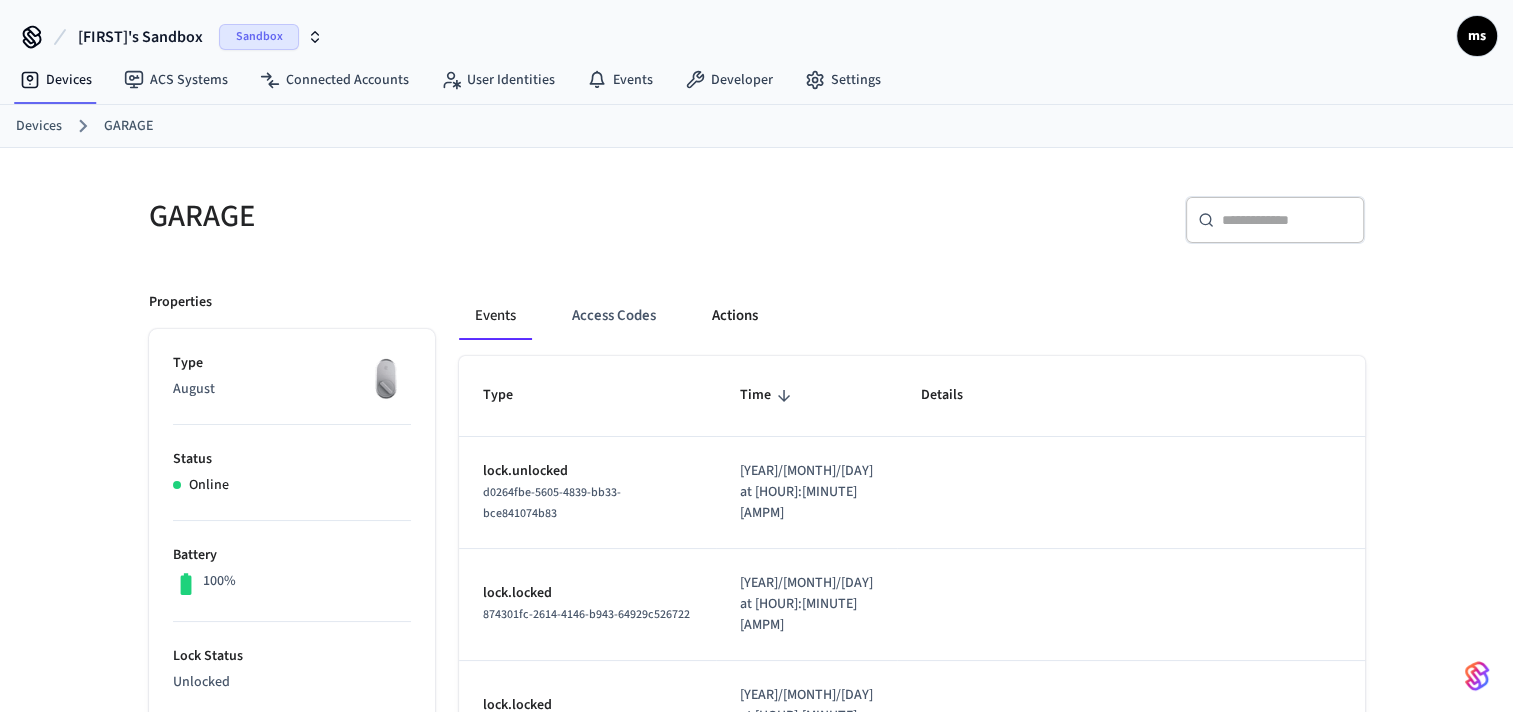 click on "Actions" at bounding box center [735, 316] 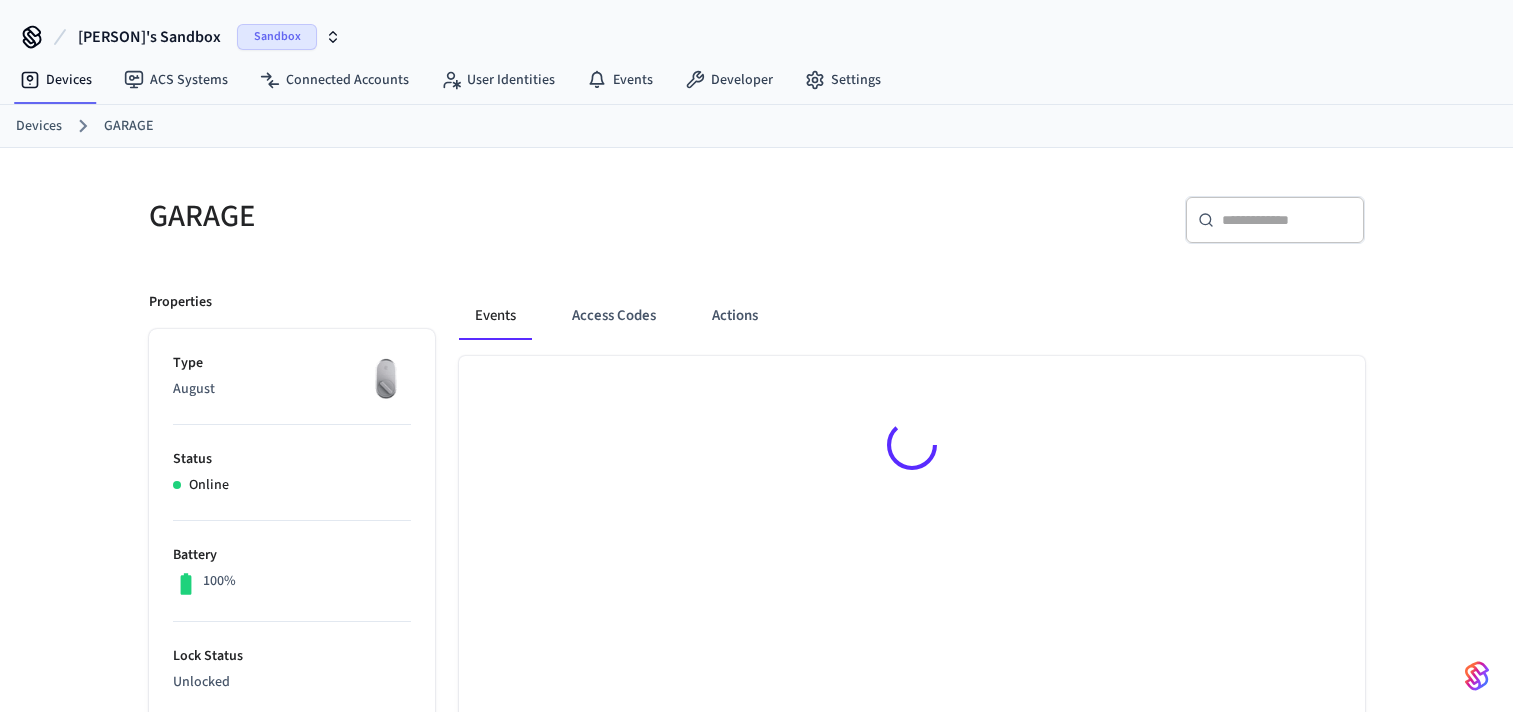 scroll, scrollTop: 0, scrollLeft: 0, axis: both 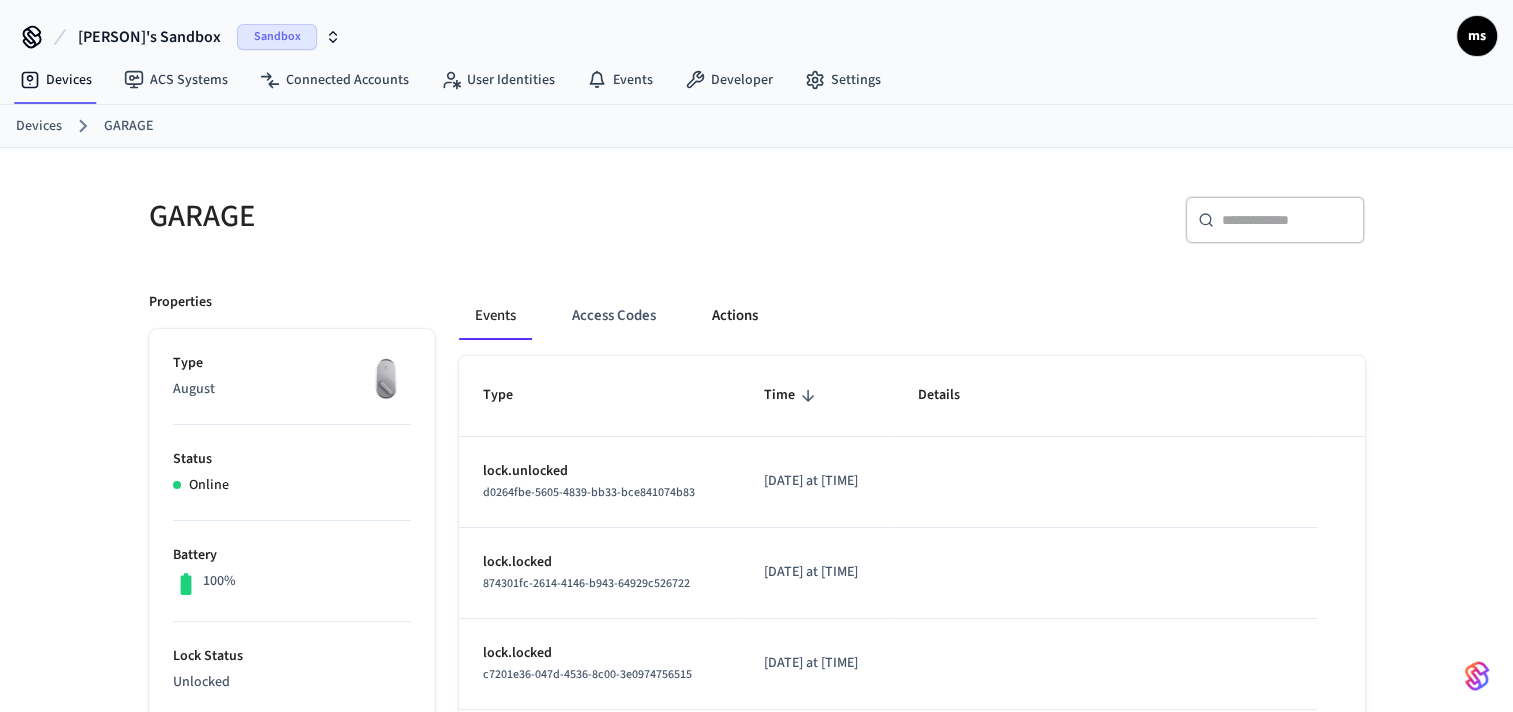click on "Actions" at bounding box center (735, 316) 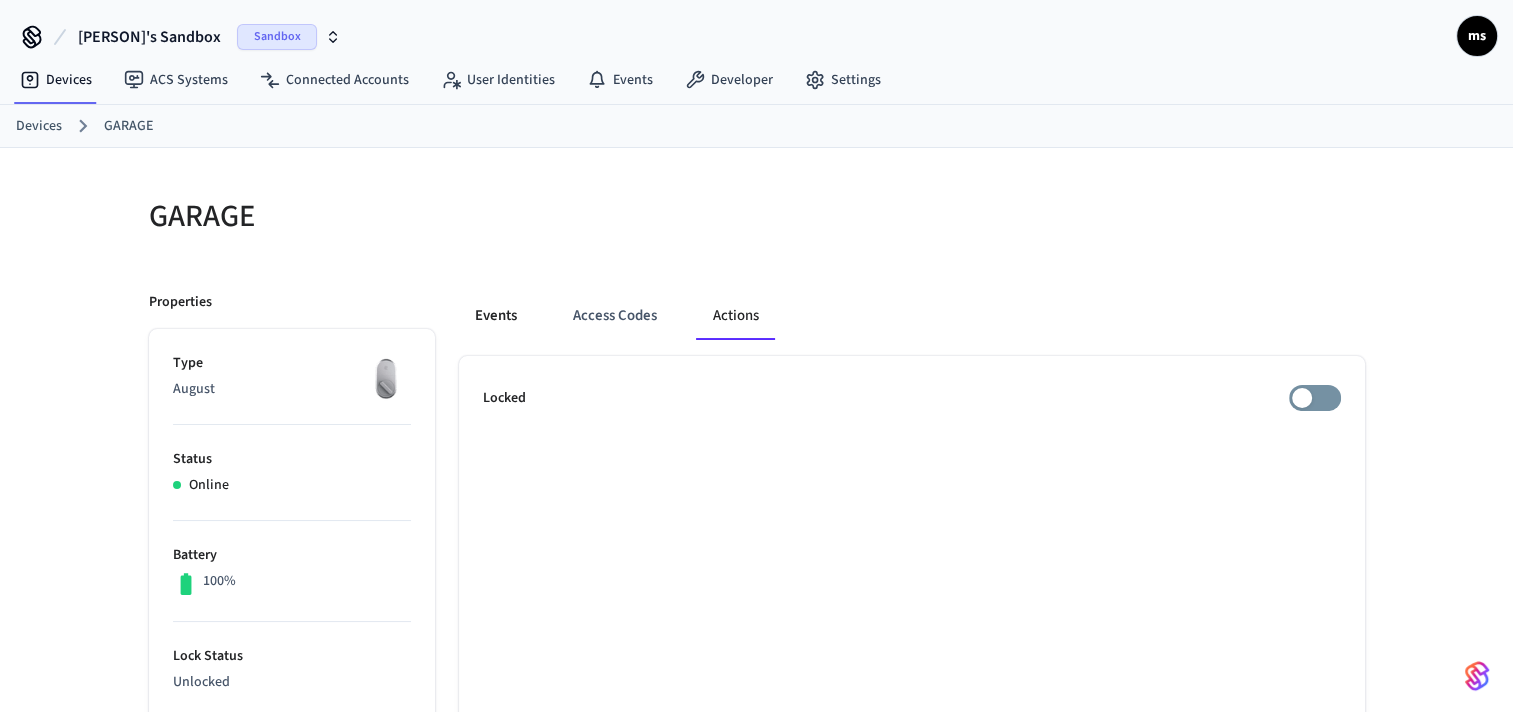 click on "Events" at bounding box center [496, 316] 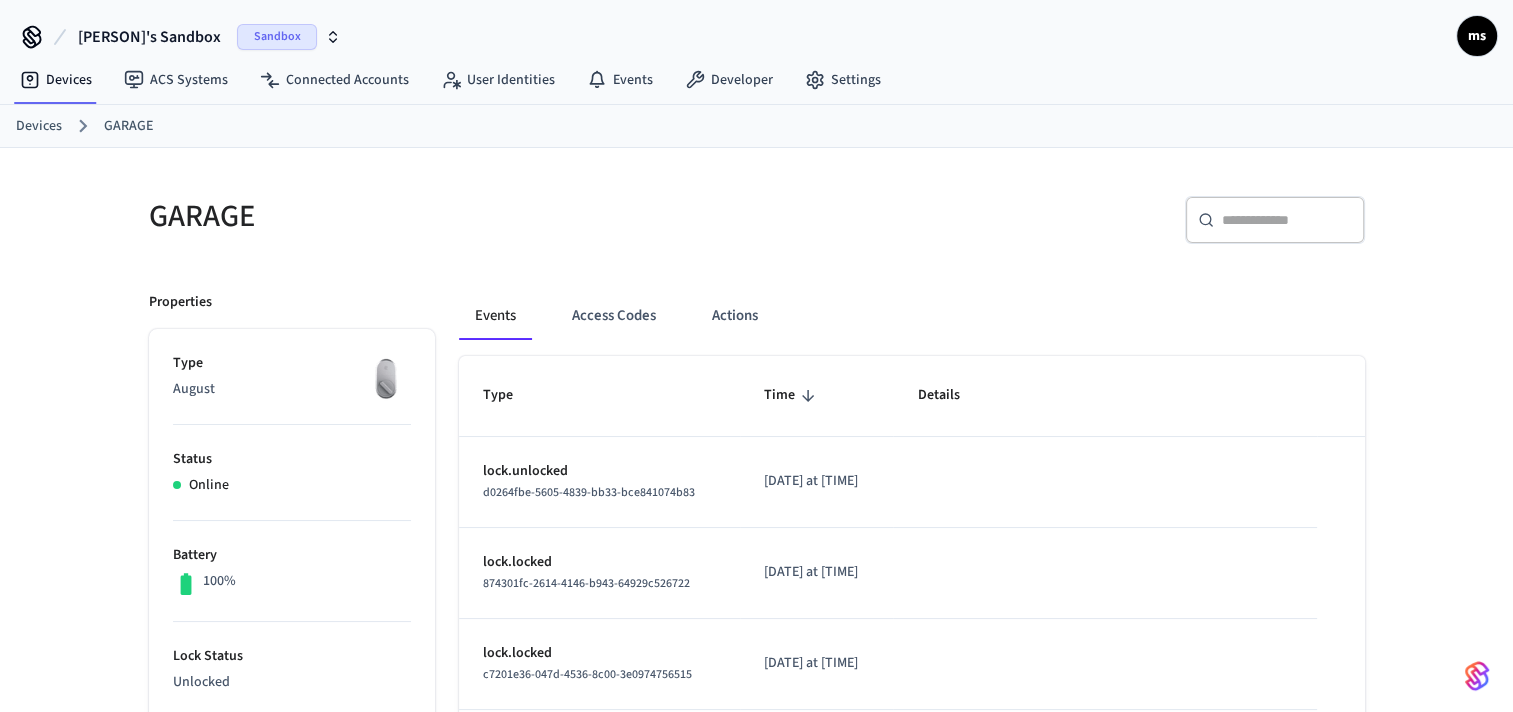 click on "Devices" at bounding box center [39, 126] 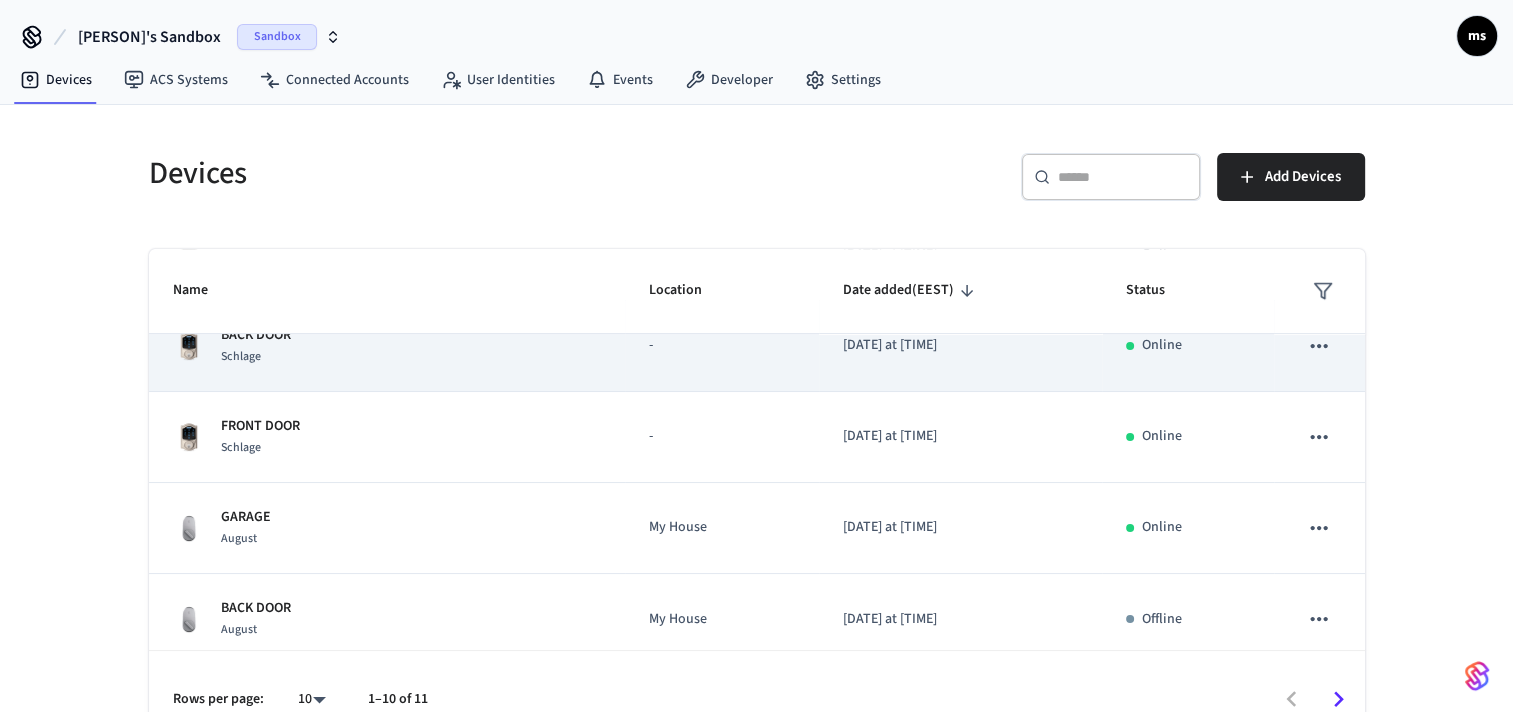 scroll, scrollTop: 592, scrollLeft: 0, axis: vertical 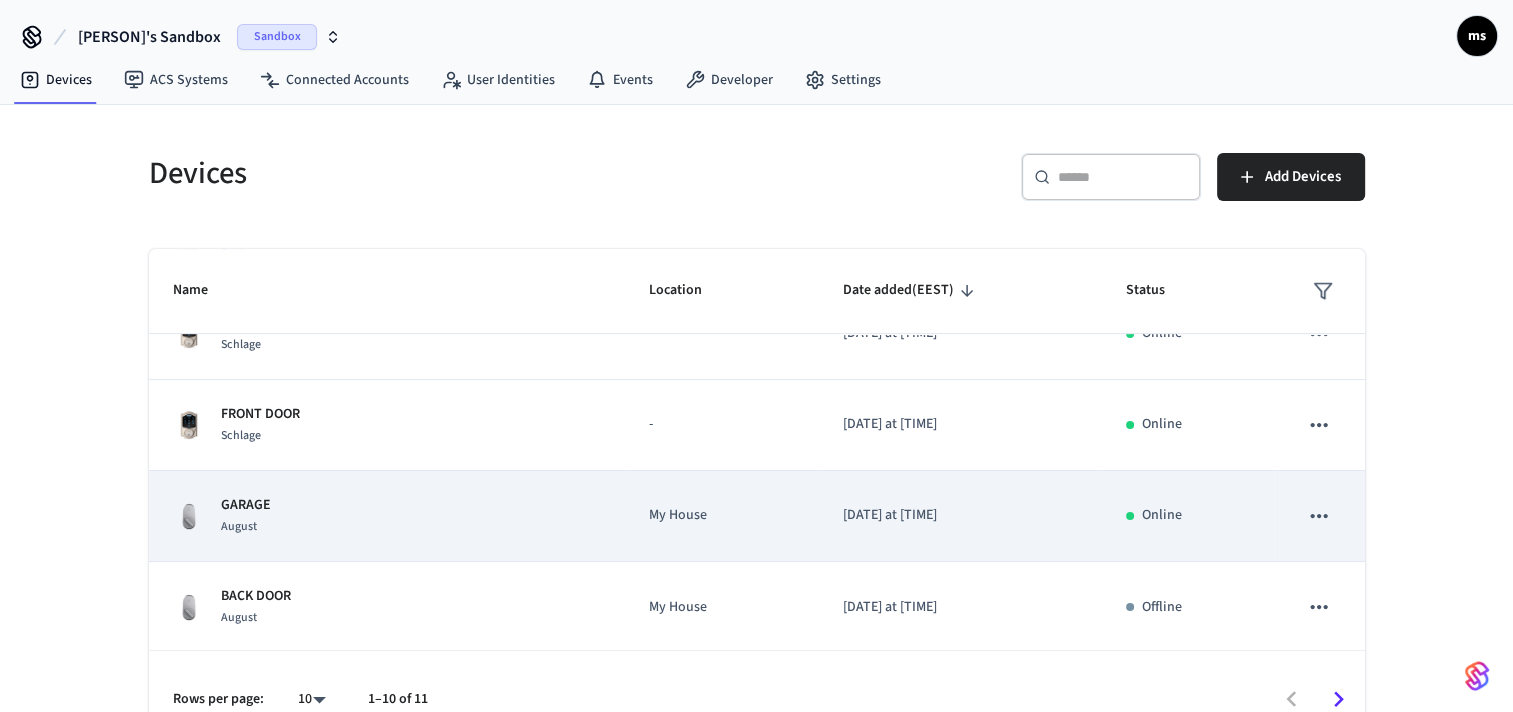 click on "My House" at bounding box center (722, 516) 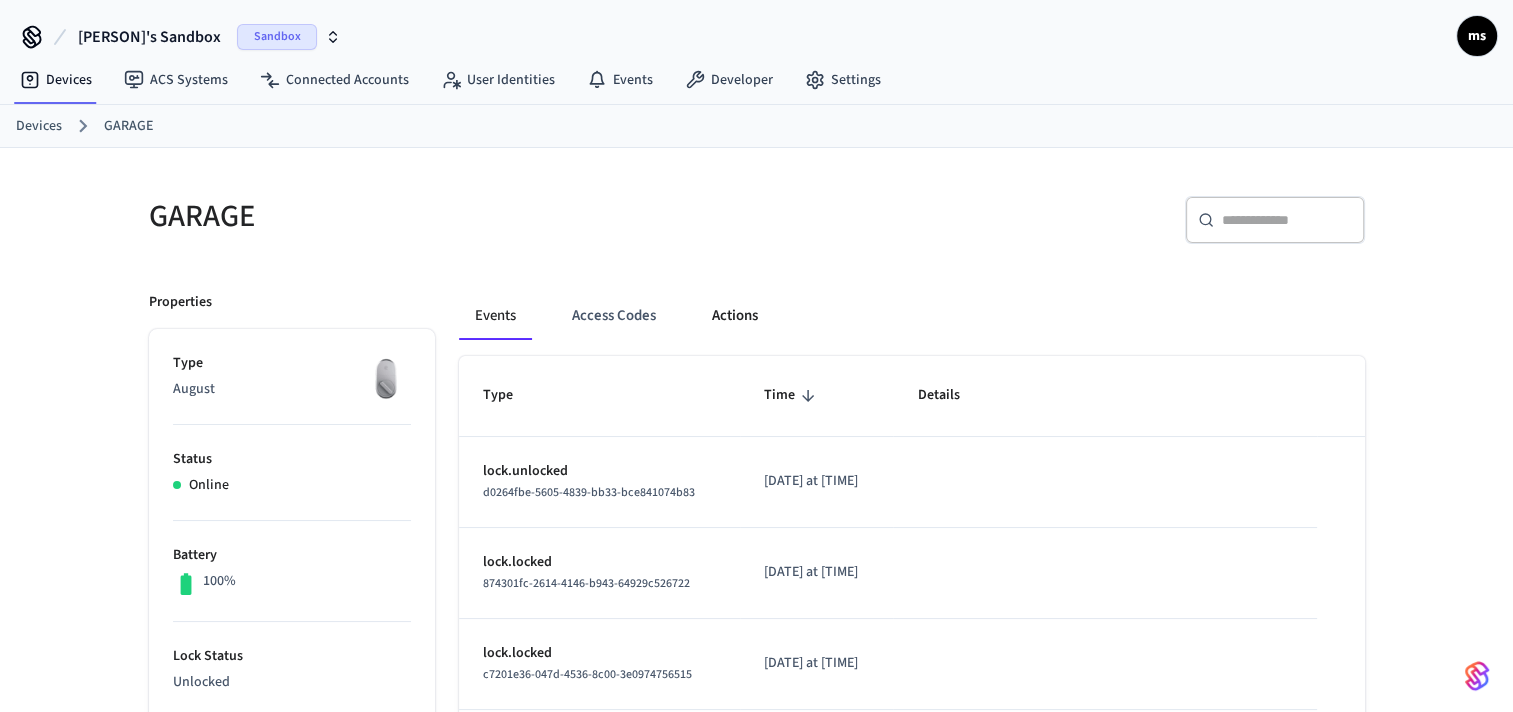click on "Actions" at bounding box center (735, 316) 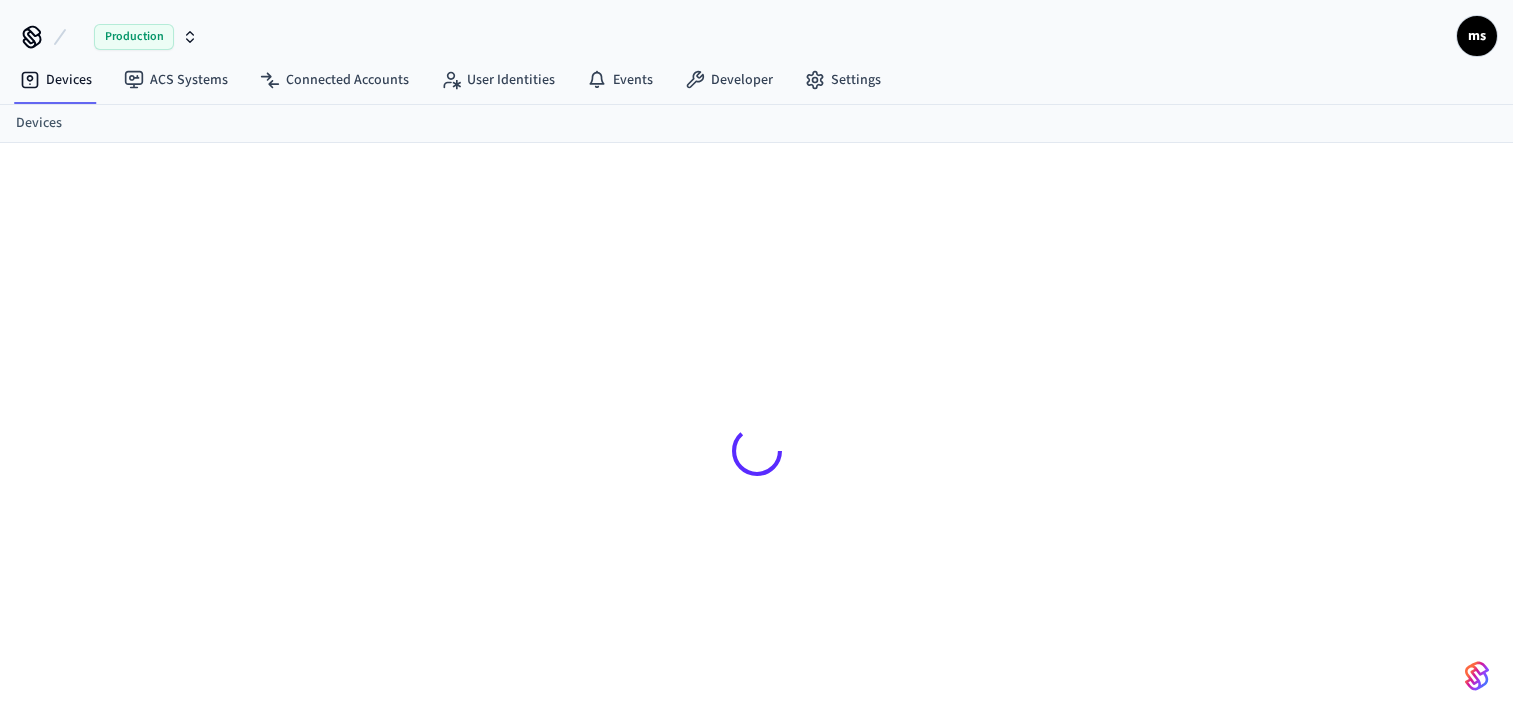 scroll, scrollTop: 0, scrollLeft: 0, axis: both 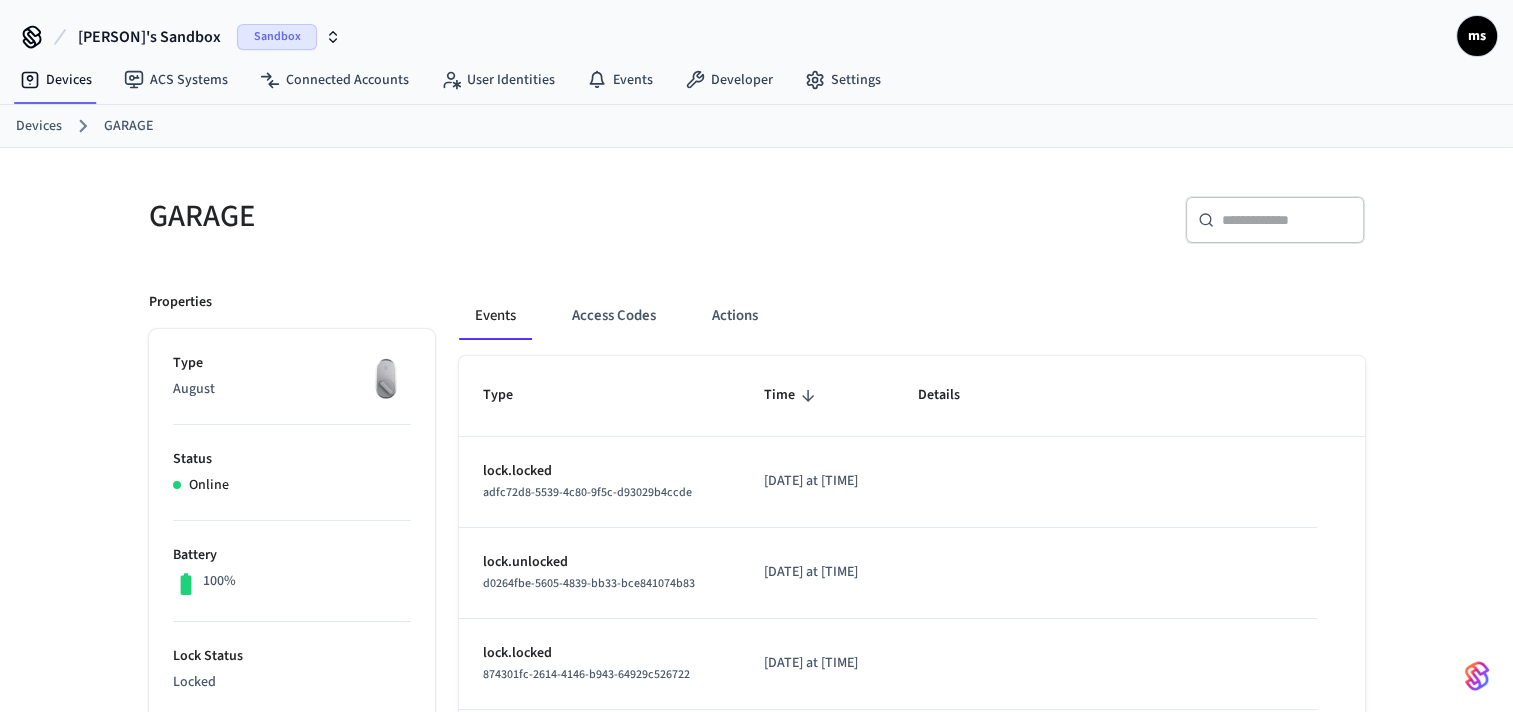 click on "Events Access Codes Actions Type Time Details lock.locked [UUID] [DATE] at [TIME] lock.unlocked [UUID] [DATE] at [TIME] lock.locked [UUID] [DATE] at [TIME] lock.locked [UUID] [DATE] at [TIME] access_code.changed [UUID] [DATE] at [TIME] Access Code Name:  New key ([MONTH] [DAY] [TIME]) Access Code:   [UUID] access_code.scheduled_on_device [UUID] [DATE] at [TIME] Access Code Name:  New key ([MONTH] [DAY] [TIME]) Access Code:   [UUID] access_code.set_on_device [UUID] [DATE] at [TIME] Access Code Name:  New key ([MONTH] [DAY] [TIME]) Access Code:   [UUID] access_code.created [UUID] [DATE] at [TIME] Access Code Name:  New key ([MONTH] [DAY] [TIME])" at bounding box center (900, 895) 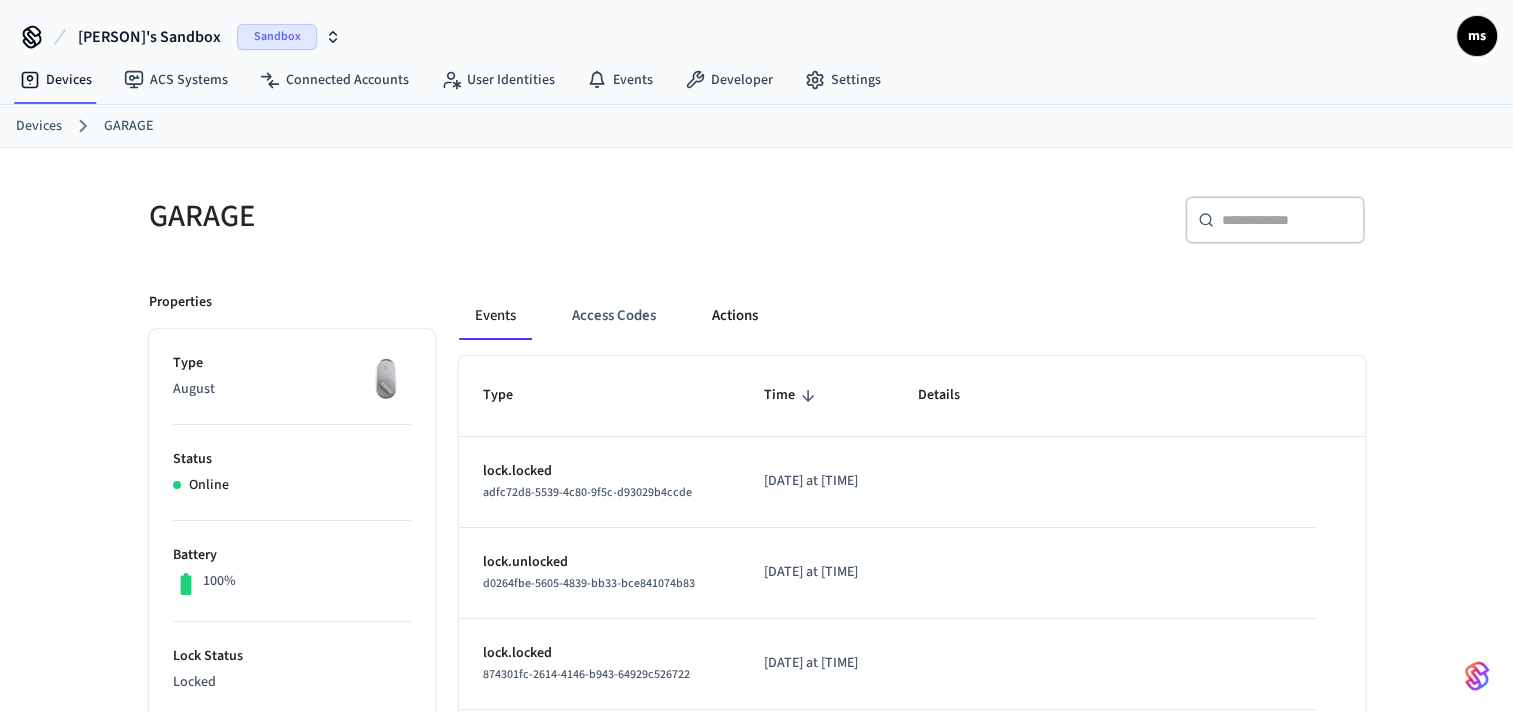 click on "Actions" at bounding box center [735, 316] 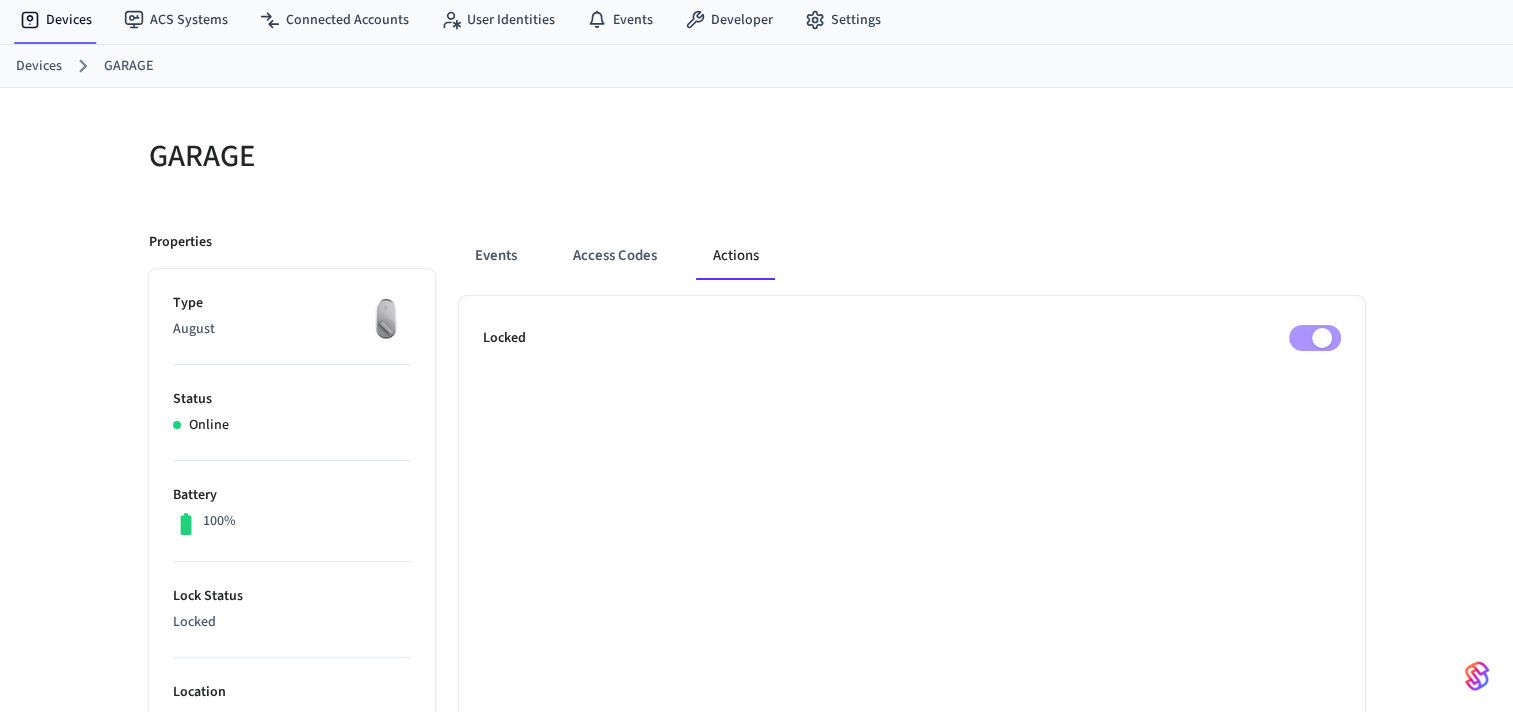 scroll, scrollTop: 62, scrollLeft: 0, axis: vertical 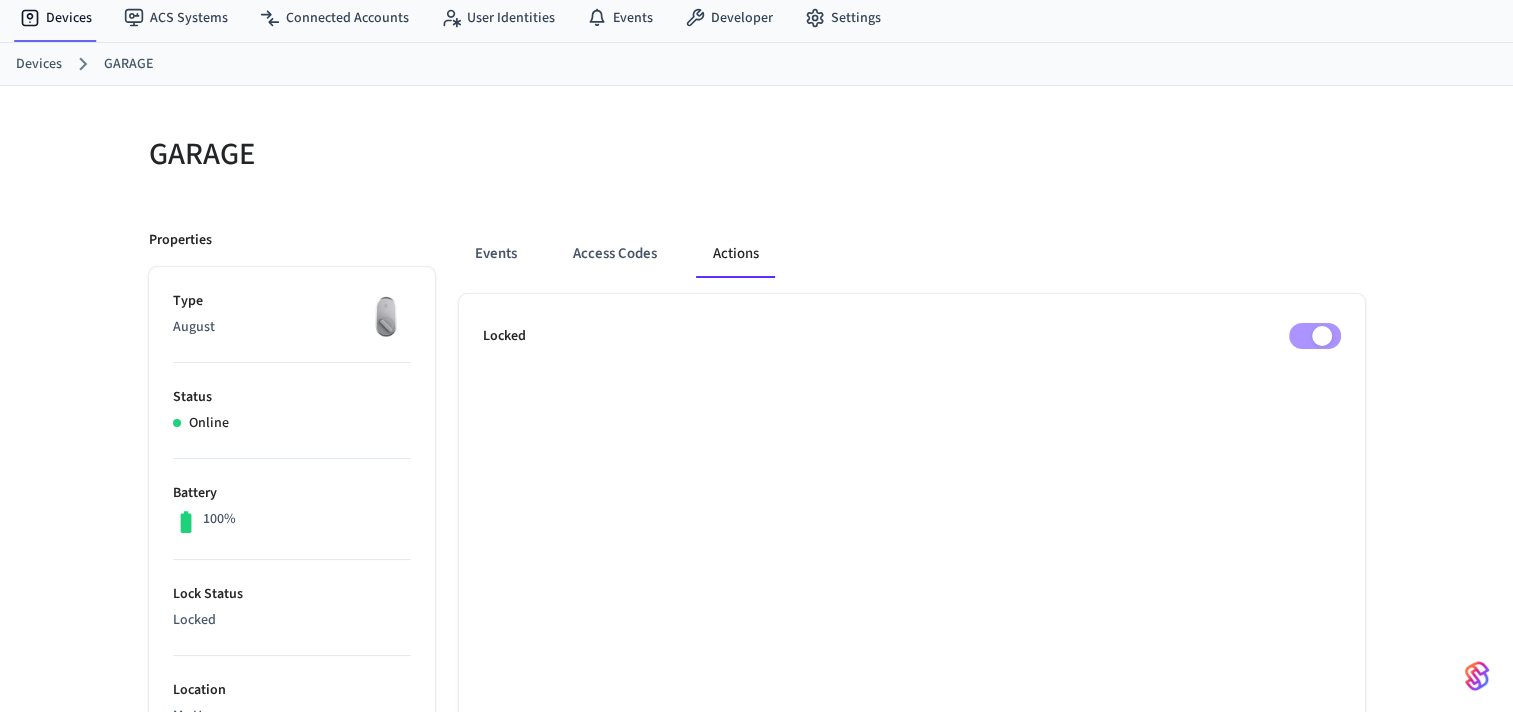 click on "GARAGE Properties Type August Status Online Battery 100% Lock Status Locked Location My House Capabilities access_code lock can remotely lock can remotely unlock can simulate removal can simulate disconnection can program online access codes ID 143e0a00-1b5c-4937-9506-6128f009698b Paired on ( EEST ) 2025/07/16 at 11:58 am Connected account e72ace5e-6165-4a88-ad77-30c0e900e4fe Custom Metadata Events Access Codes Actions Locked" at bounding box center [756, 759] 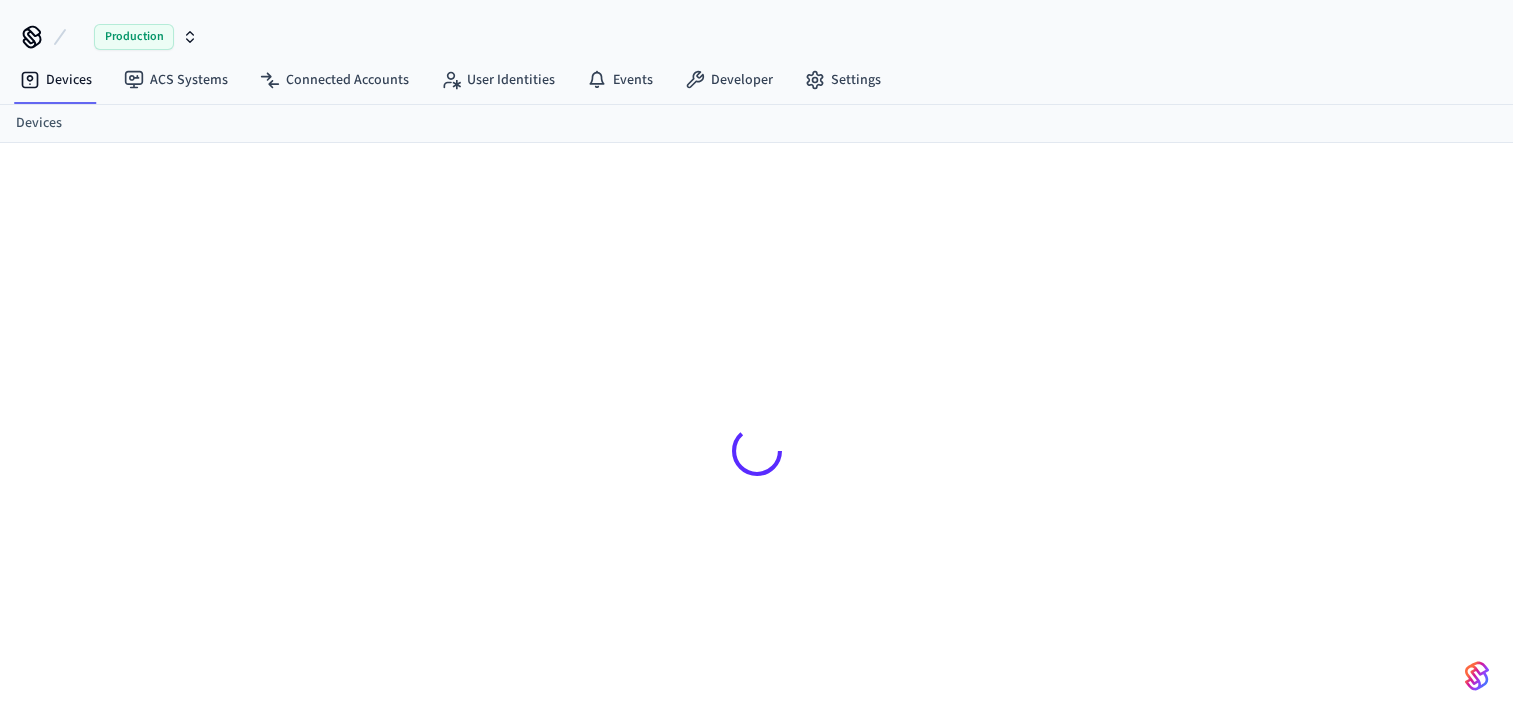scroll, scrollTop: 26, scrollLeft: 0, axis: vertical 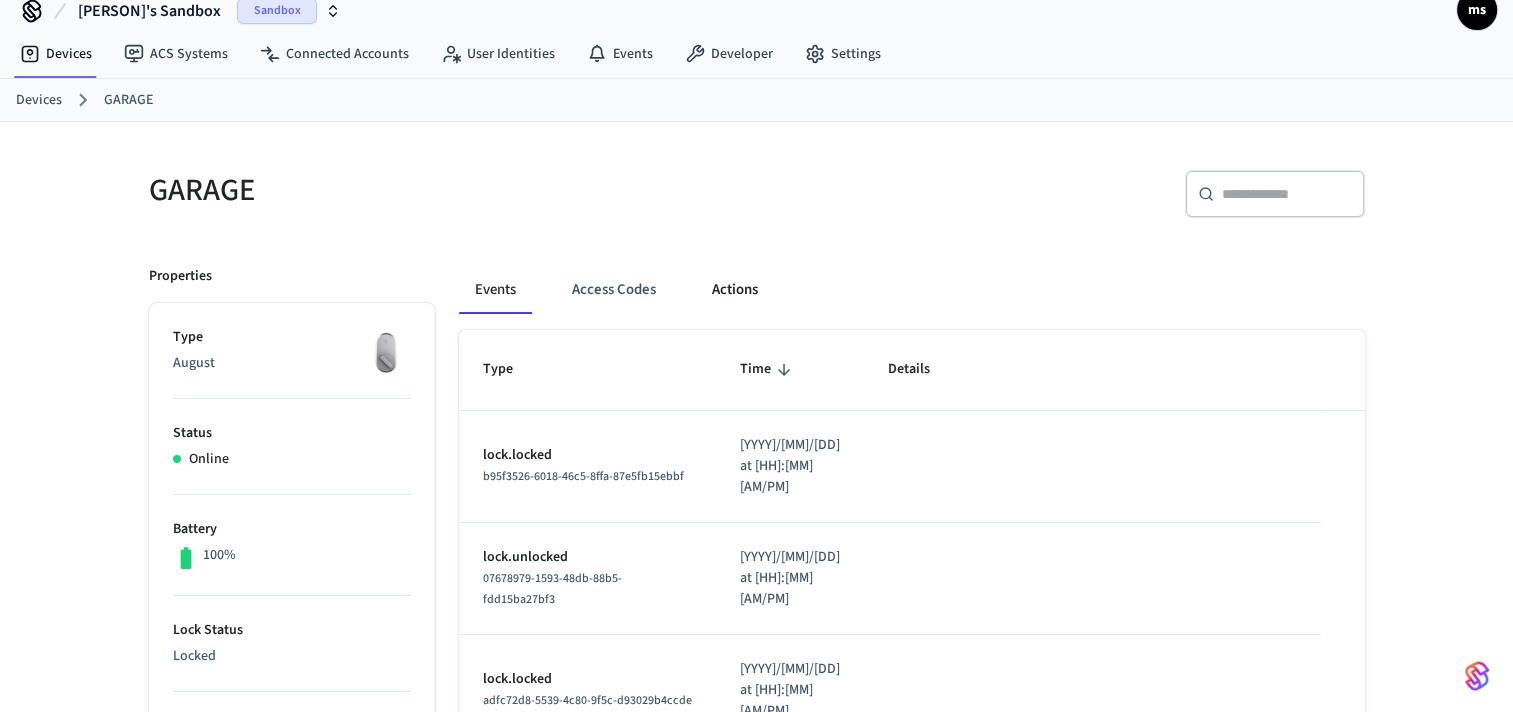 click on "Actions" at bounding box center (735, 290) 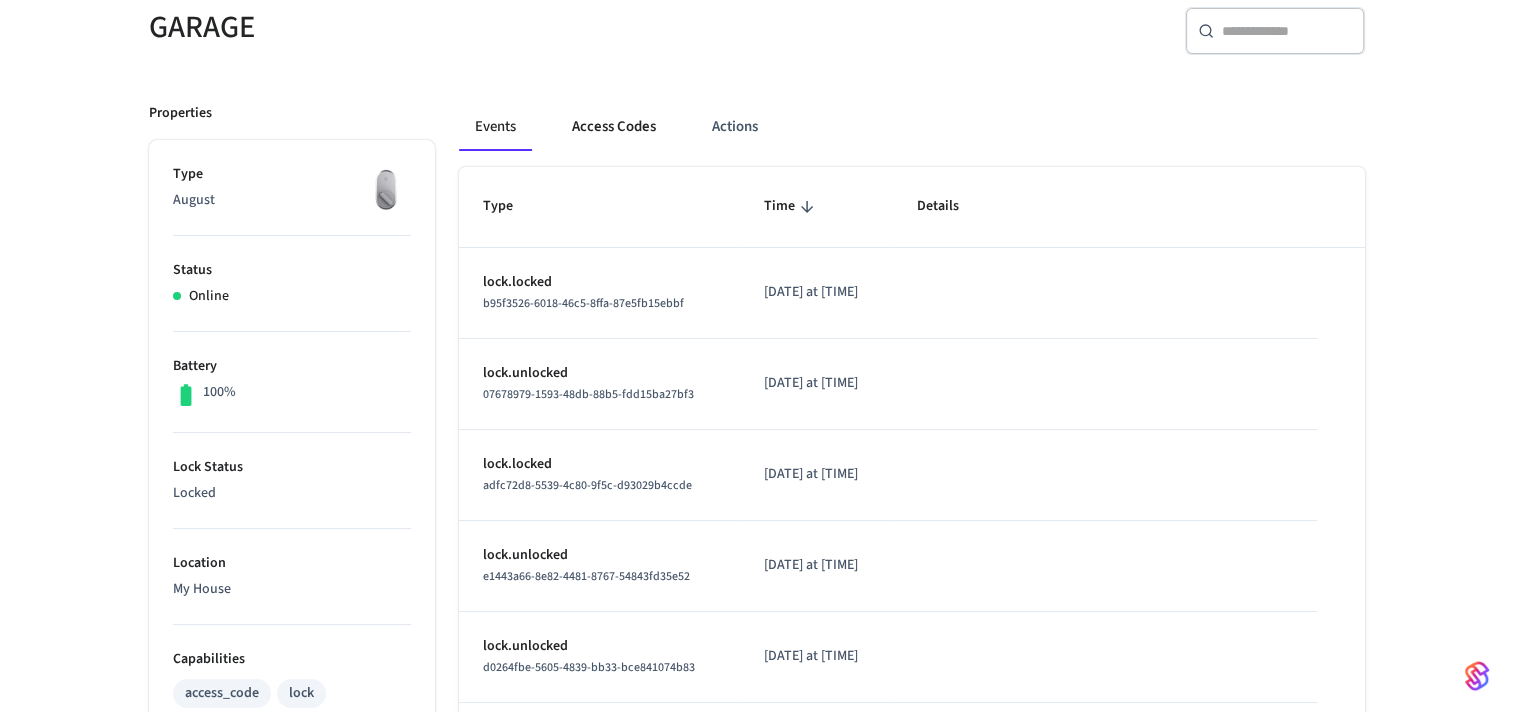 scroll, scrollTop: 213, scrollLeft: 0, axis: vertical 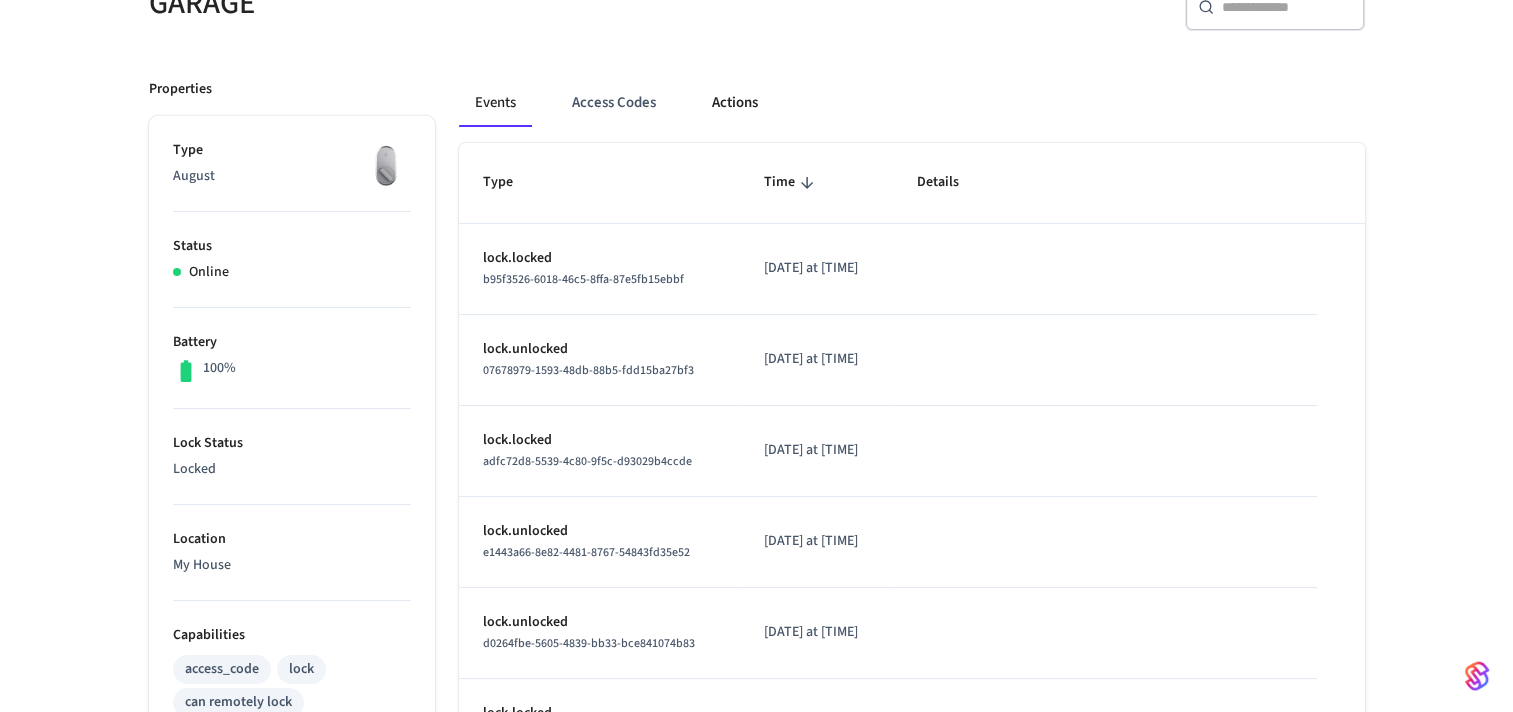 click on "Actions" at bounding box center [735, 103] 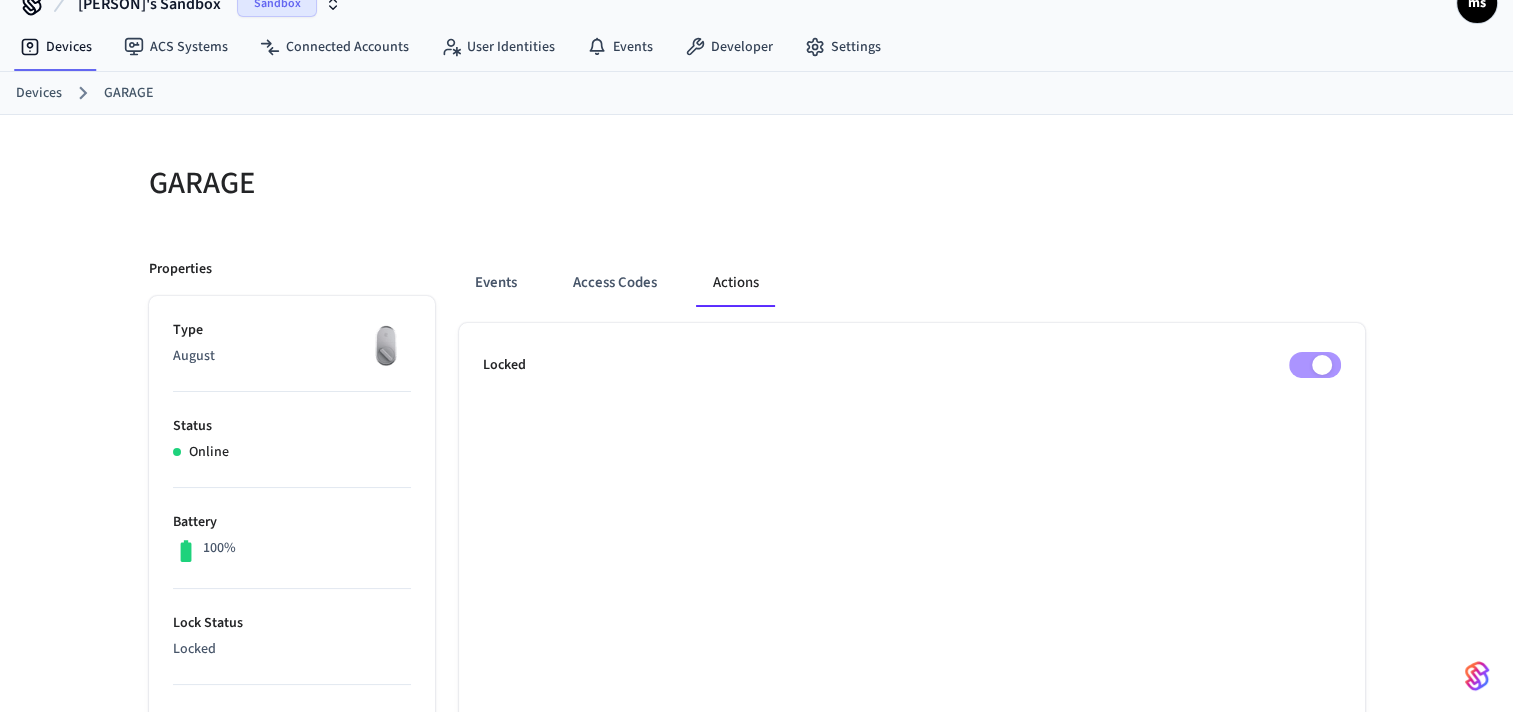 scroll, scrollTop: 0, scrollLeft: 0, axis: both 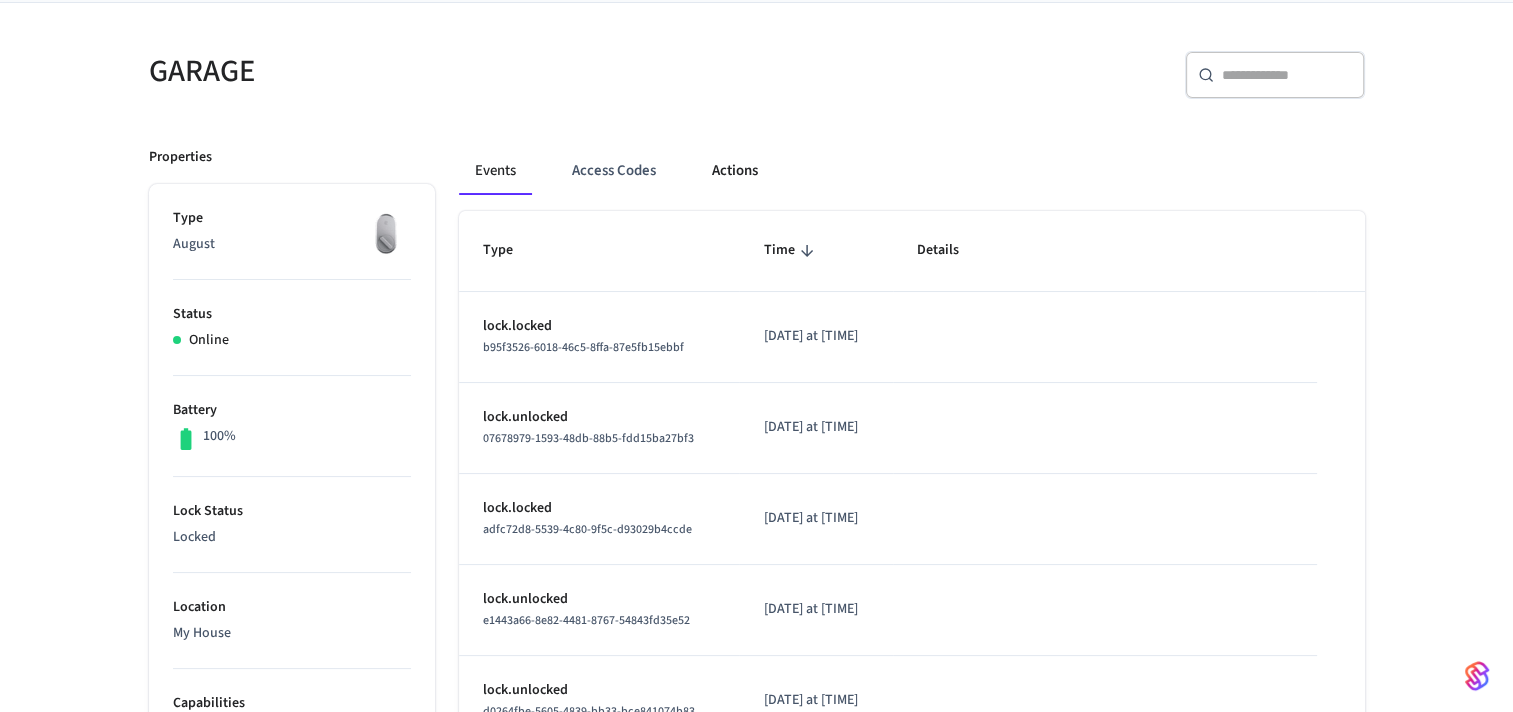 click on "Actions" at bounding box center (735, 171) 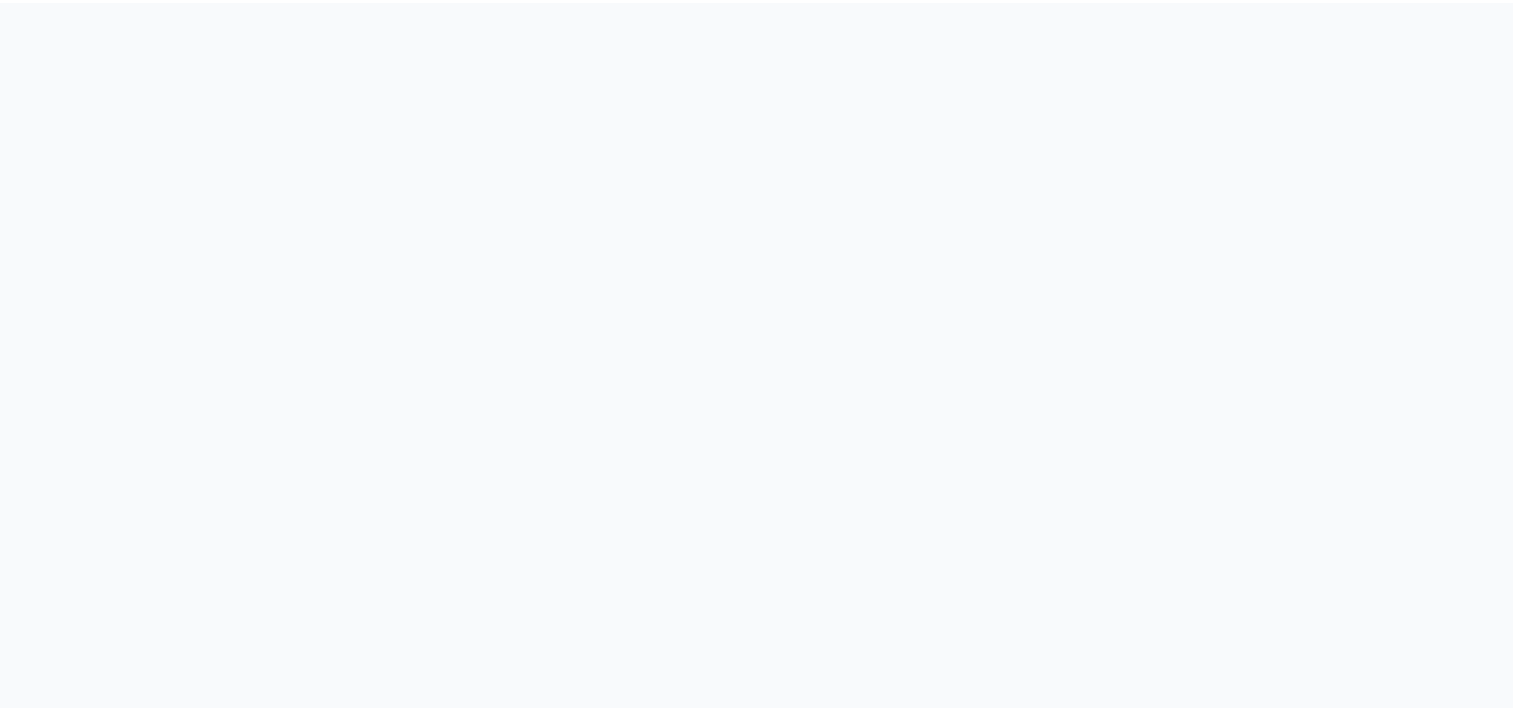 scroll, scrollTop: 0, scrollLeft: 0, axis: both 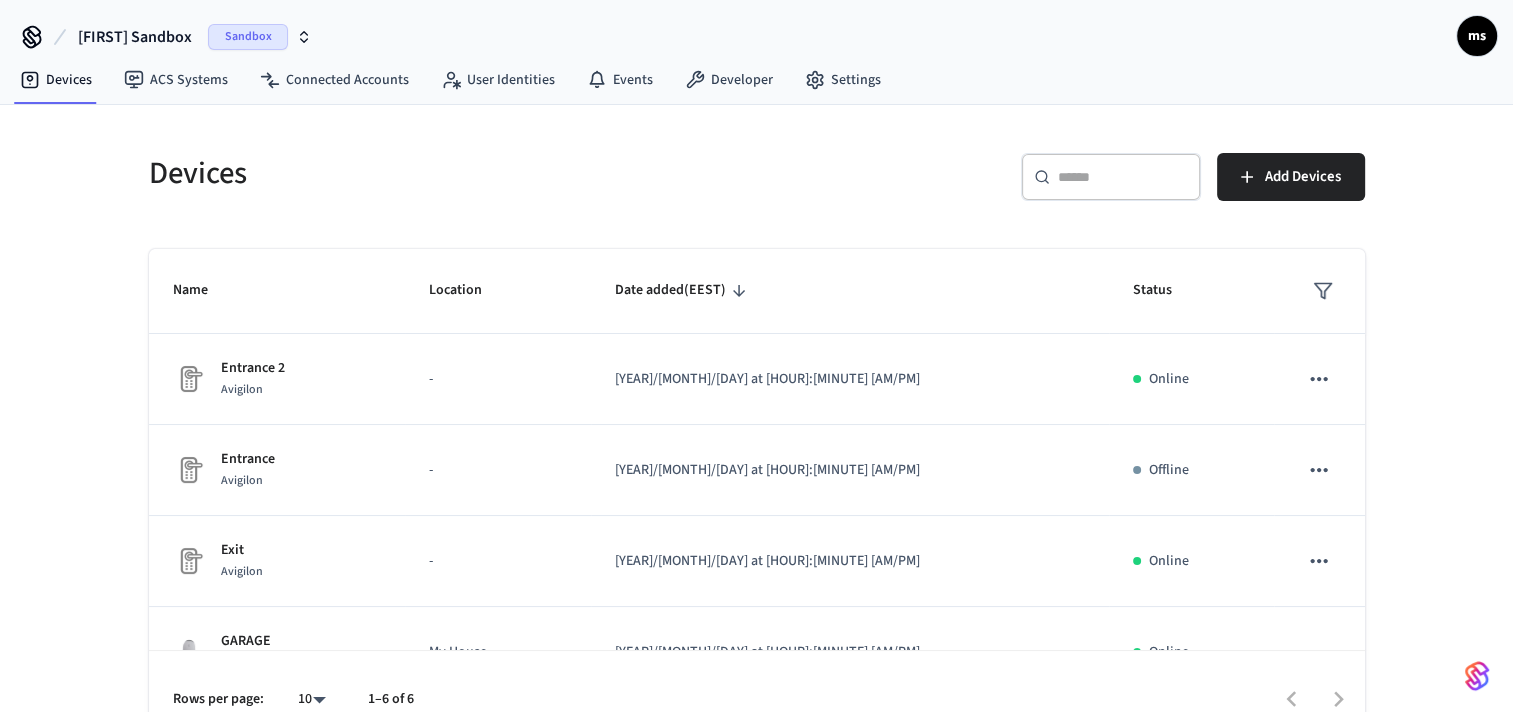 click on "Devices ​ ​ Add Devices Name Location Date added  (EEST) Status Entrance 2 Avigilon - [YEAR]/[MONTH]/[DAY] at [HOUR]:[MINUTE] [AM/PM] Online Entrance Avigilon - [YEAR]/[MONTH]/[DAY] at [HOUR]:[MINUTE] [AM/PM] Offline Exit Avigilon - [YEAR]/[MONTH]/[DAY] at [HOUR]:[MINUTE] [AM/PM] GARAGE August [NAME] My House [YEAR]/[MONTH]/[DAY] at [HOUR]:[MINUTE] [AM/PM] Online BACK DOOR August [NAME] My House [YEAR]/[MONTH]/[DAY] at [HOUR]:[MINUTE] [AM/PM] Online FRONT DOOR August [NAME] My House [YEAR]/[MONTH]/[DAY] at [HOUR]:[MINUTE] [AM/PM] Online Rows per page: 10 ** 1–6 of 6" at bounding box center (756, 426) 